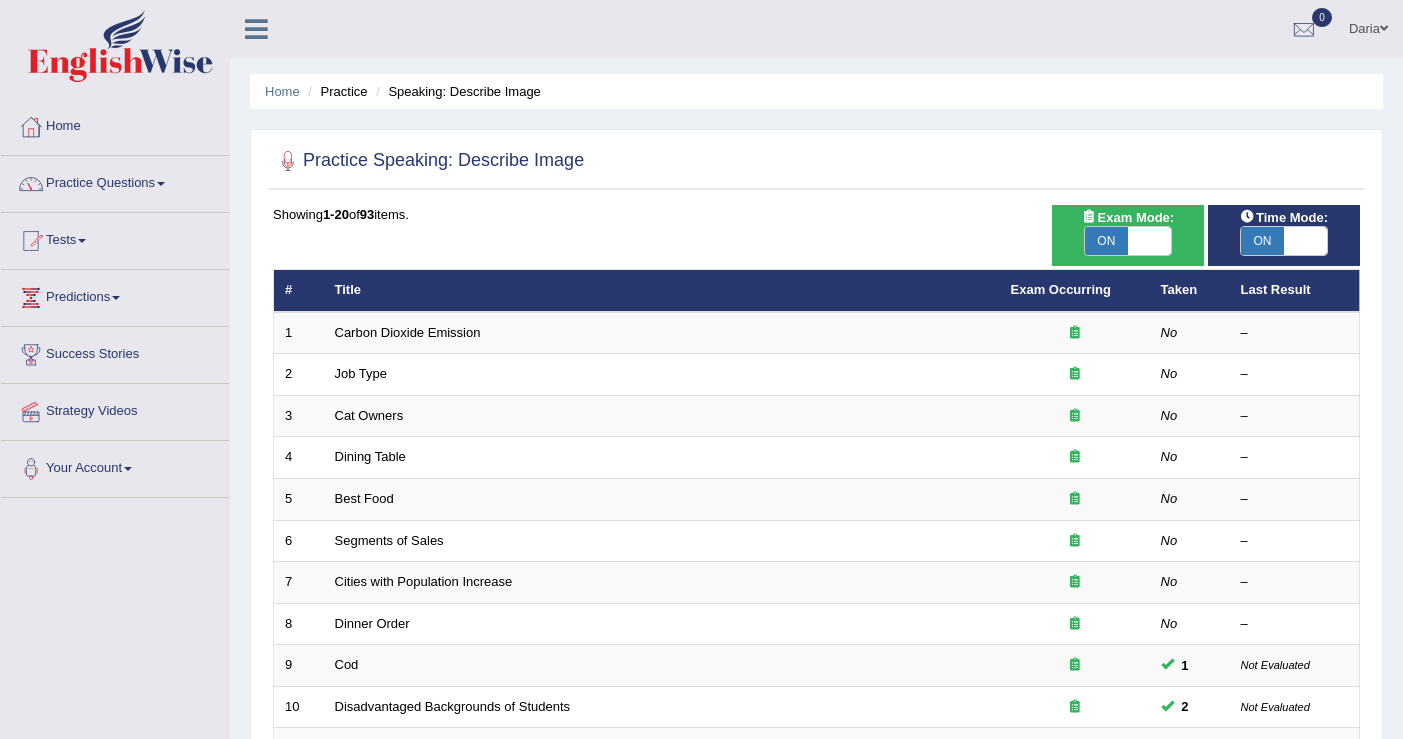 scroll, scrollTop: 44, scrollLeft: 0, axis: vertical 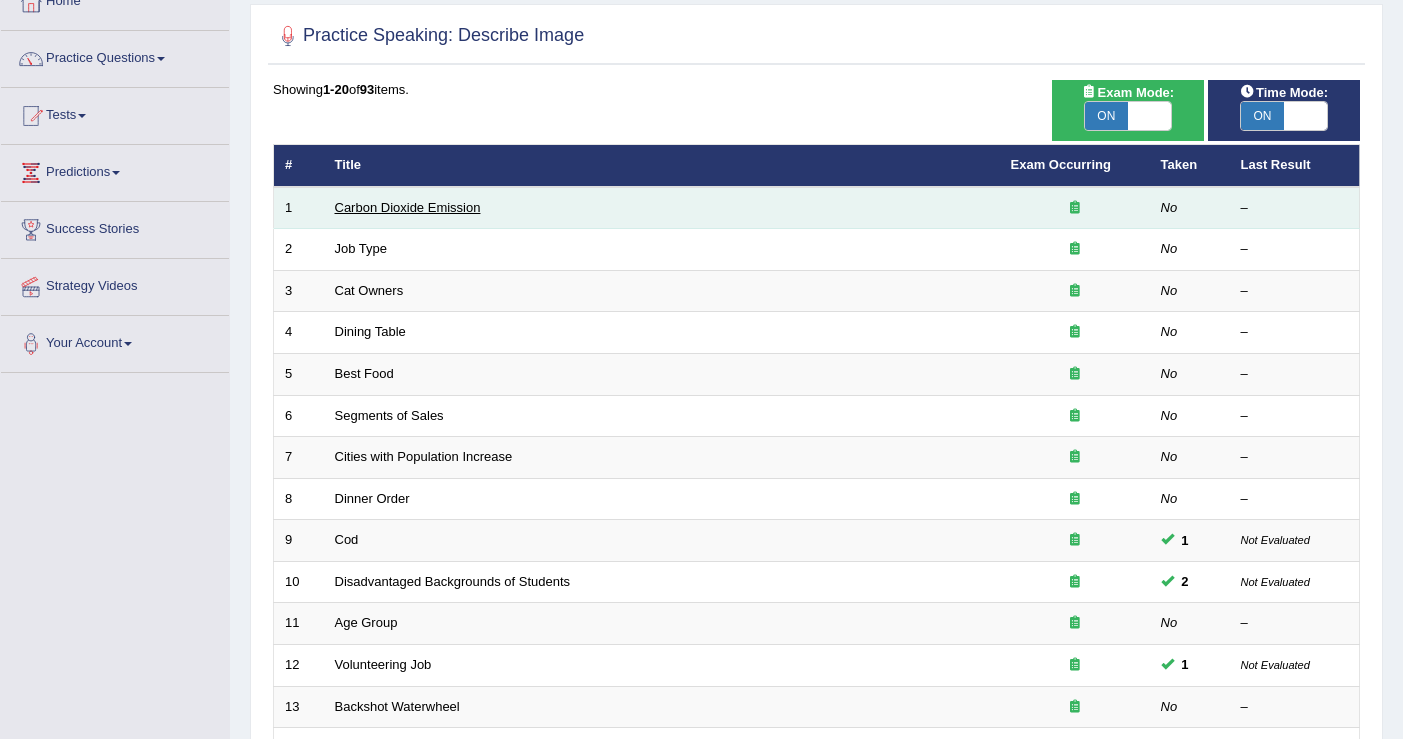 click on "Carbon Dioxide Emission" at bounding box center (408, 207) 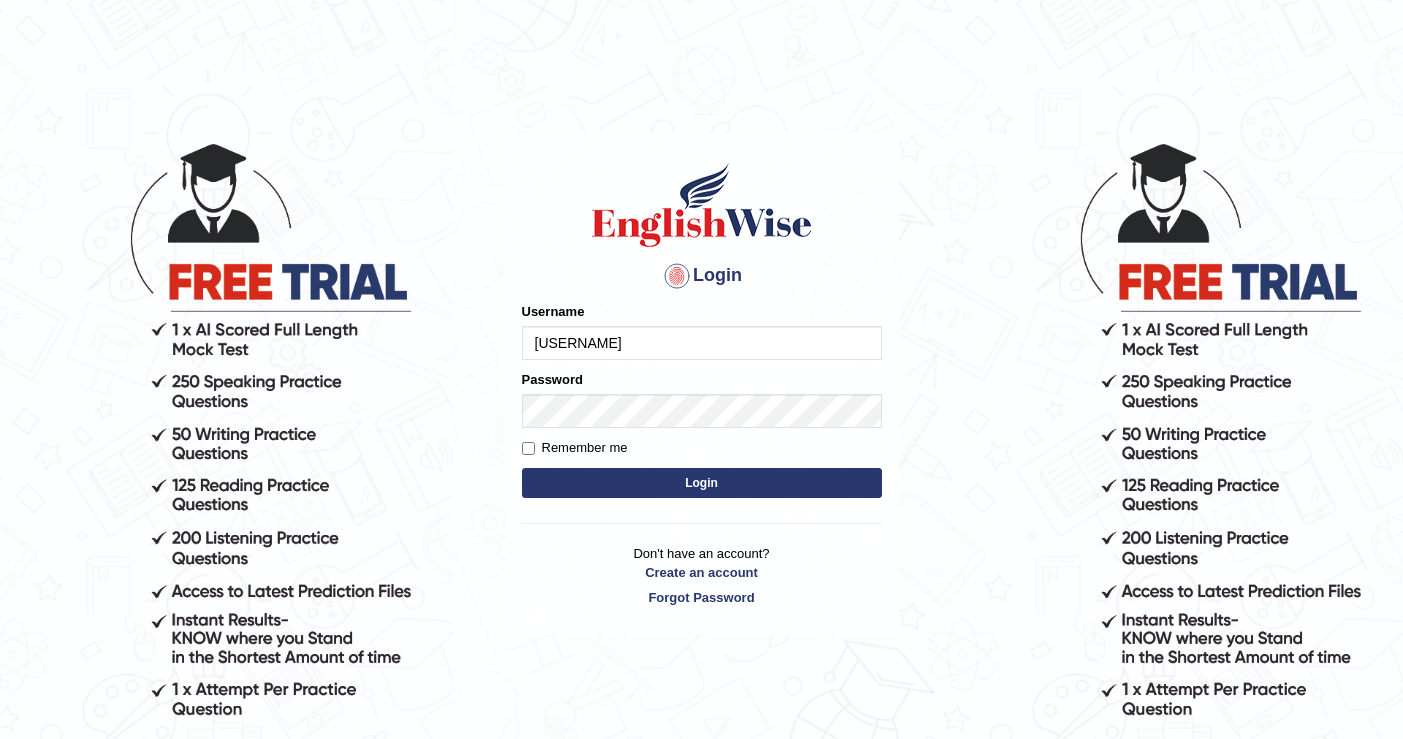 scroll, scrollTop: 0, scrollLeft: 0, axis: both 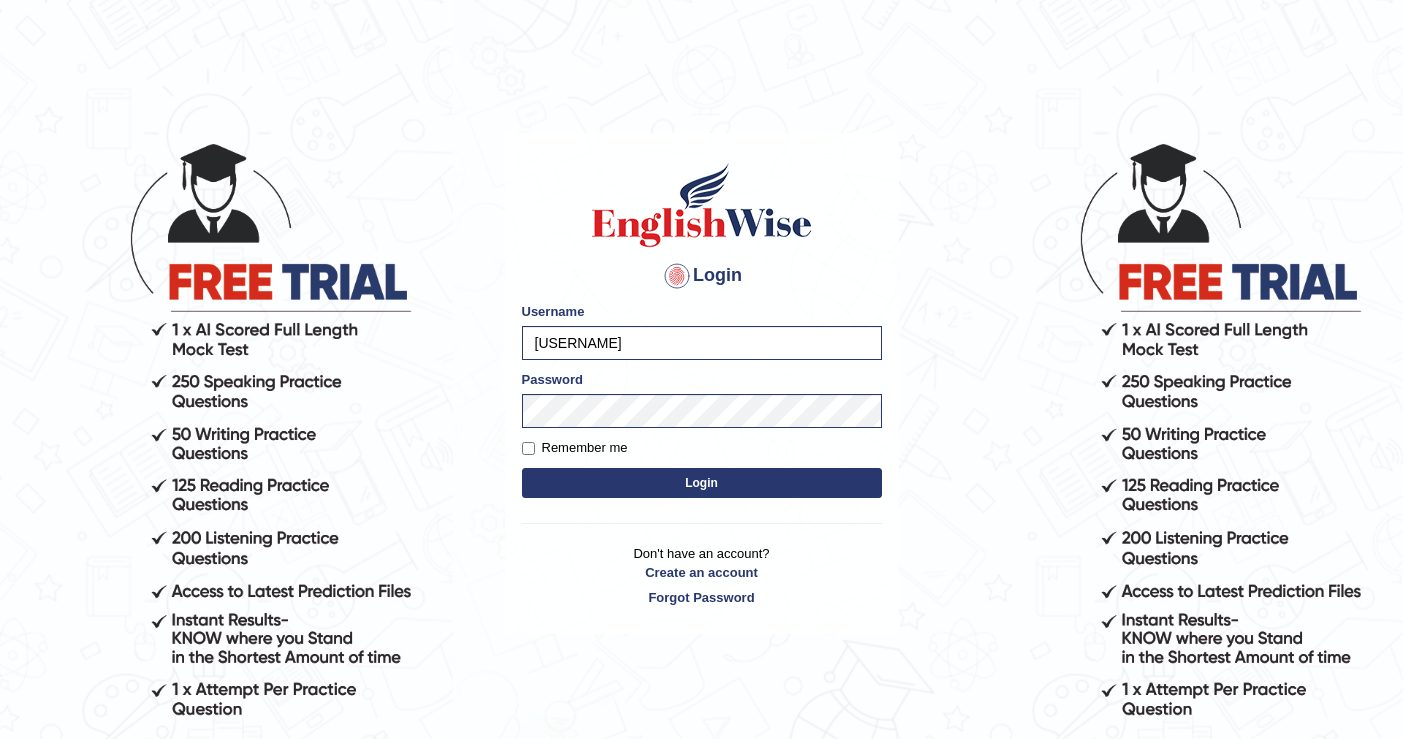 click on "Please fix the following errors:
Username
DariaZ
Password
Remember me
Login" at bounding box center (702, 402) 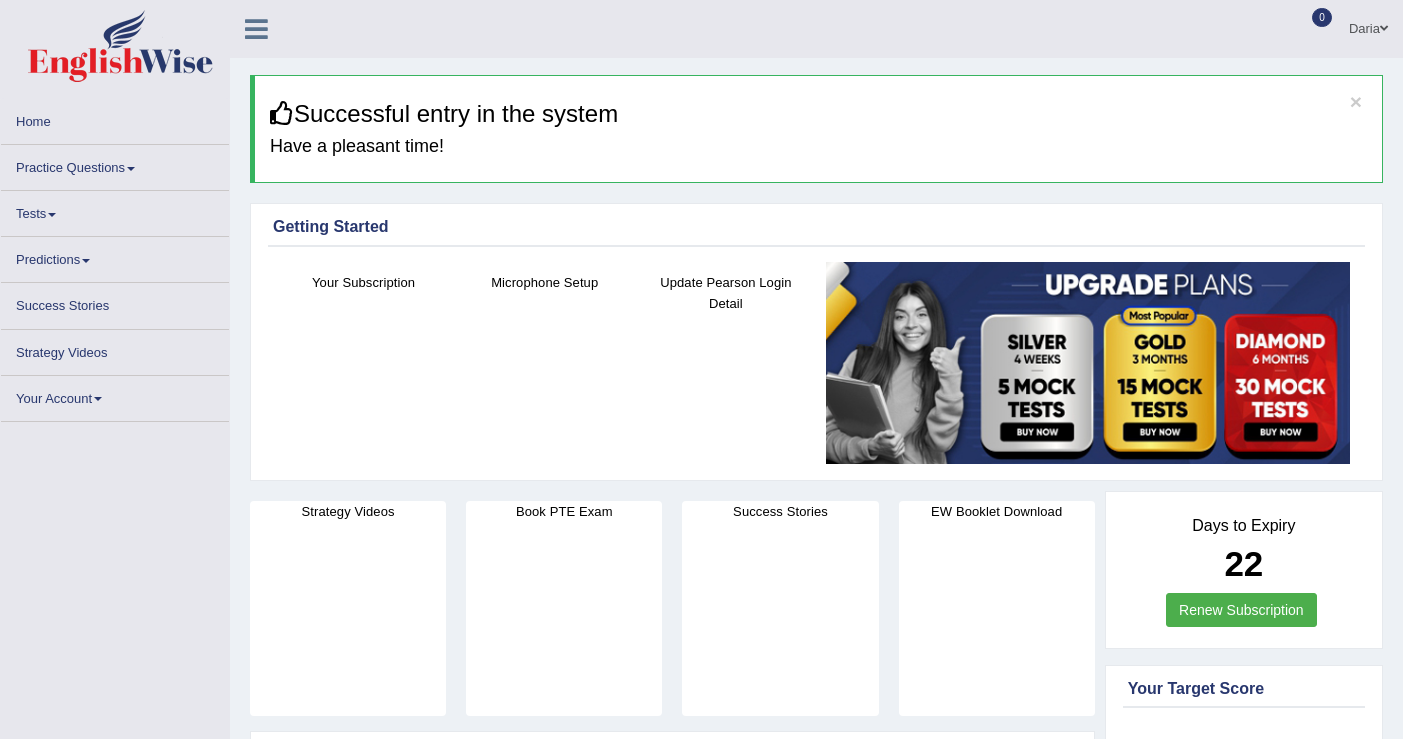 scroll, scrollTop: 0, scrollLeft: 0, axis: both 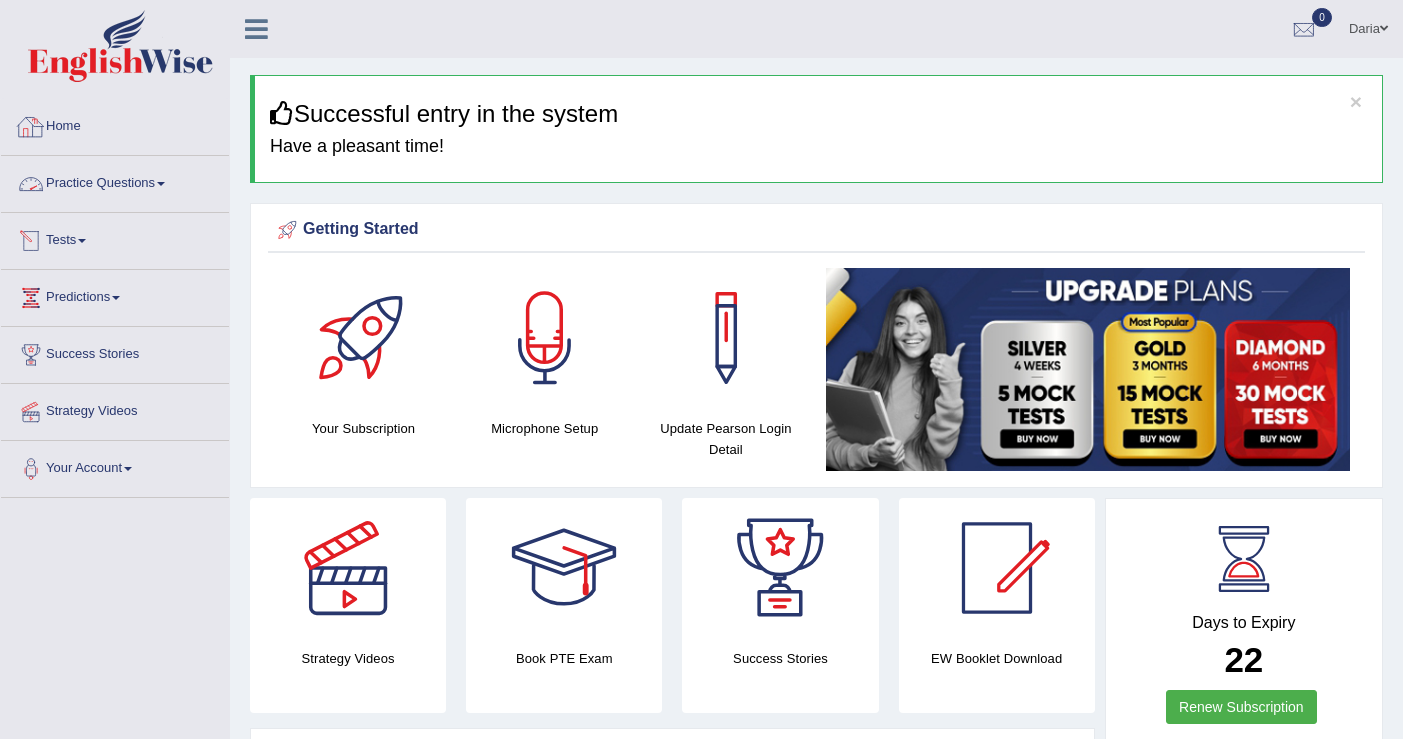 click on "Practice Questions" at bounding box center (115, 181) 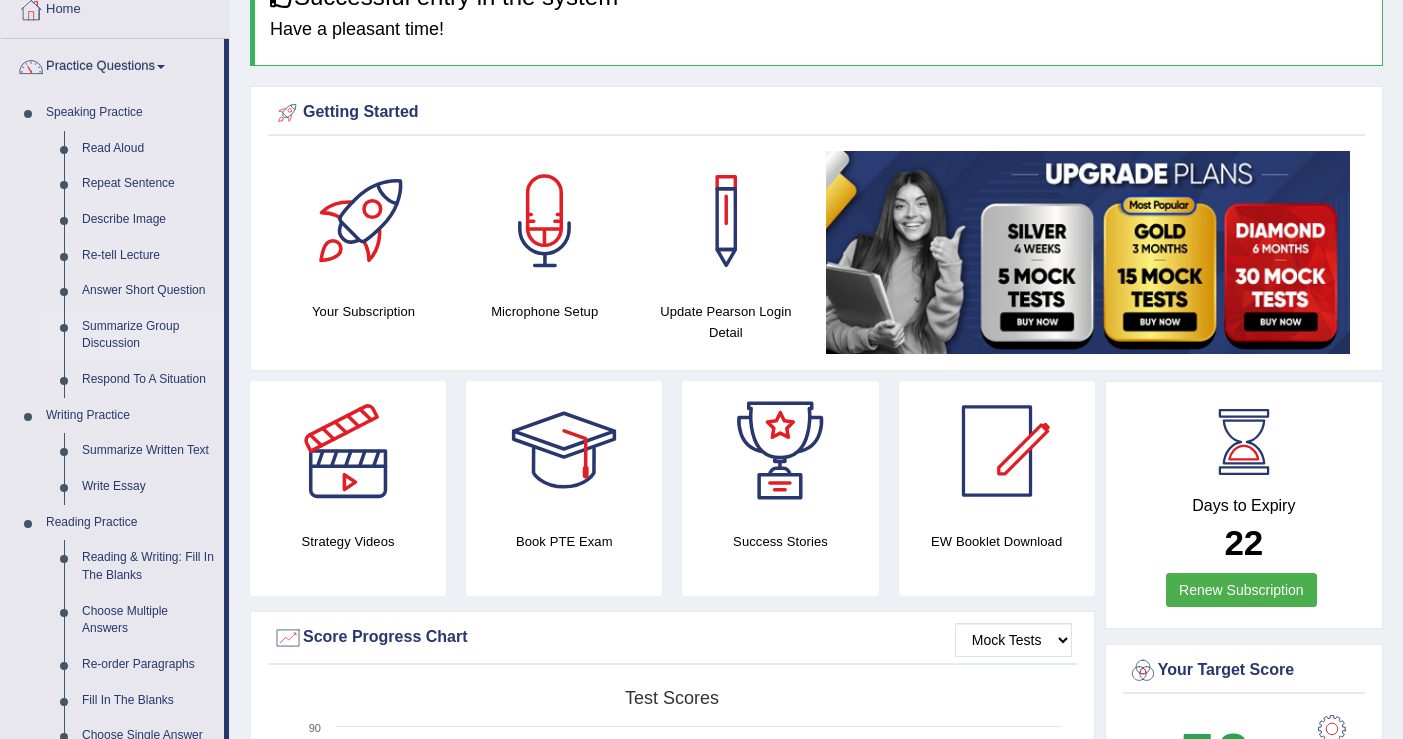scroll, scrollTop: 124, scrollLeft: 0, axis: vertical 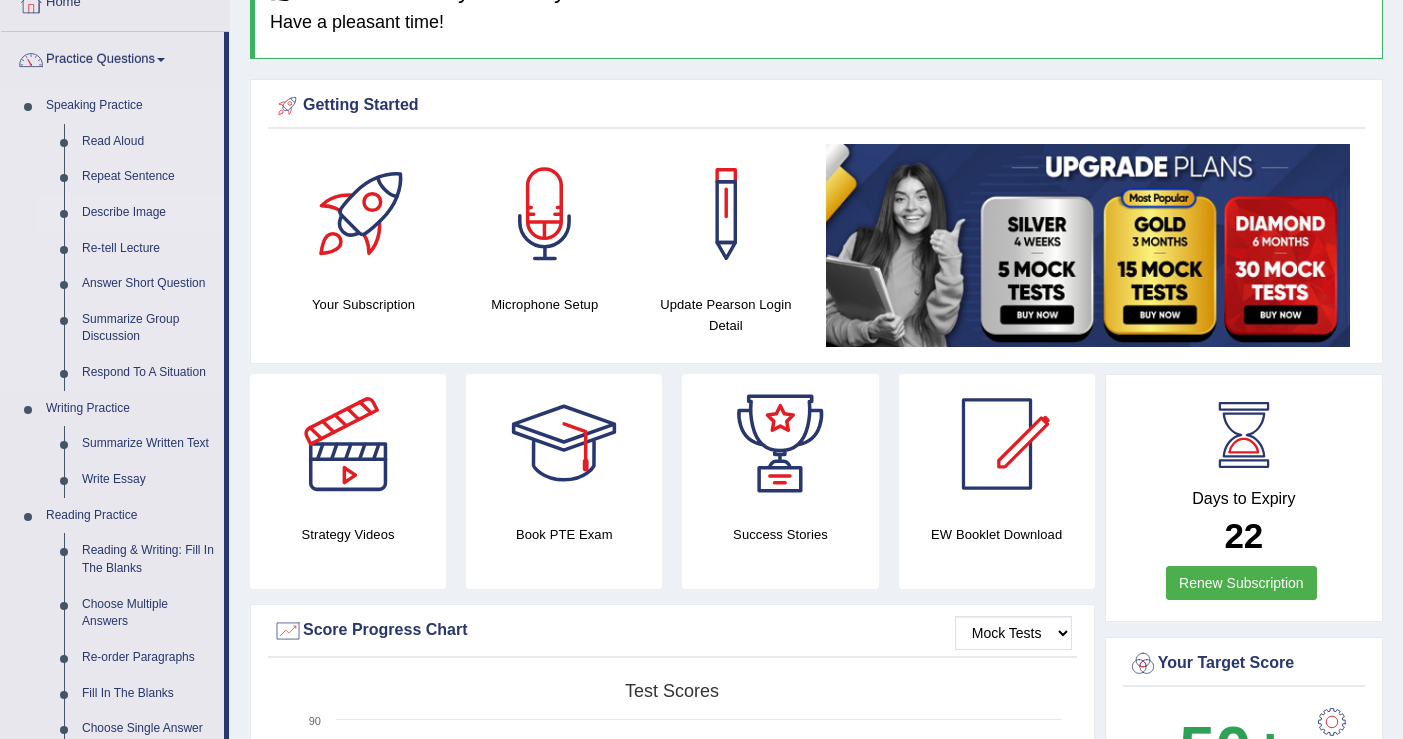 click on "Describe Image" at bounding box center (148, 213) 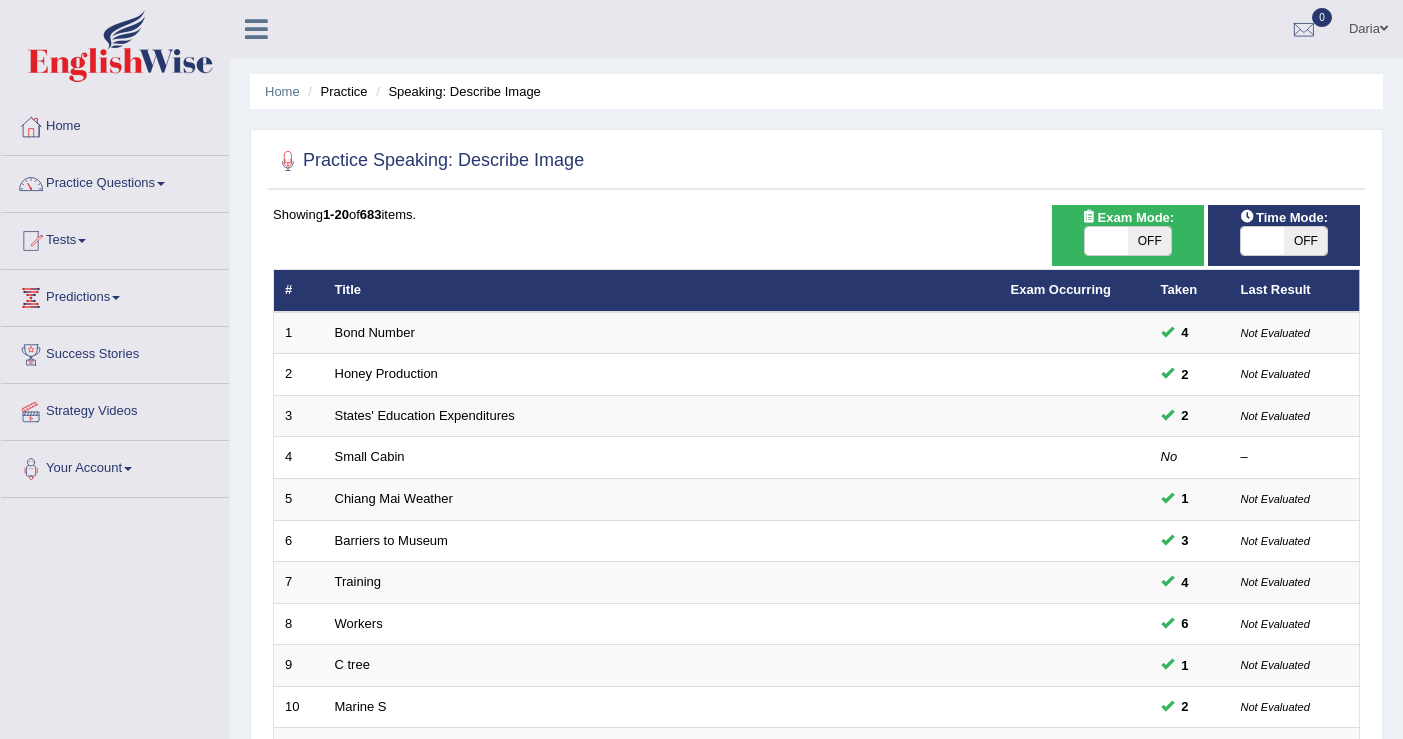 scroll, scrollTop: 0, scrollLeft: 0, axis: both 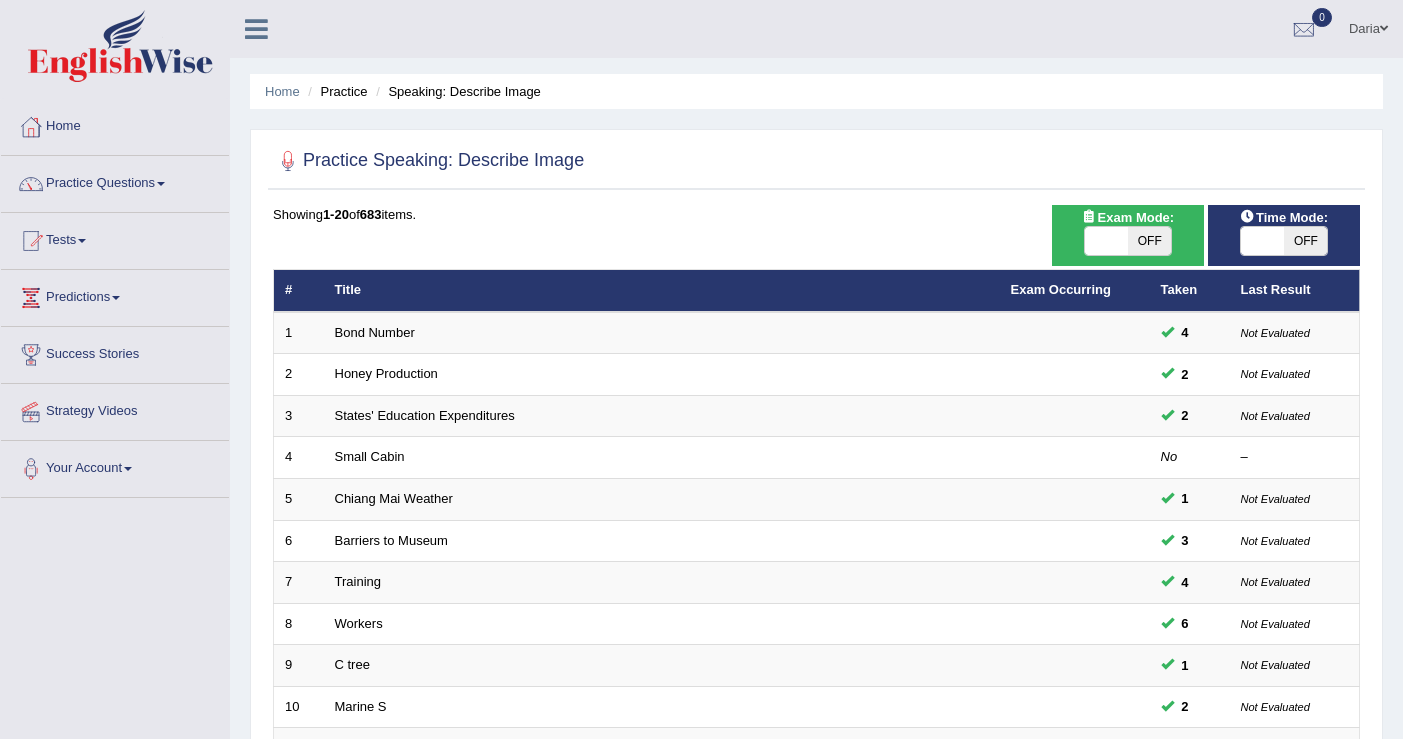 click at bounding box center [1106, 241] 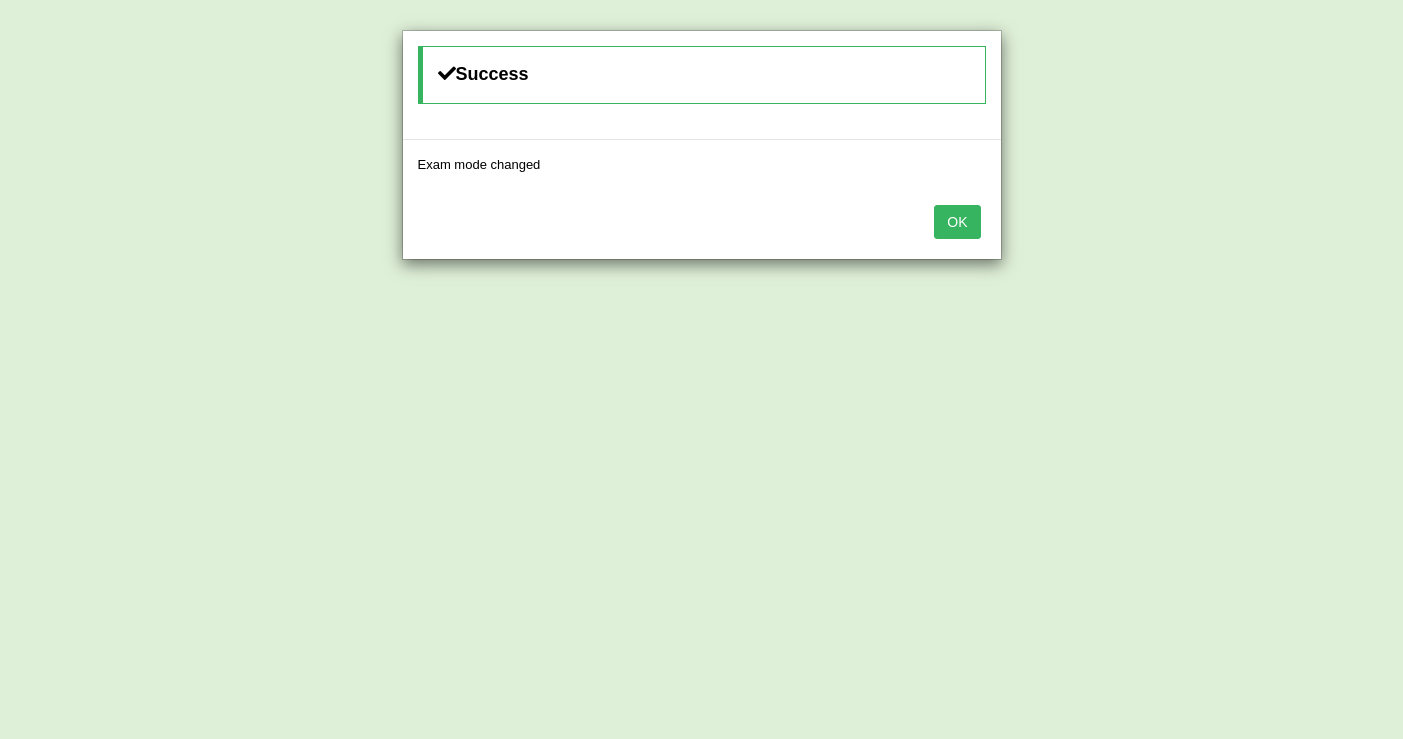 click on "OK" at bounding box center (957, 222) 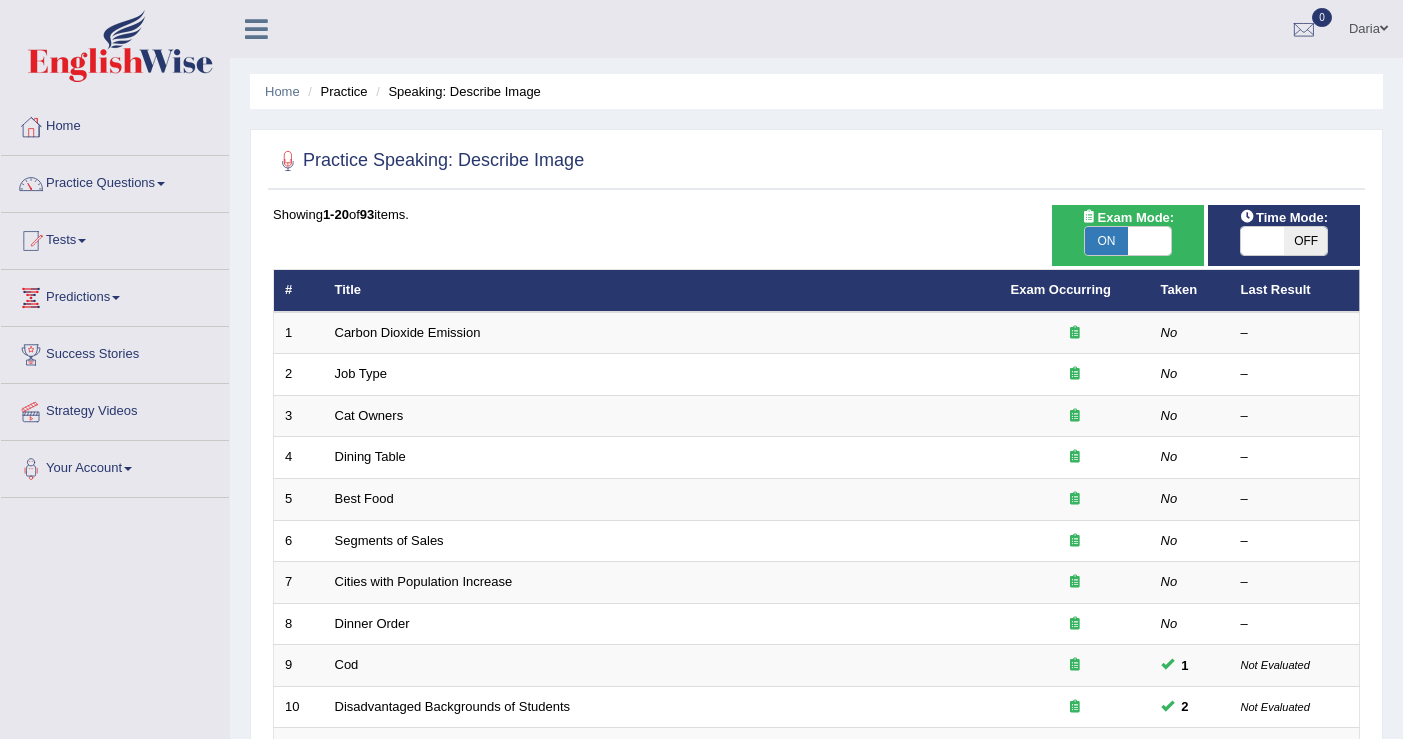 scroll, scrollTop: 0, scrollLeft: 0, axis: both 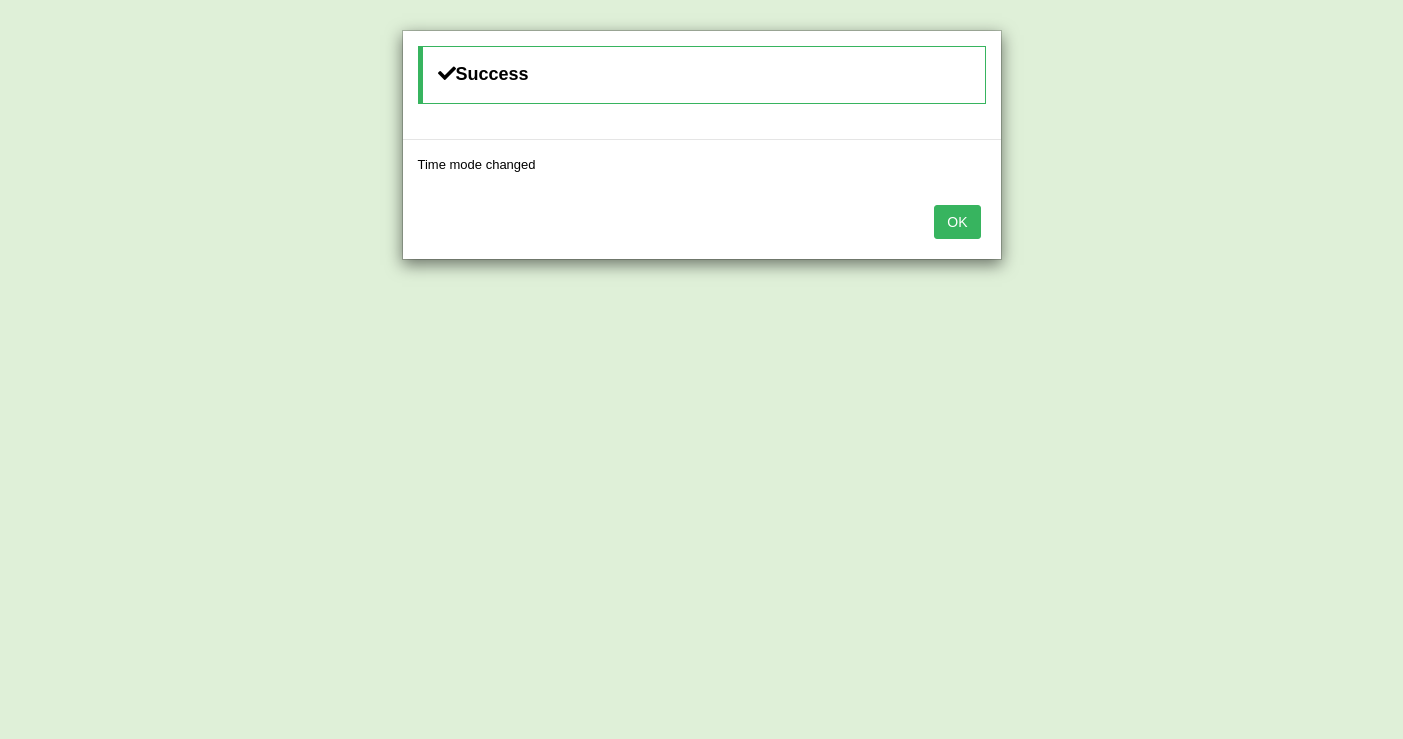 click on "OK" at bounding box center [957, 222] 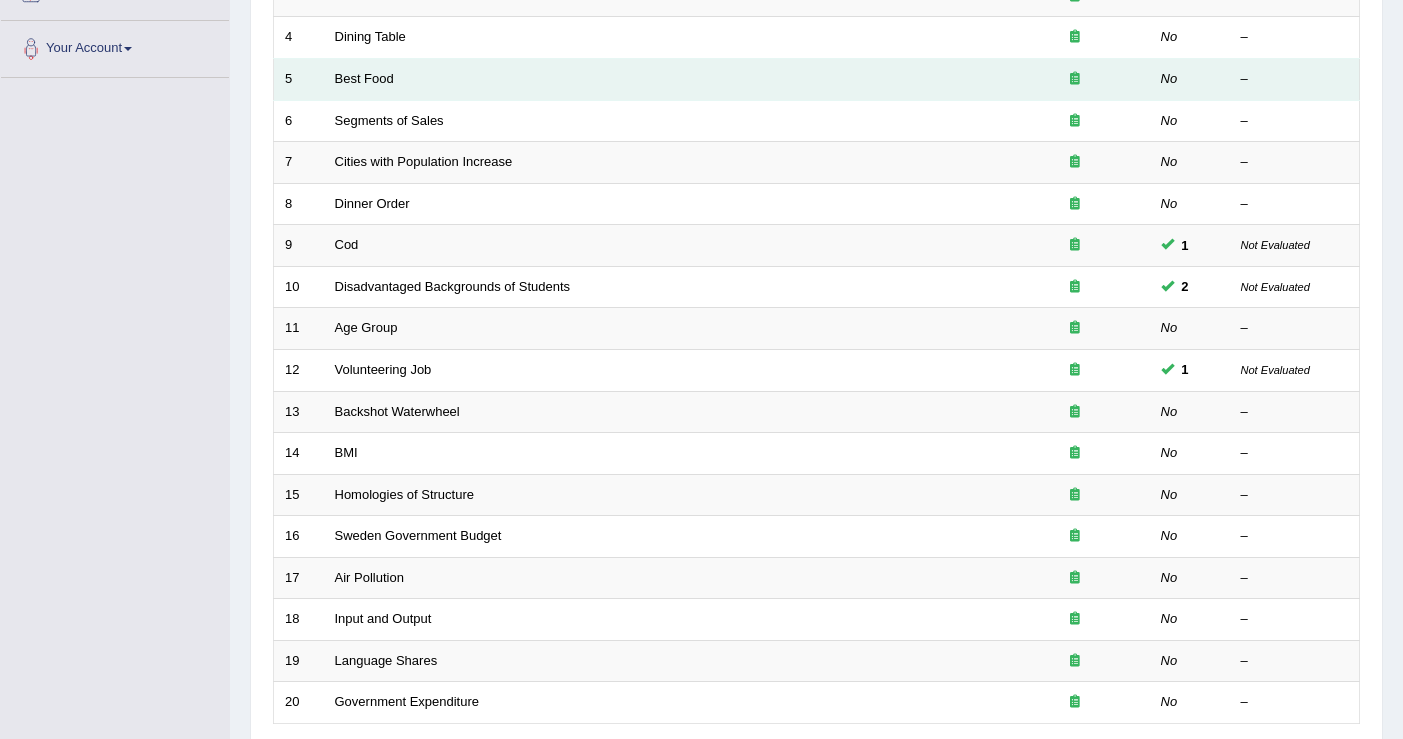 scroll, scrollTop: 0, scrollLeft: 0, axis: both 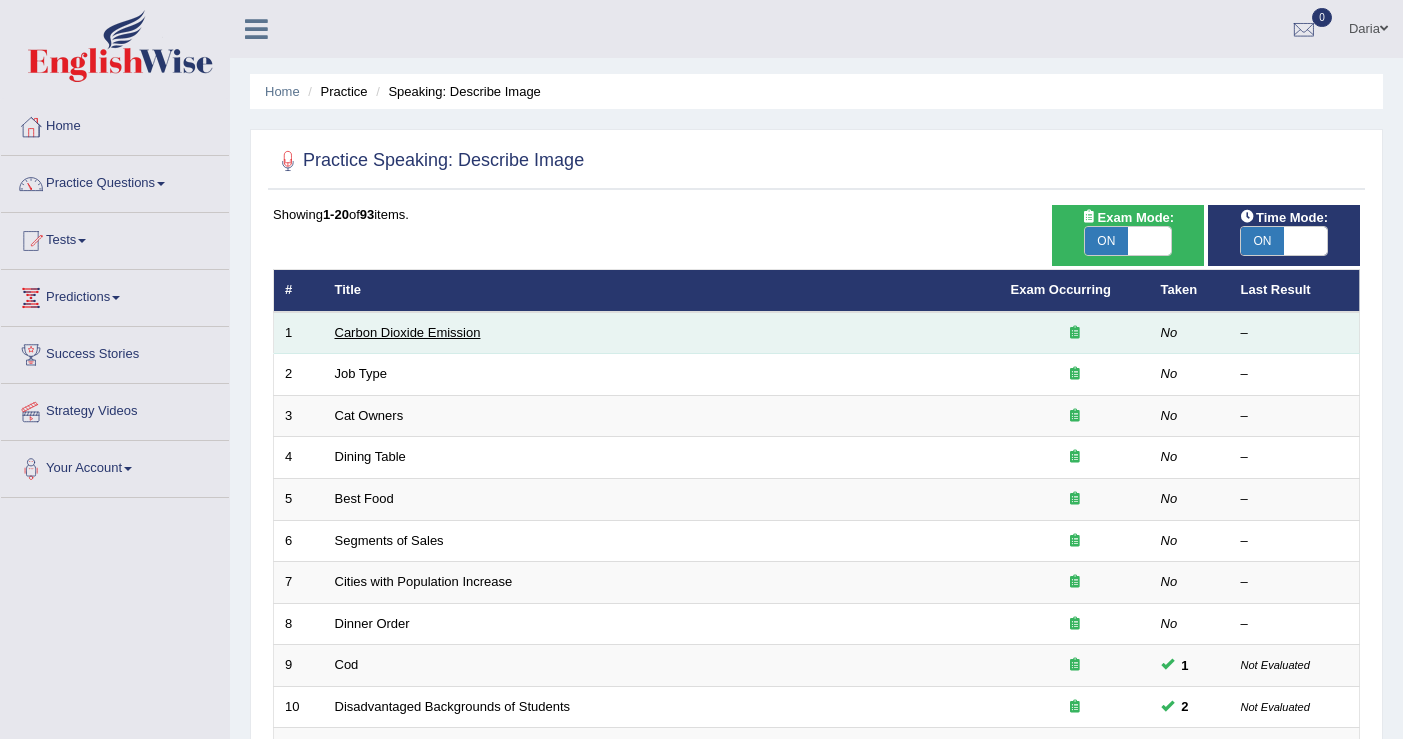 click on "Carbon Dioxide Emission" at bounding box center [408, 332] 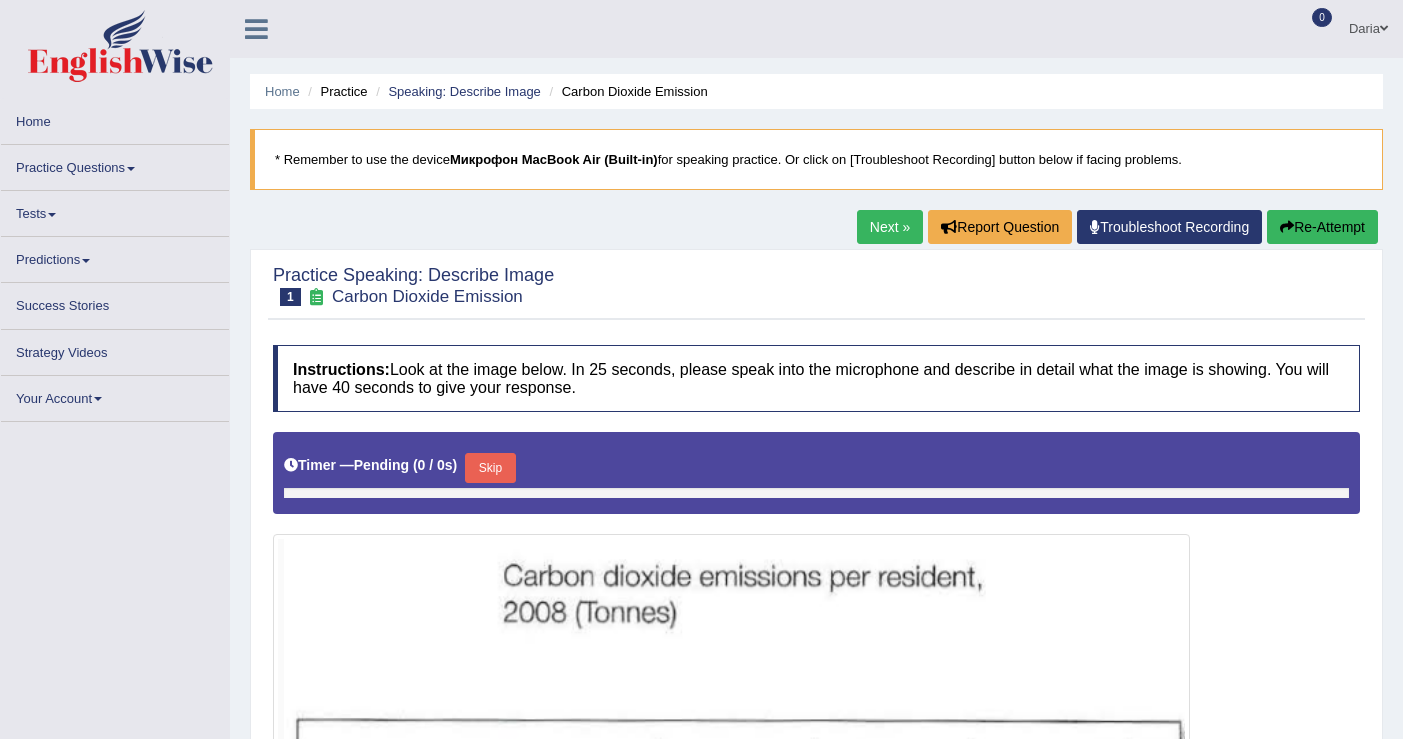 scroll, scrollTop: 0, scrollLeft: 0, axis: both 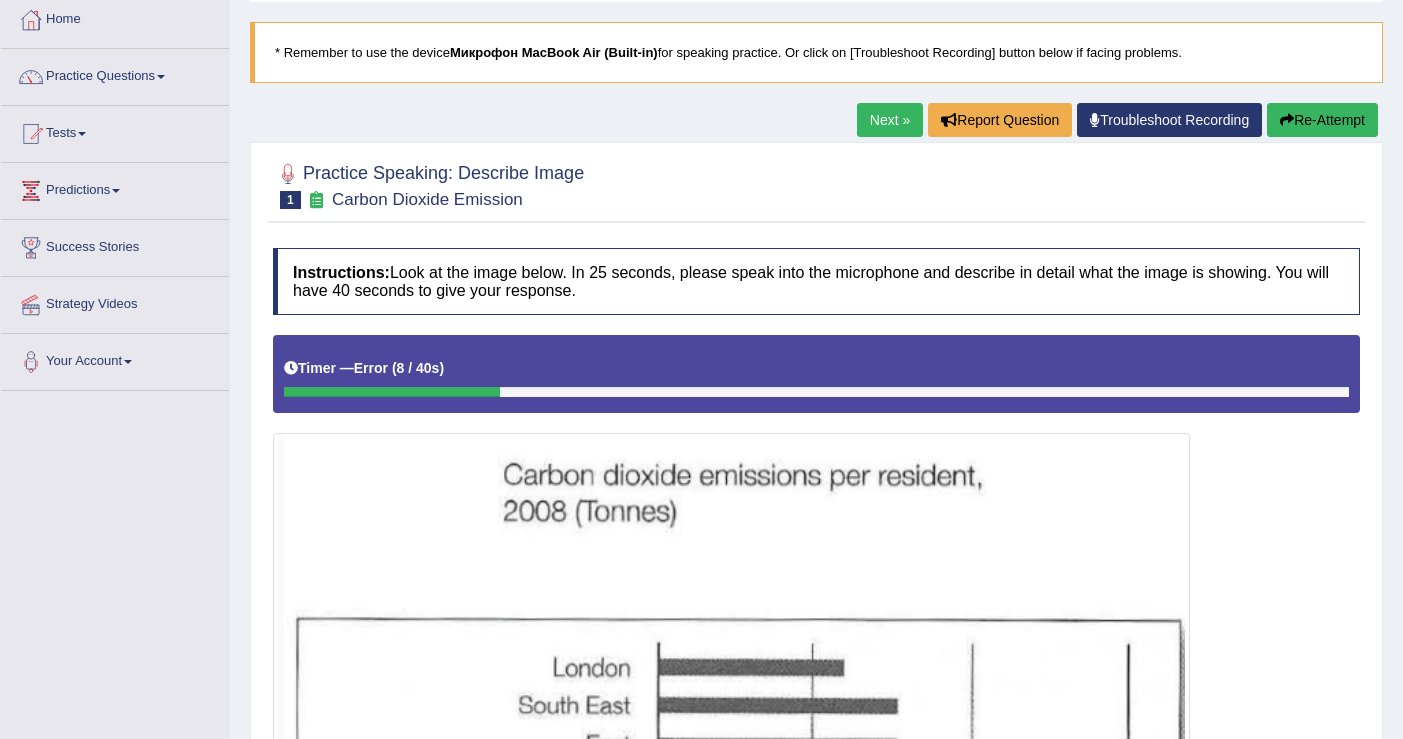 click on "Re-Attempt" at bounding box center (1322, 120) 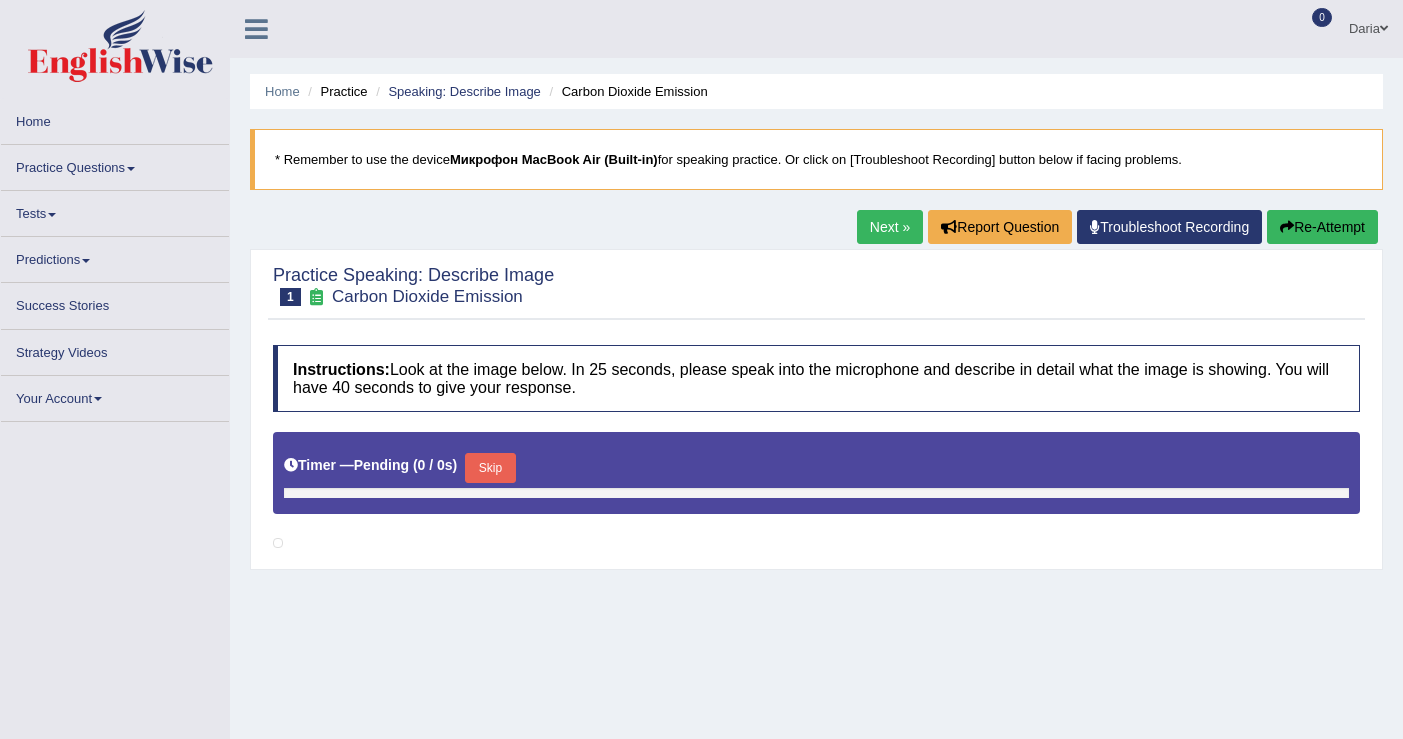 scroll, scrollTop: 107, scrollLeft: 0, axis: vertical 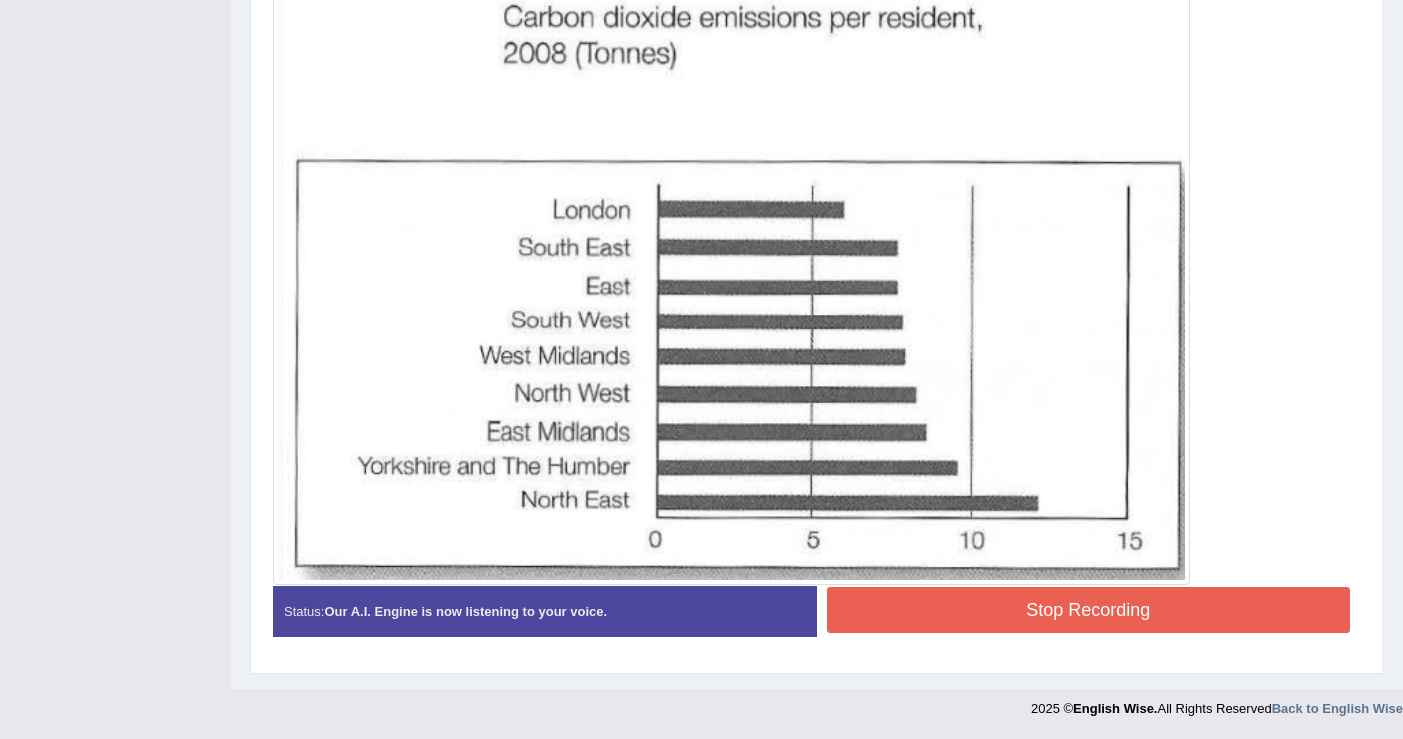 click on "Stop Recording" at bounding box center [1089, 610] 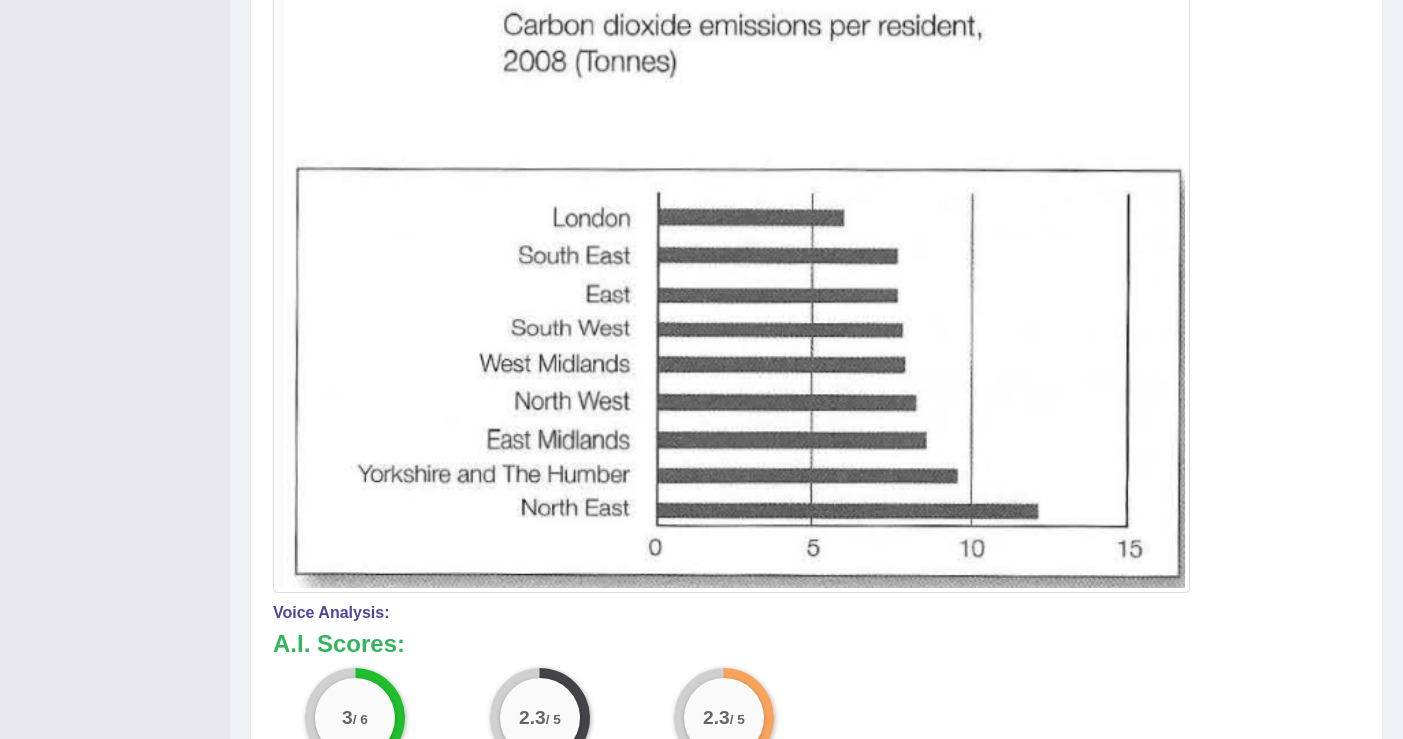 scroll, scrollTop: 196, scrollLeft: 0, axis: vertical 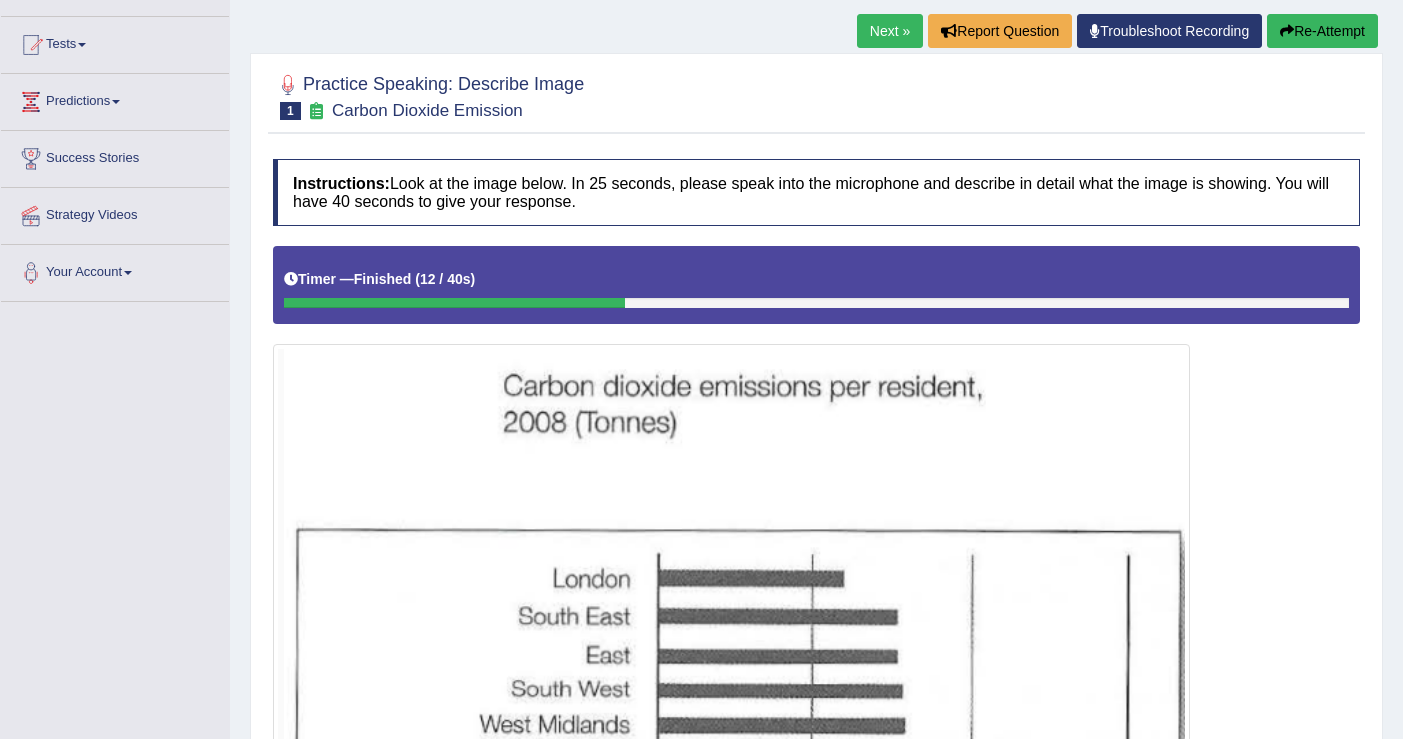 click on "Re-Attempt" at bounding box center [1322, 31] 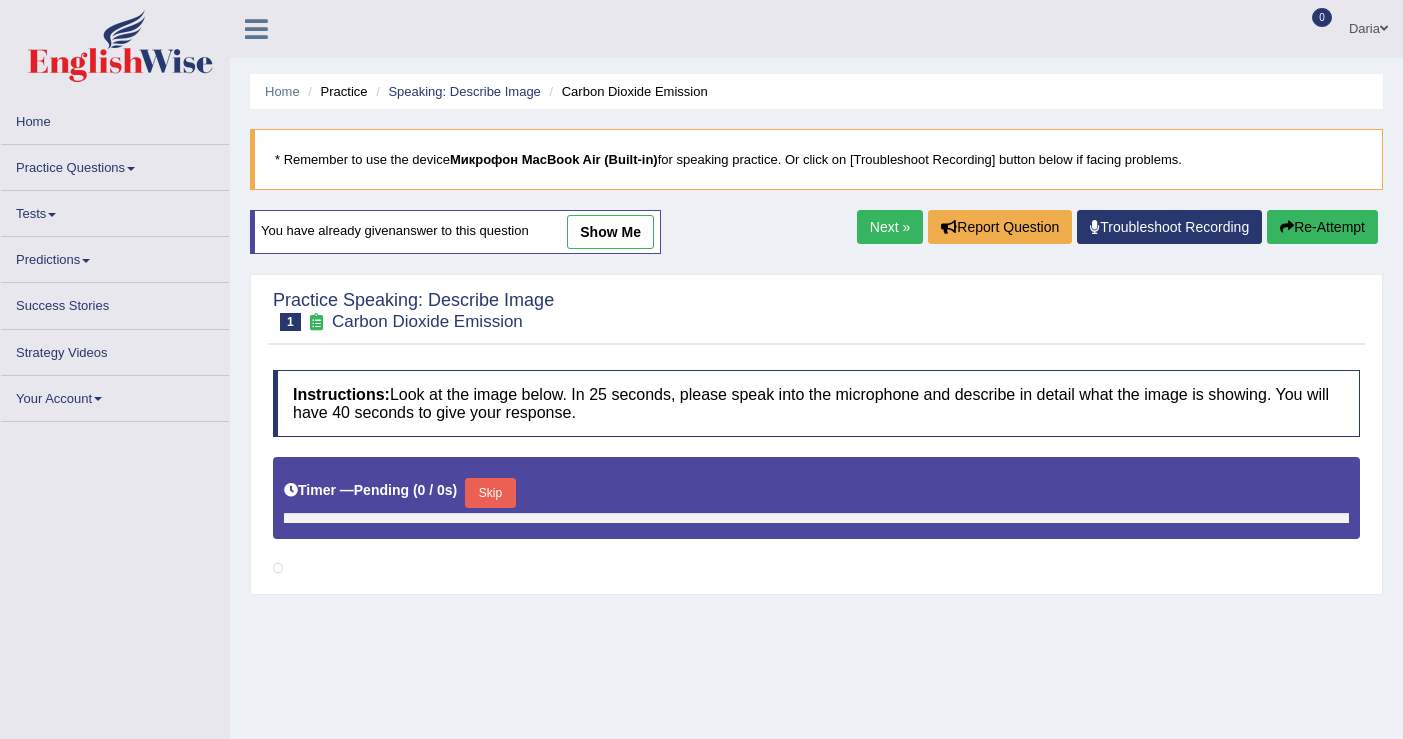 scroll, scrollTop: 196, scrollLeft: 0, axis: vertical 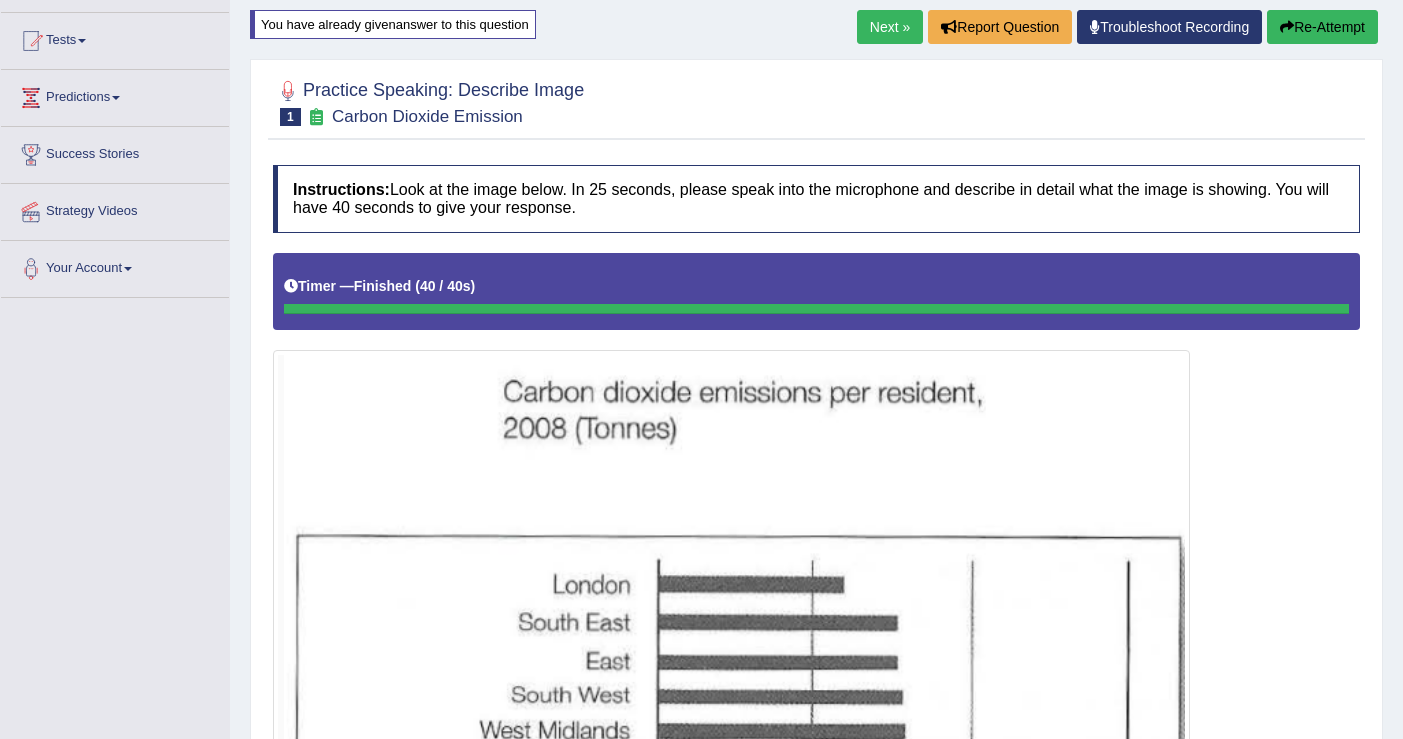 click on "Re-Attempt" at bounding box center [1322, 27] 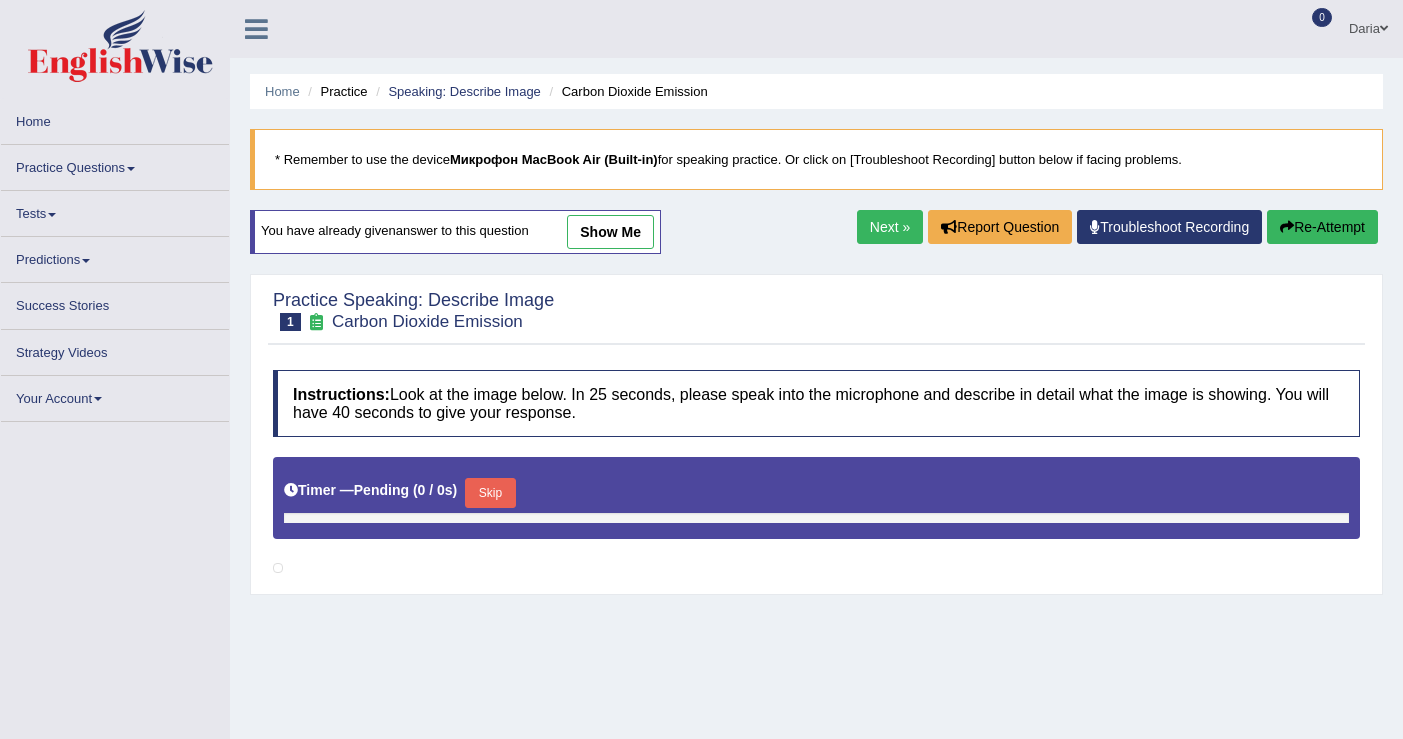 scroll, scrollTop: 189, scrollLeft: 0, axis: vertical 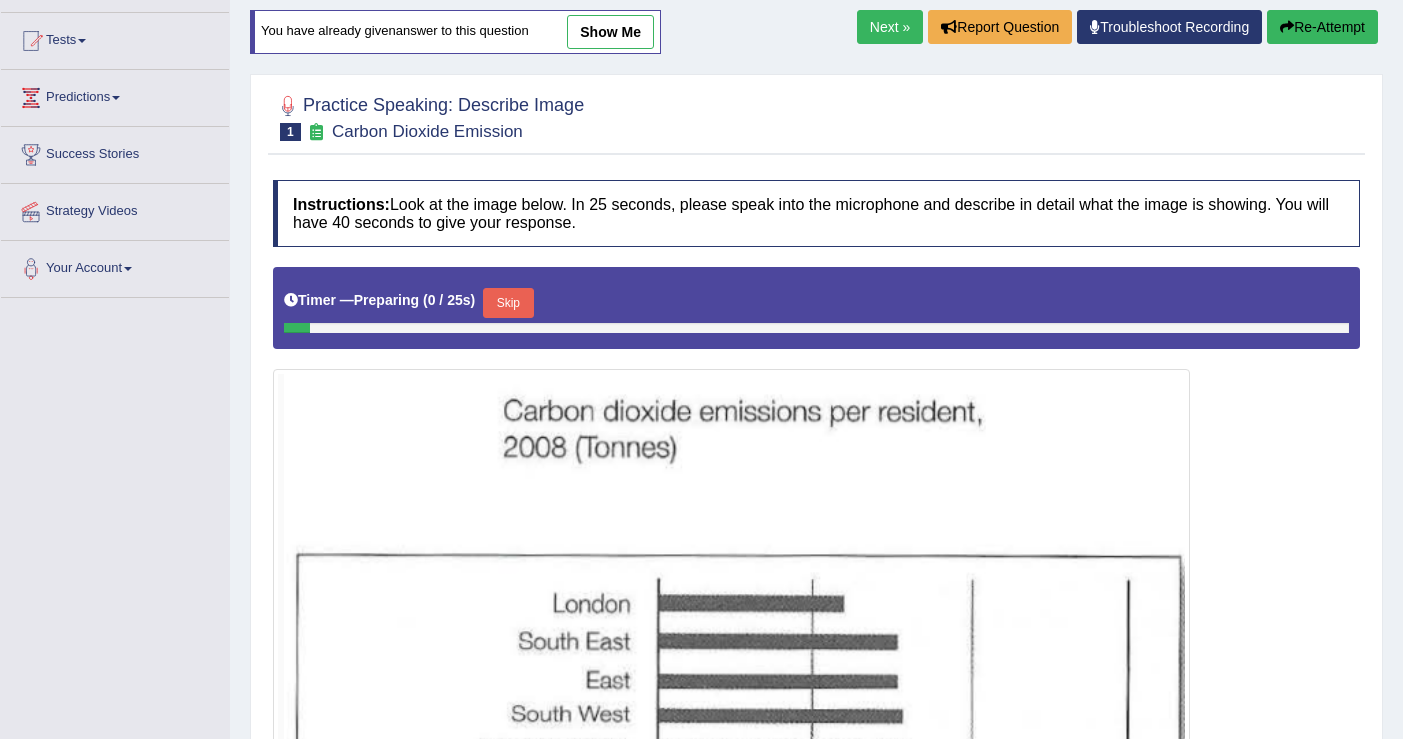 click on "Skip" at bounding box center (508, 303) 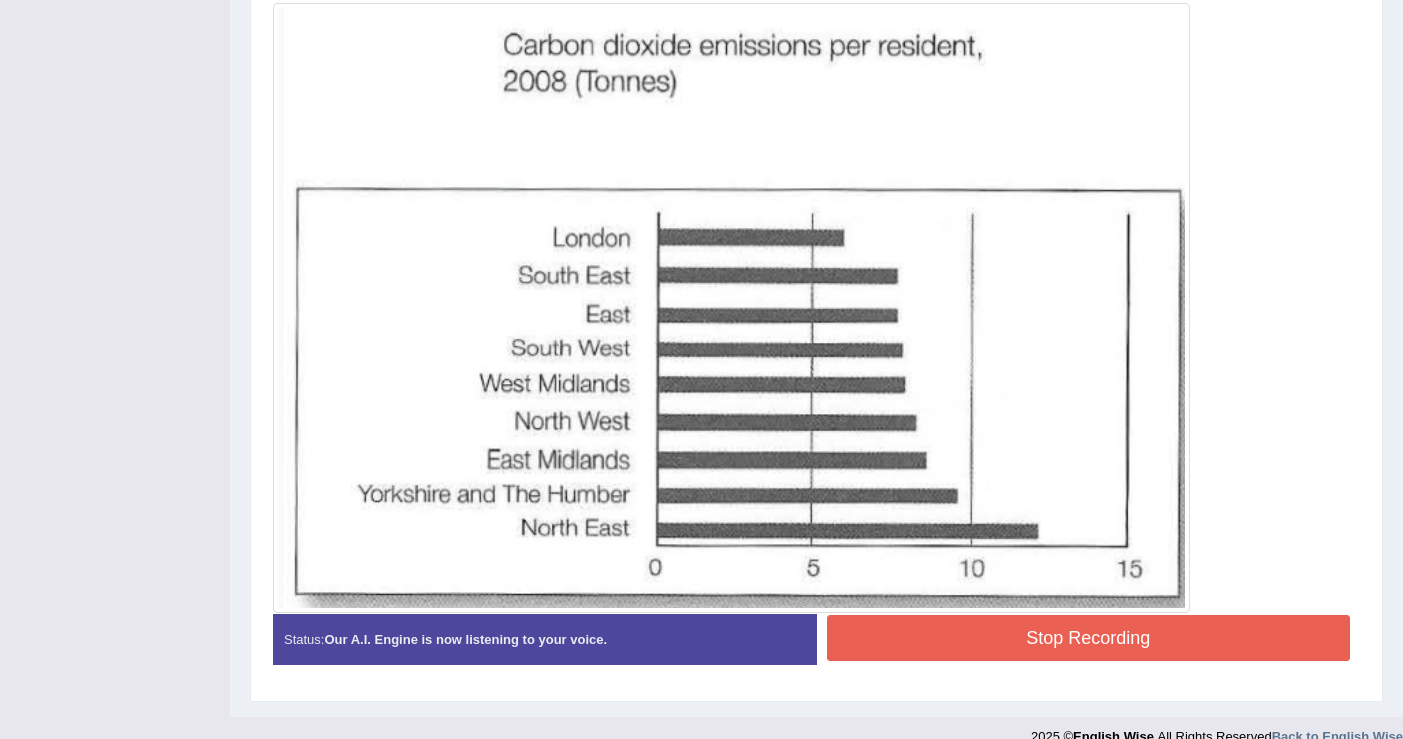 scroll, scrollTop: 575, scrollLeft: 0, axis: vertical 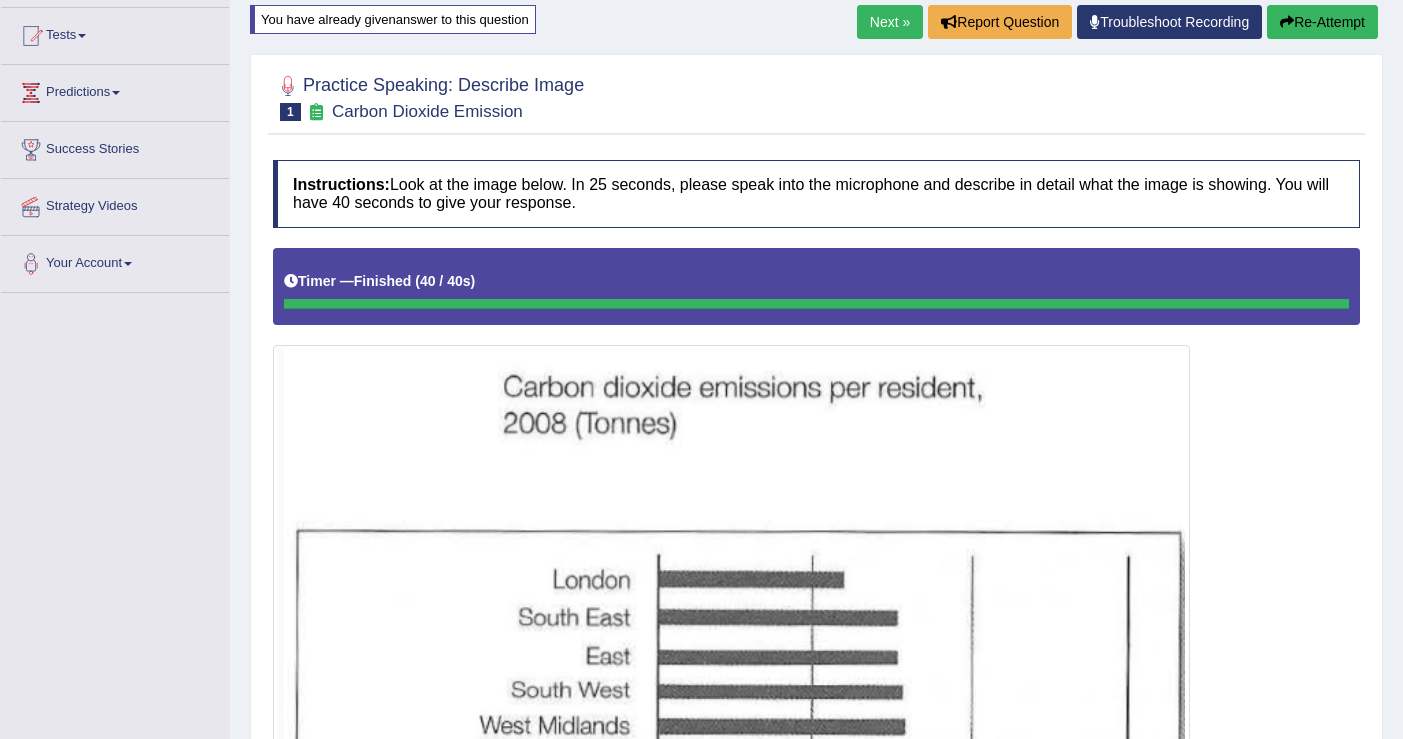 click on "Re-Attempt" at bounding box center (1322, 22) 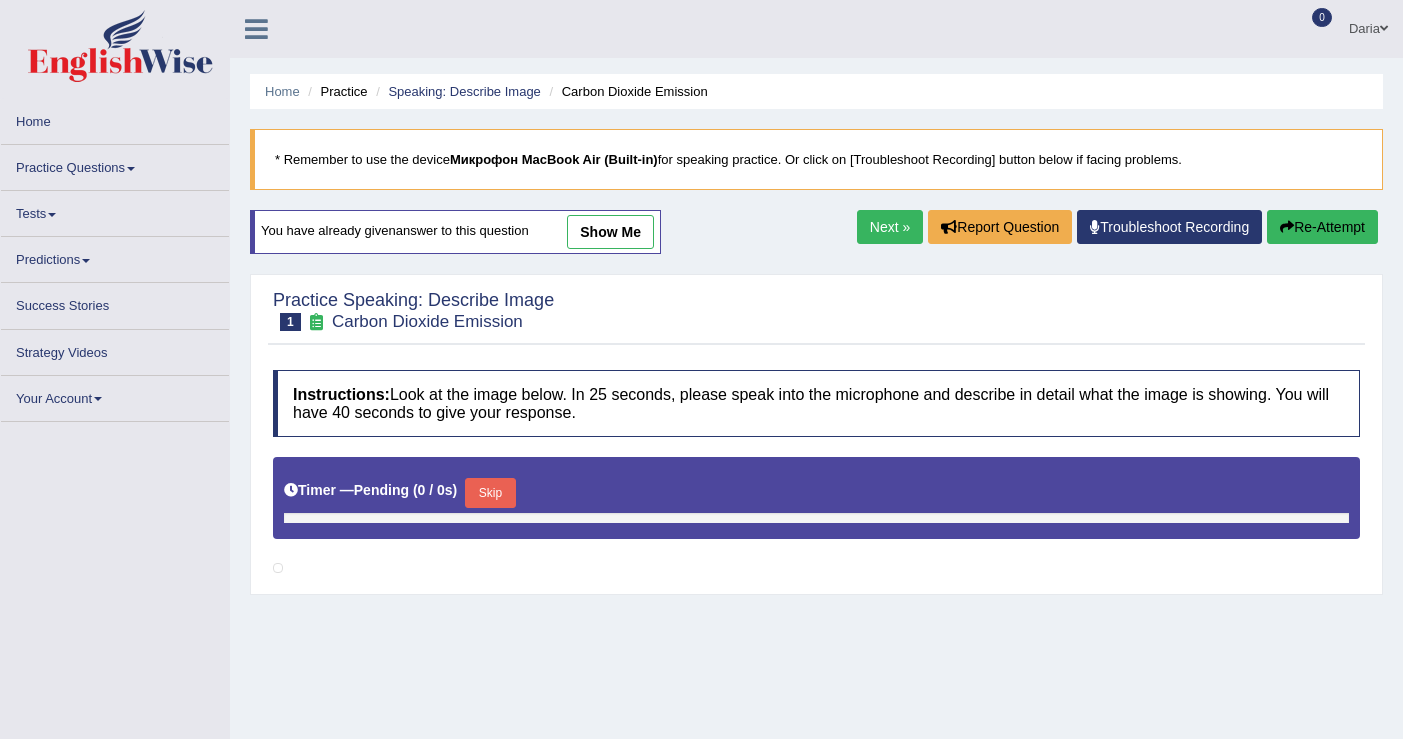 scroll, scrollTop: 194, scrollLeft: 0, axis: vertical 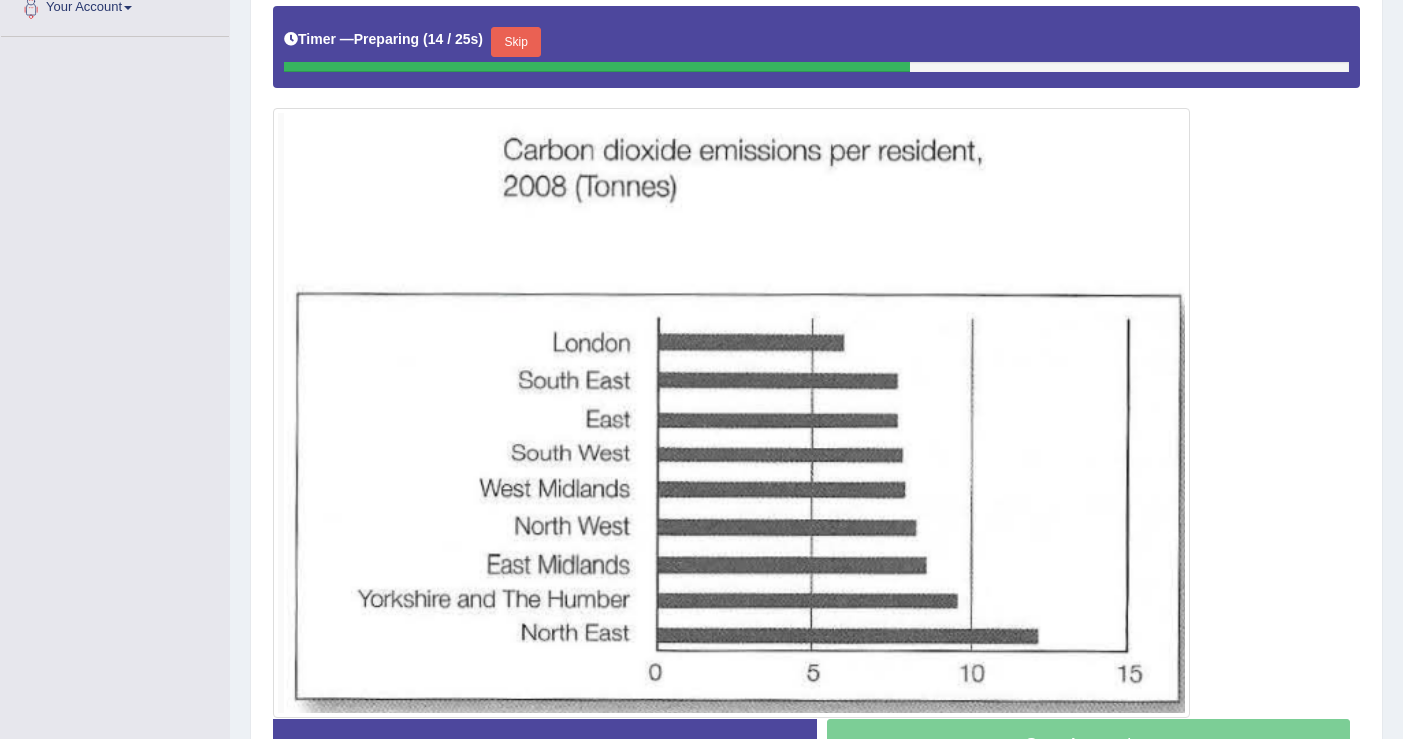 click on "Skip" at bounding box center (516, 42) 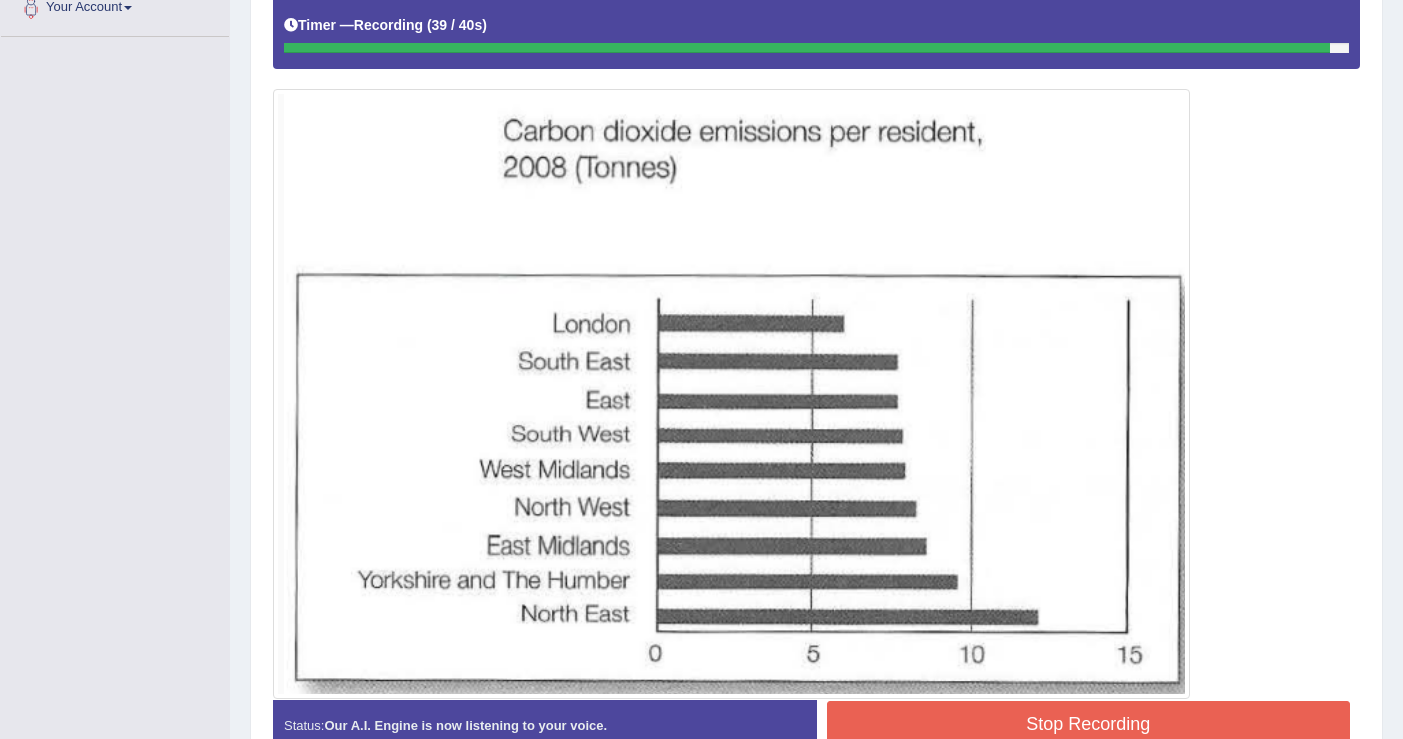 click on "Stop Recording" at bounding box center [1089, 724] 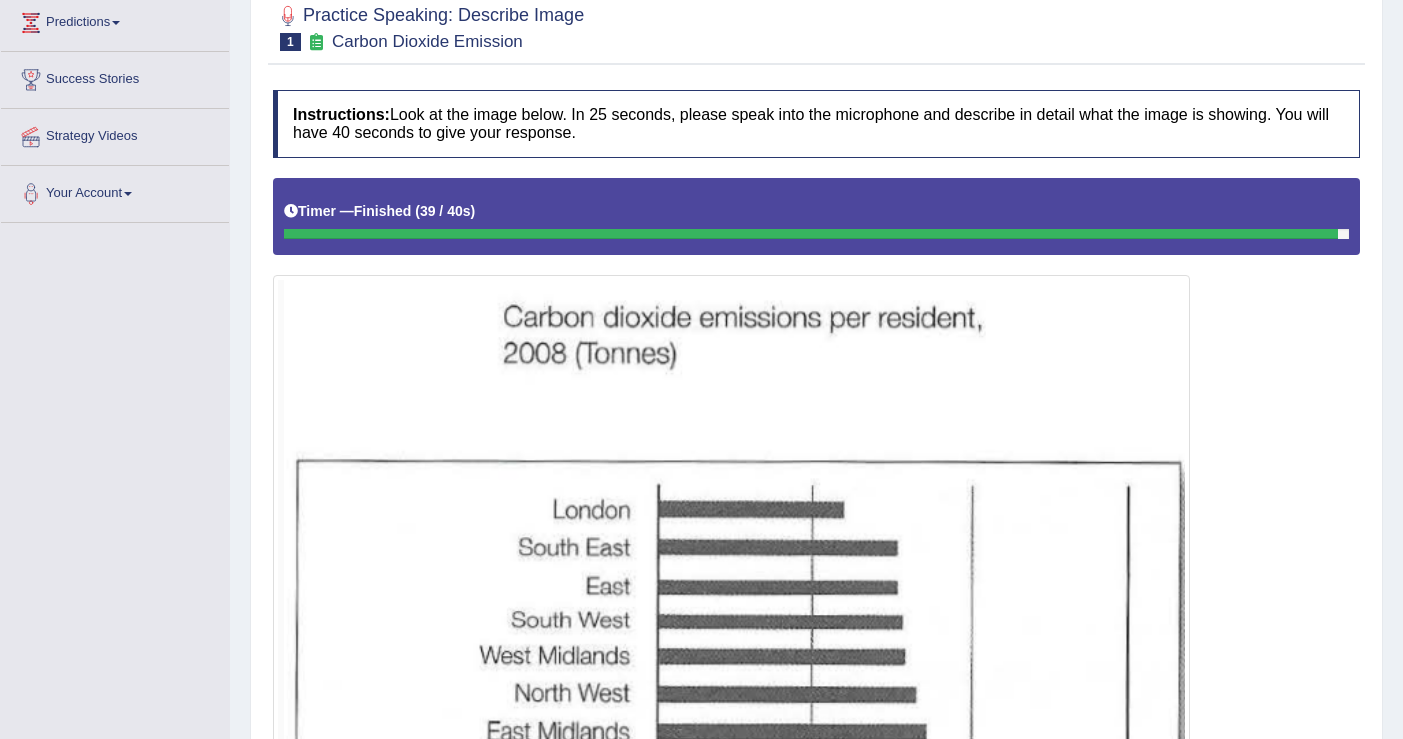 scroll, scrollTop: 163, scrollLeft: 0, axis: vertical 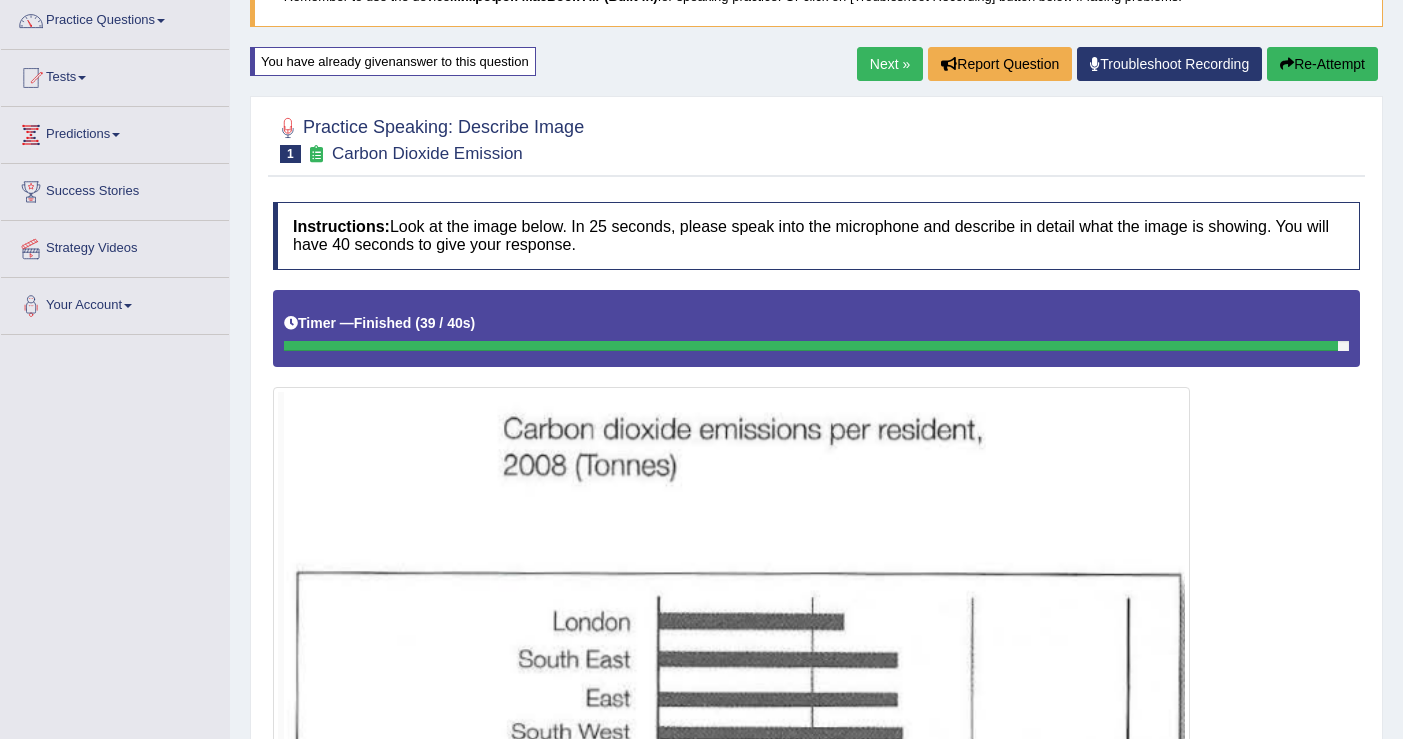 click on "Re-Attempt" at bounding box center (1322, 64) 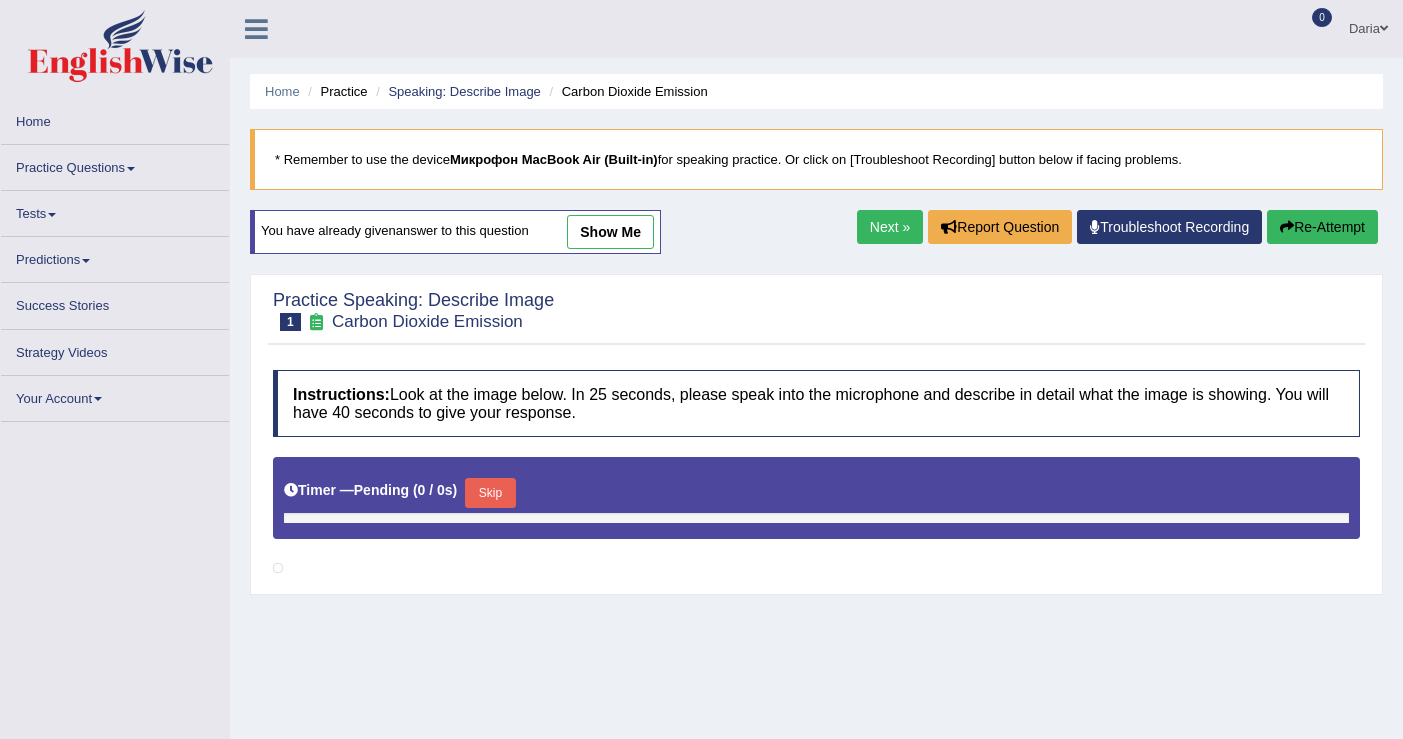 scroll, scrollTop: 154, scrollLeft: 0, axis: vertical 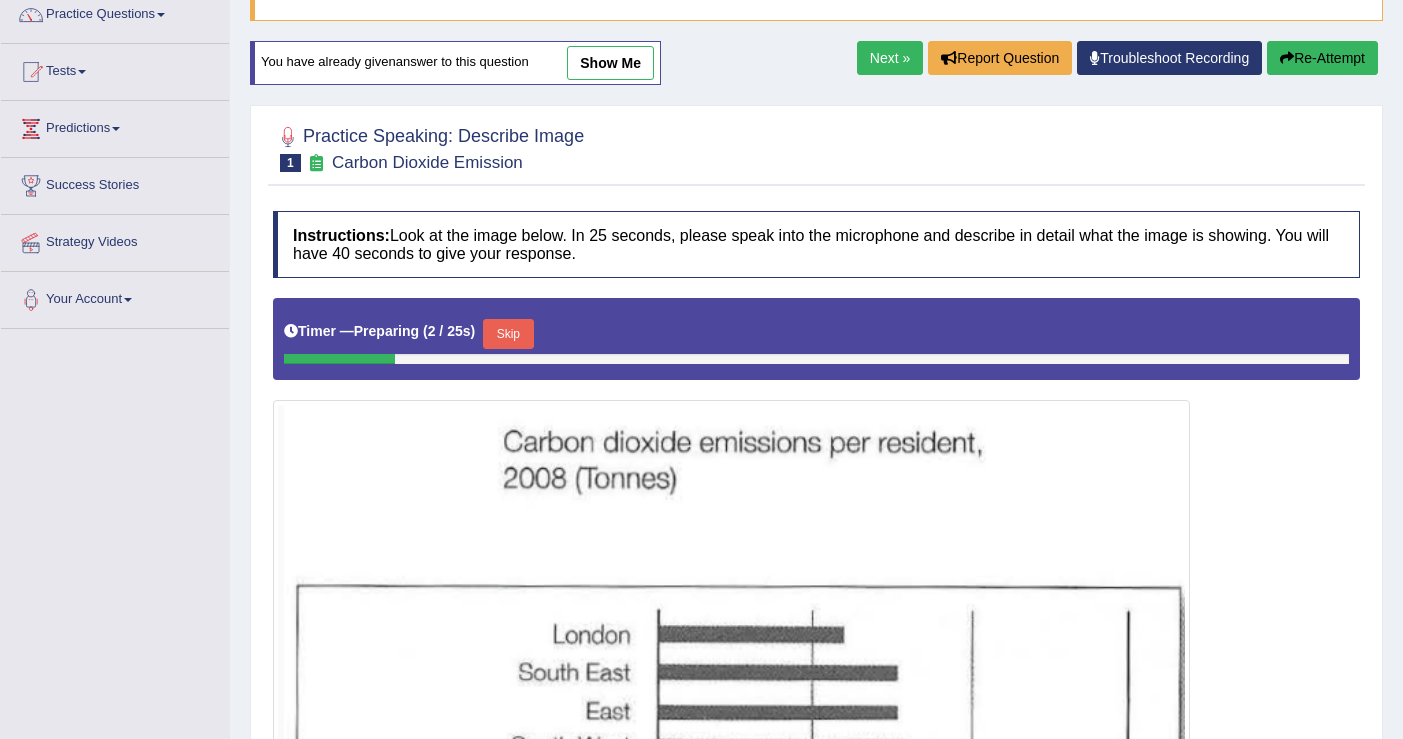 click on "Skip" at bounding box center [508, 334] 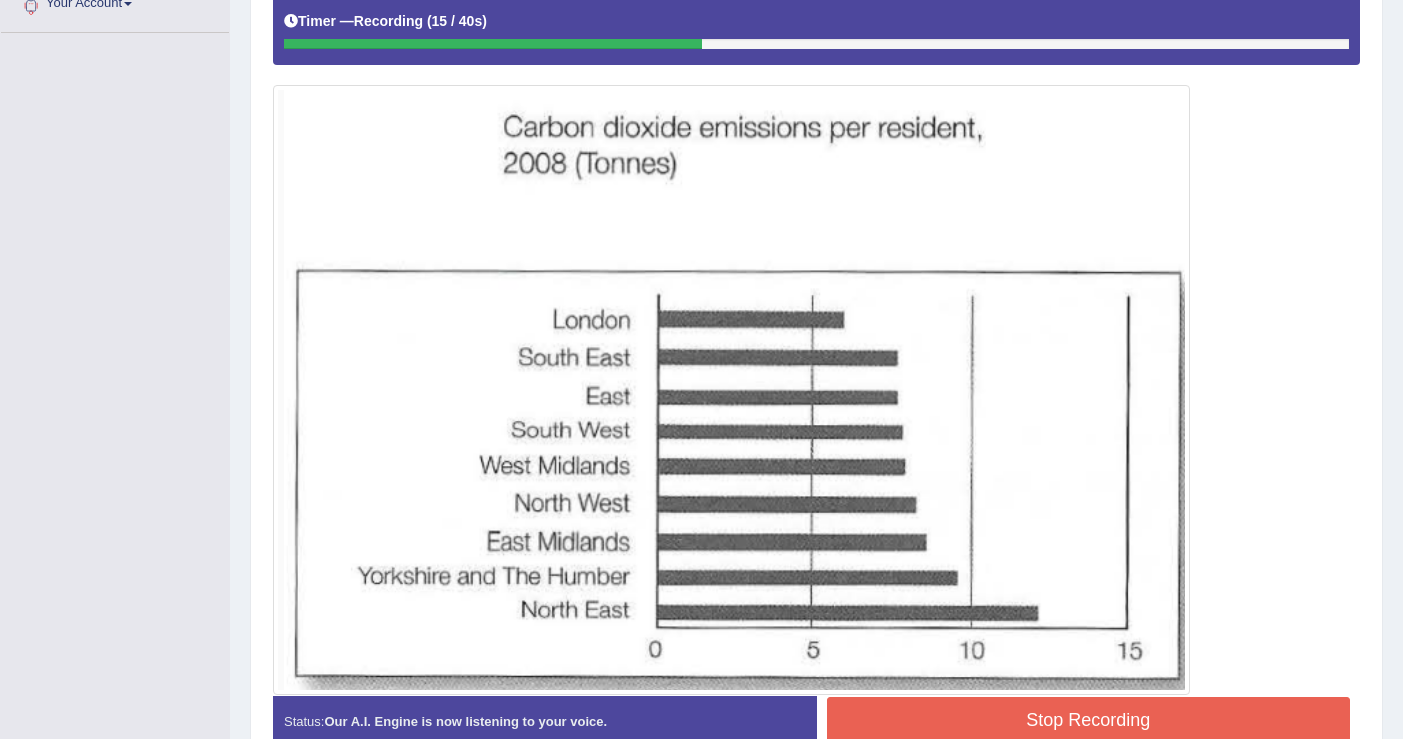 scroll, scrollTop: 464, scrollLeft: 0, axis: vertical 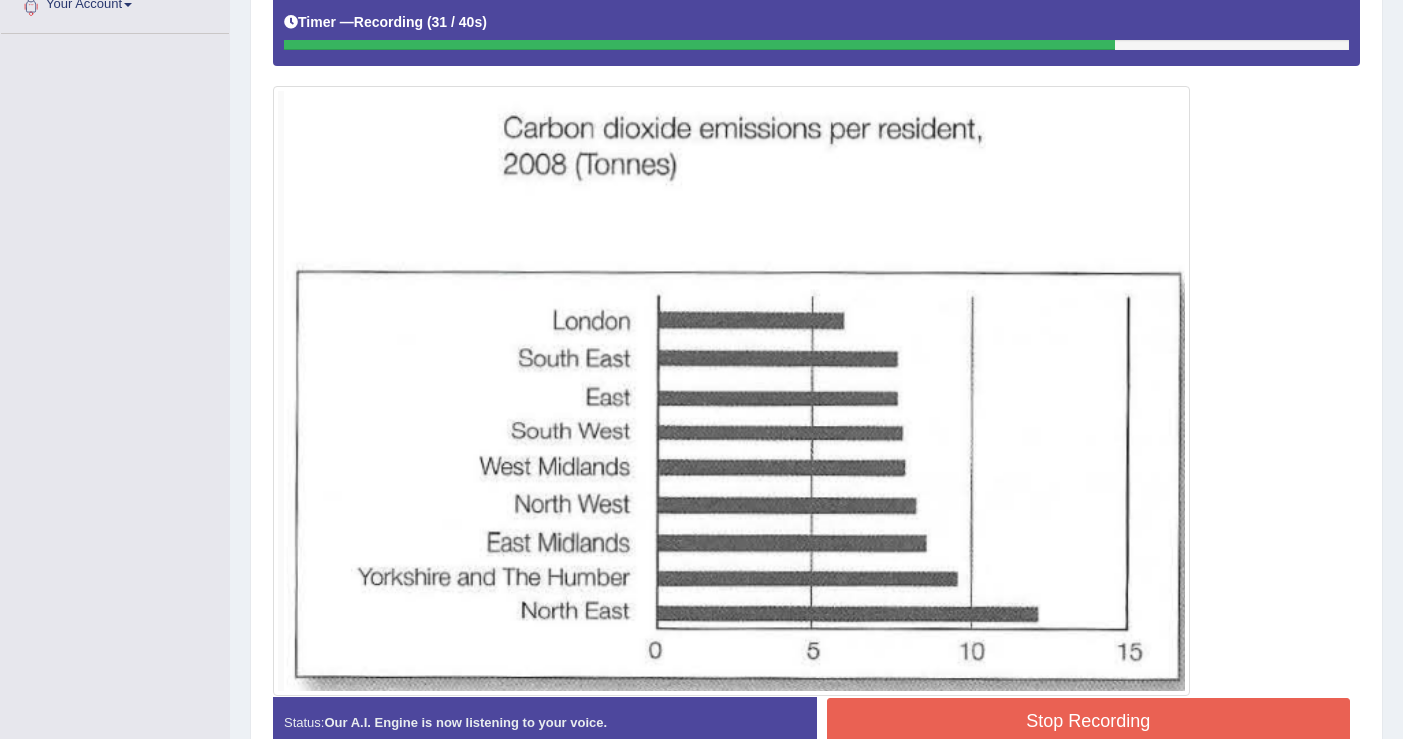 click on "Stop Recording" at bounding box center [1089, 721] 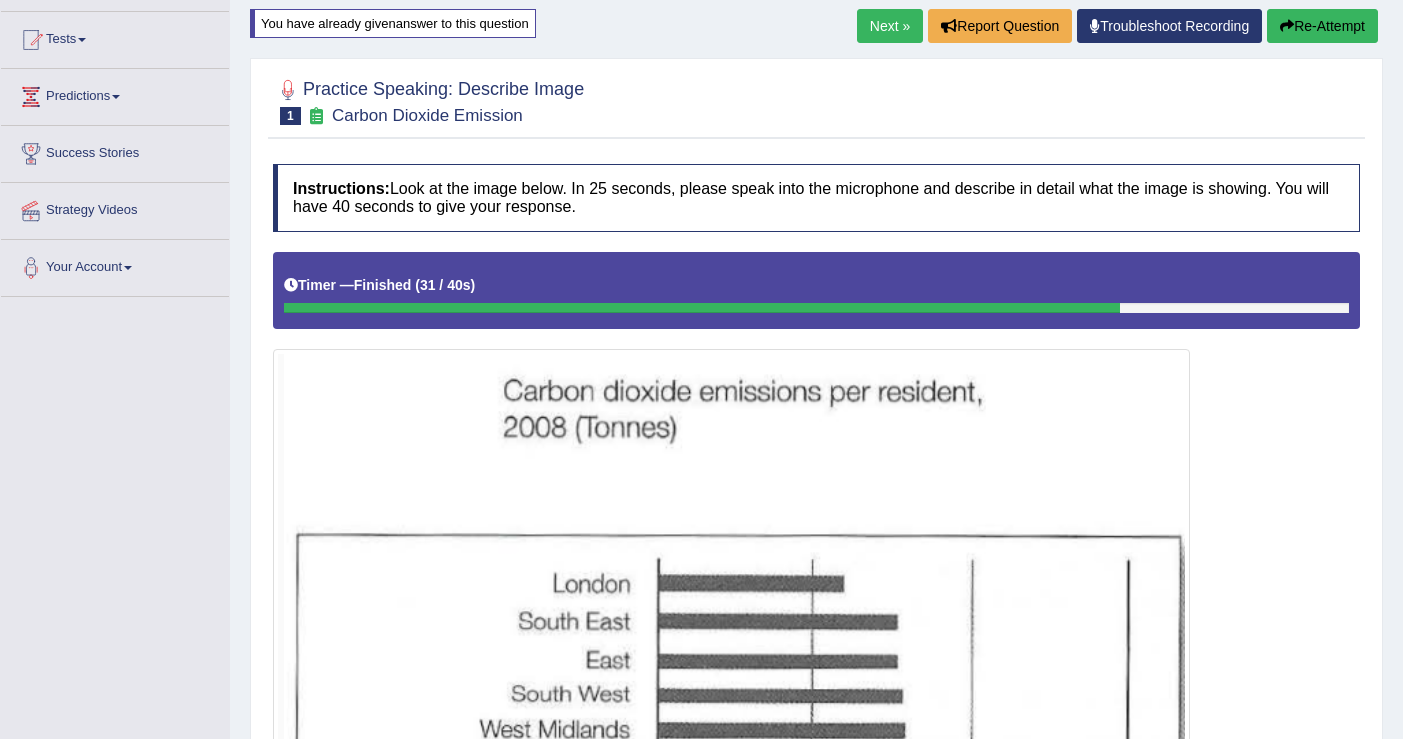 scroll, scrollTop: 164, scrollLeft: 0, axis: vertical 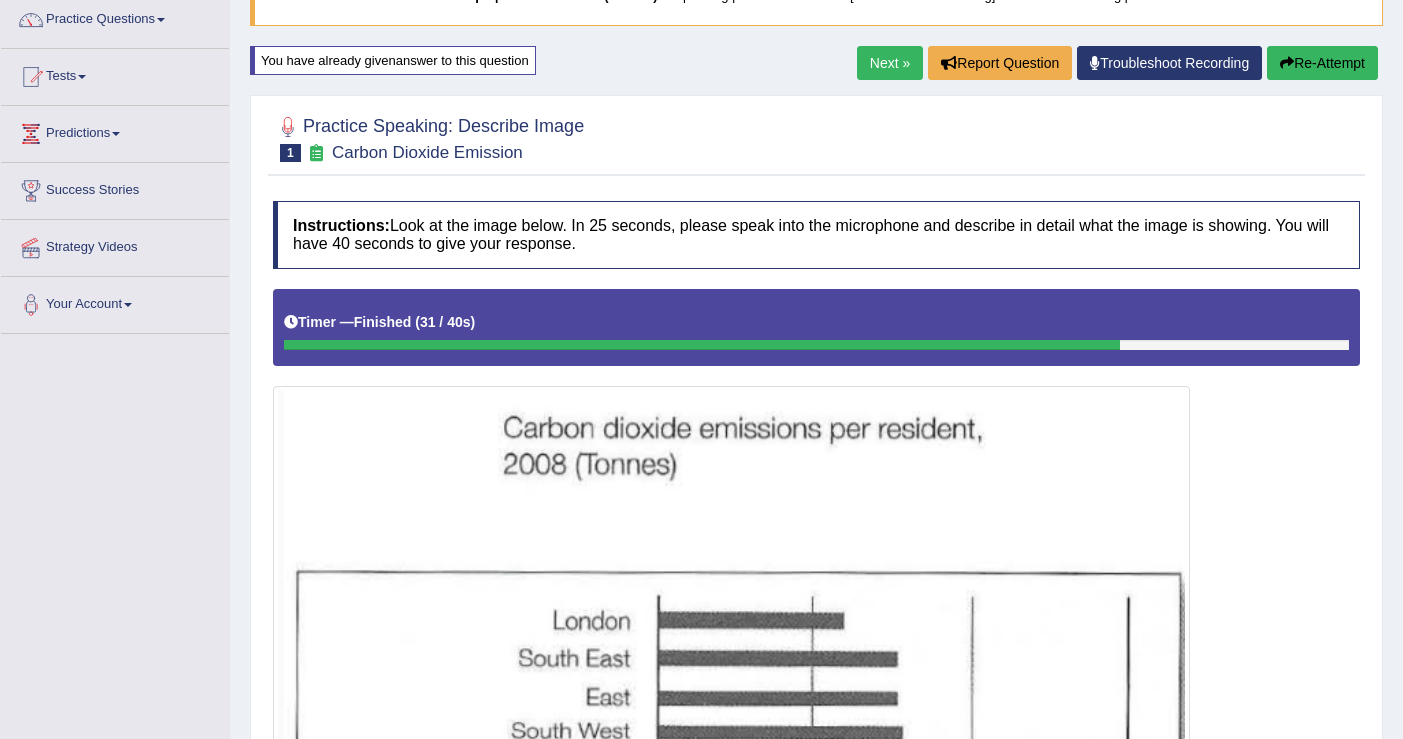 click on "Next »" at bounding box center (890, 63) 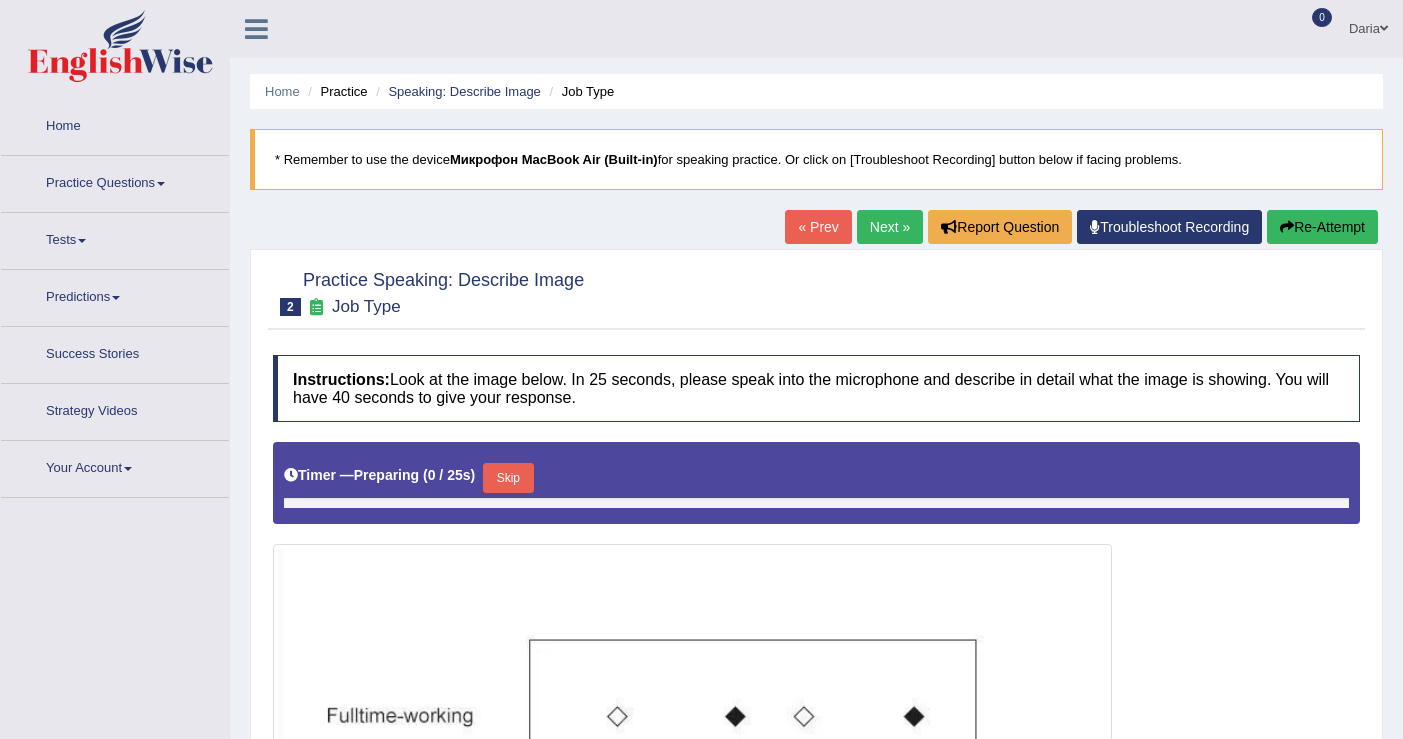 scroll, scrollTop: 0, scrollLeft: 0, axis: both 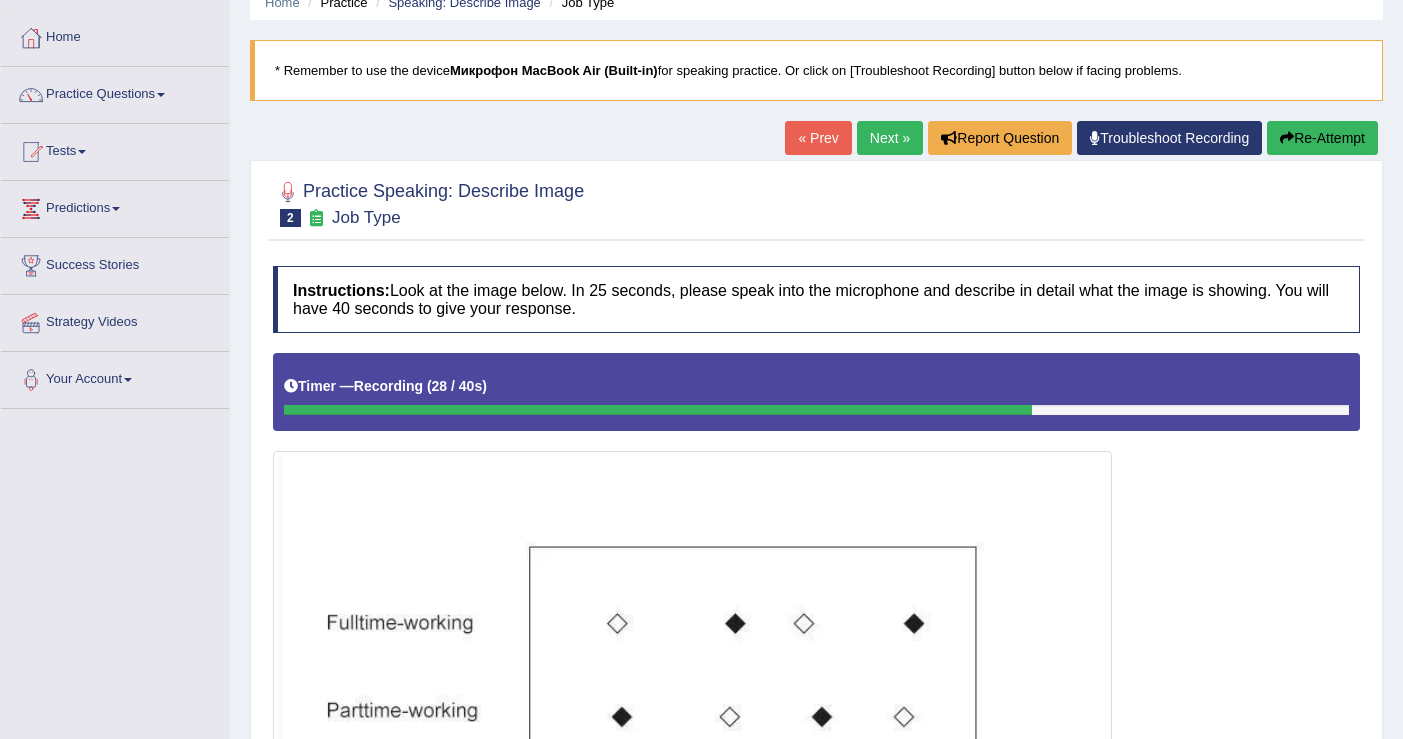 click at bounding box center (1287, 138) 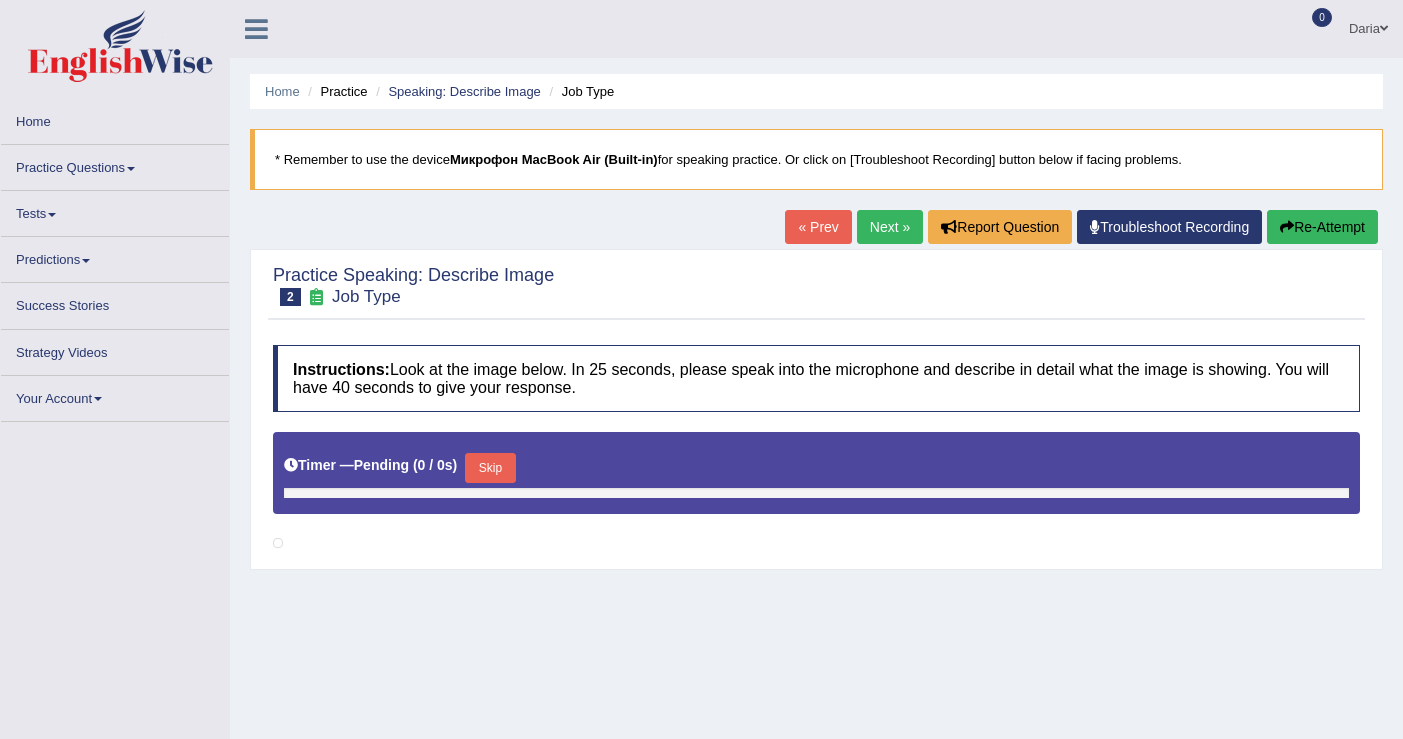 scroll, scrollTop: 89, scrollLeft: 0, axis: vertical 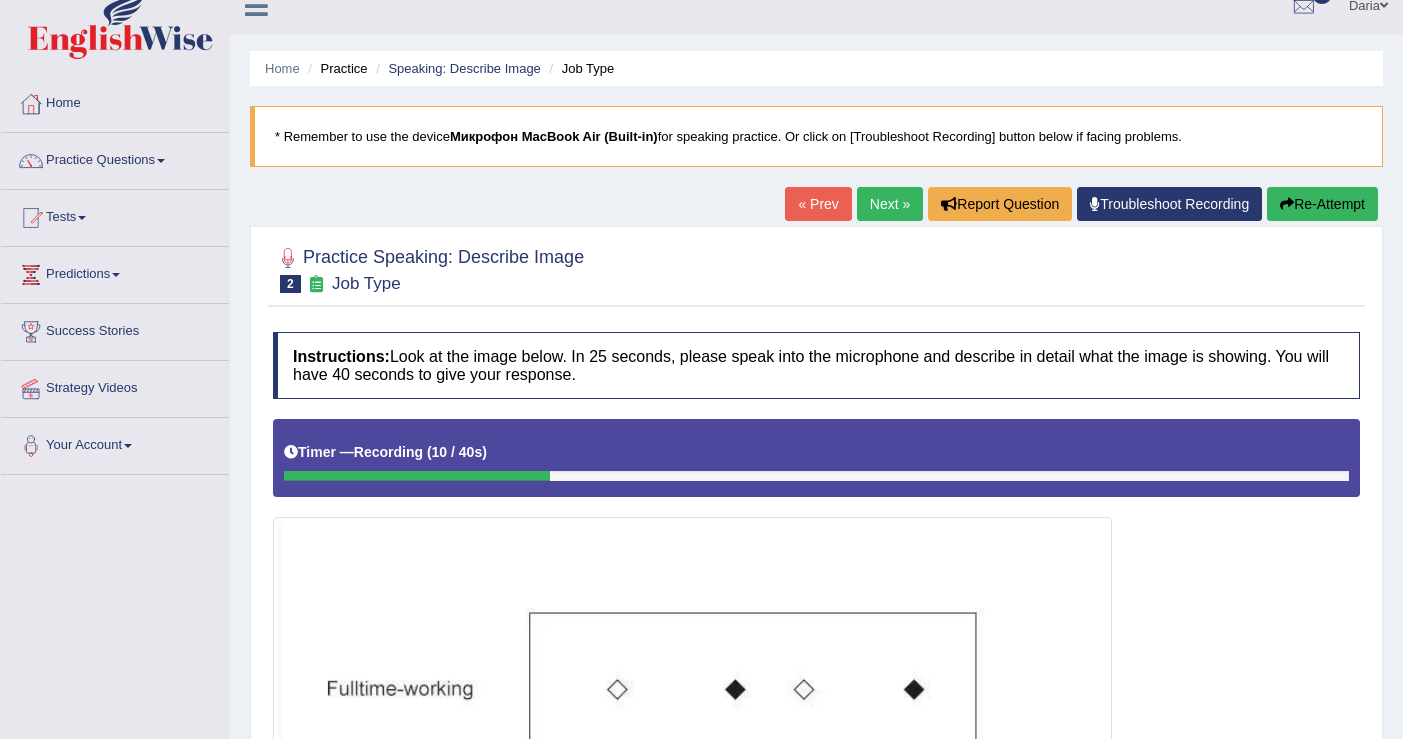 click on "Re-Attempt" at bounding box center [1322, 204] 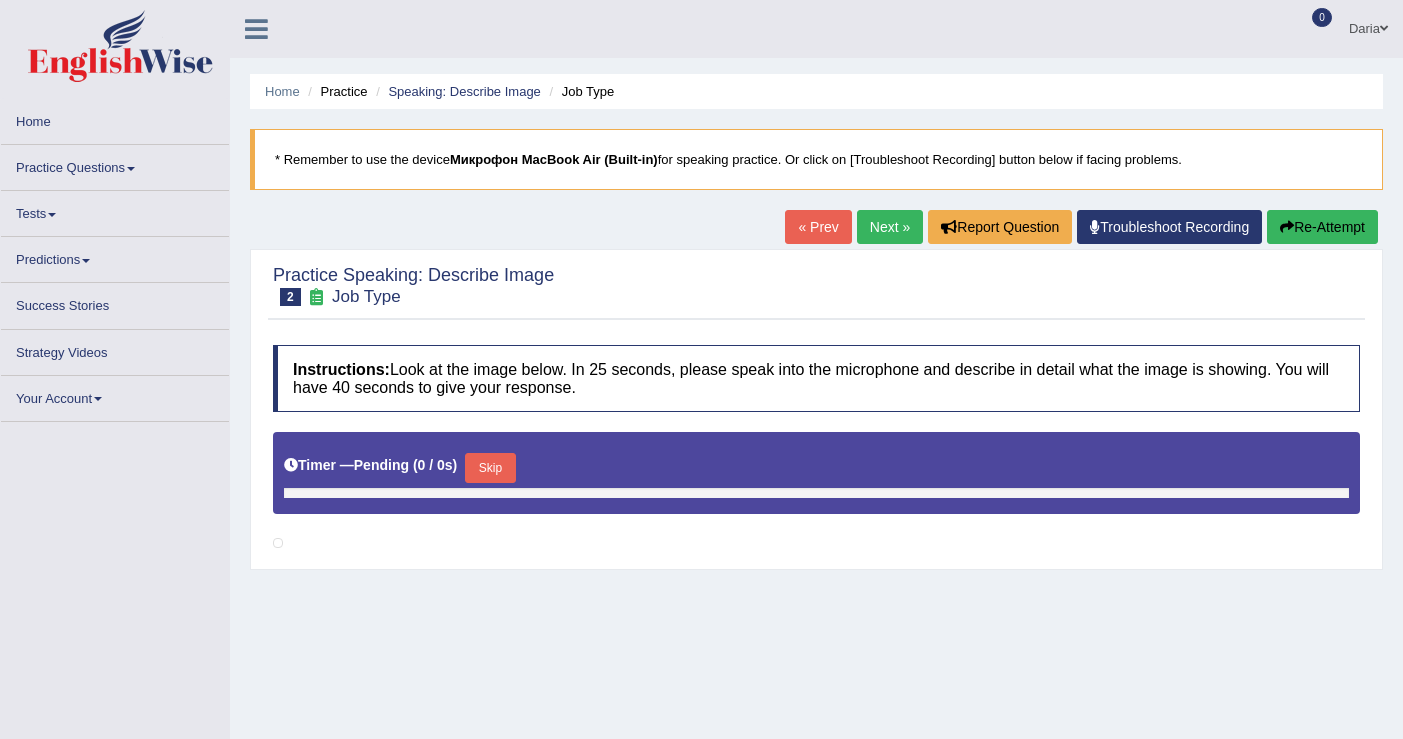scroll, scrollTop: 23, scrollLeft: 0, axis: vertical 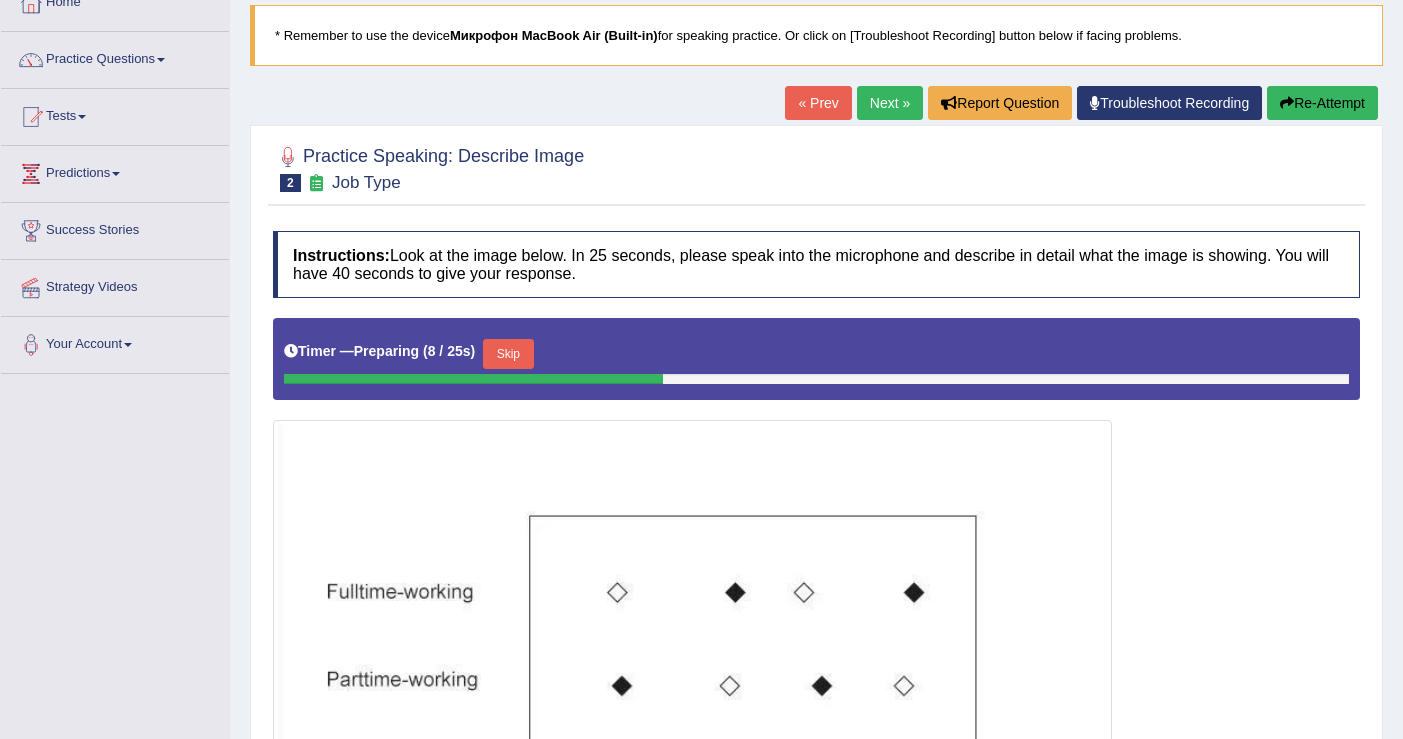 click on "Re-Attempt" at bounding box center (1322, 103) 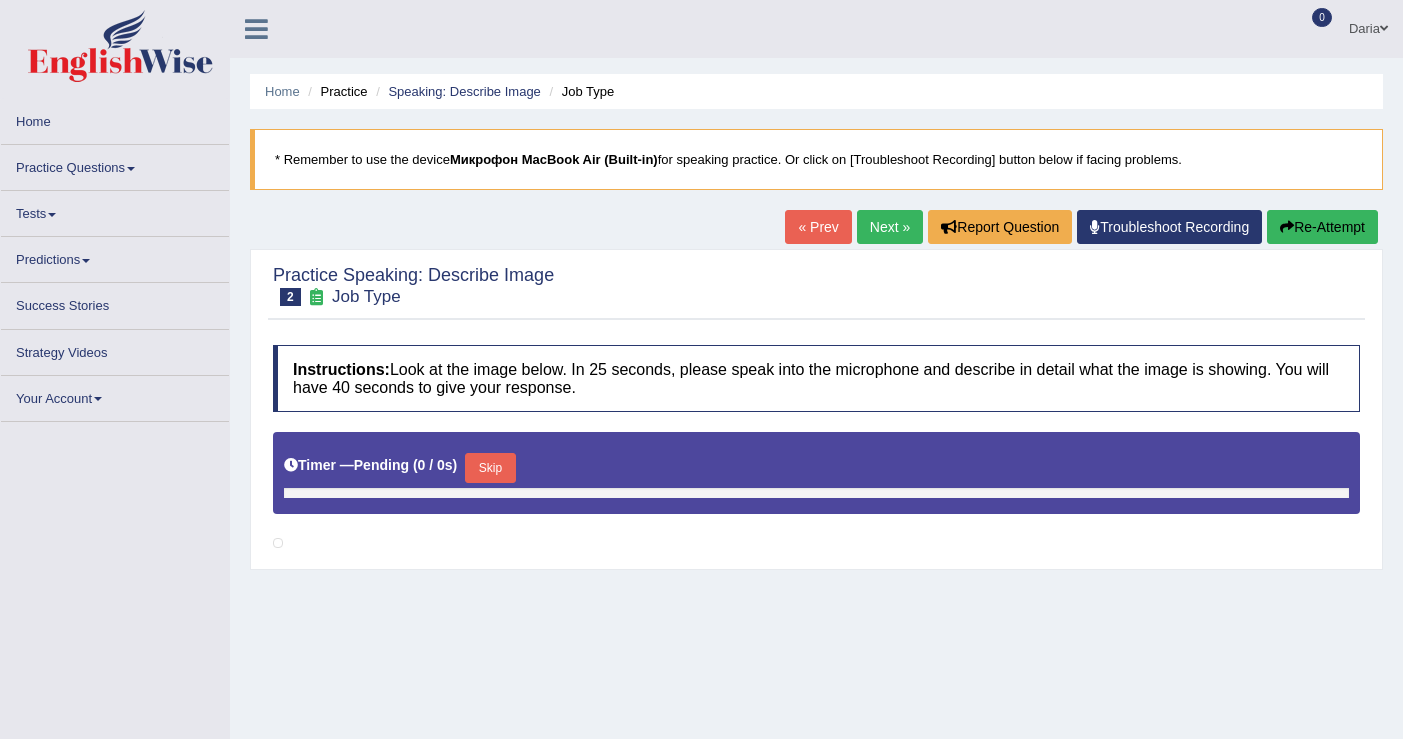 scroll, scrollTop: 124, scrollLeft: 0, axis: vertical 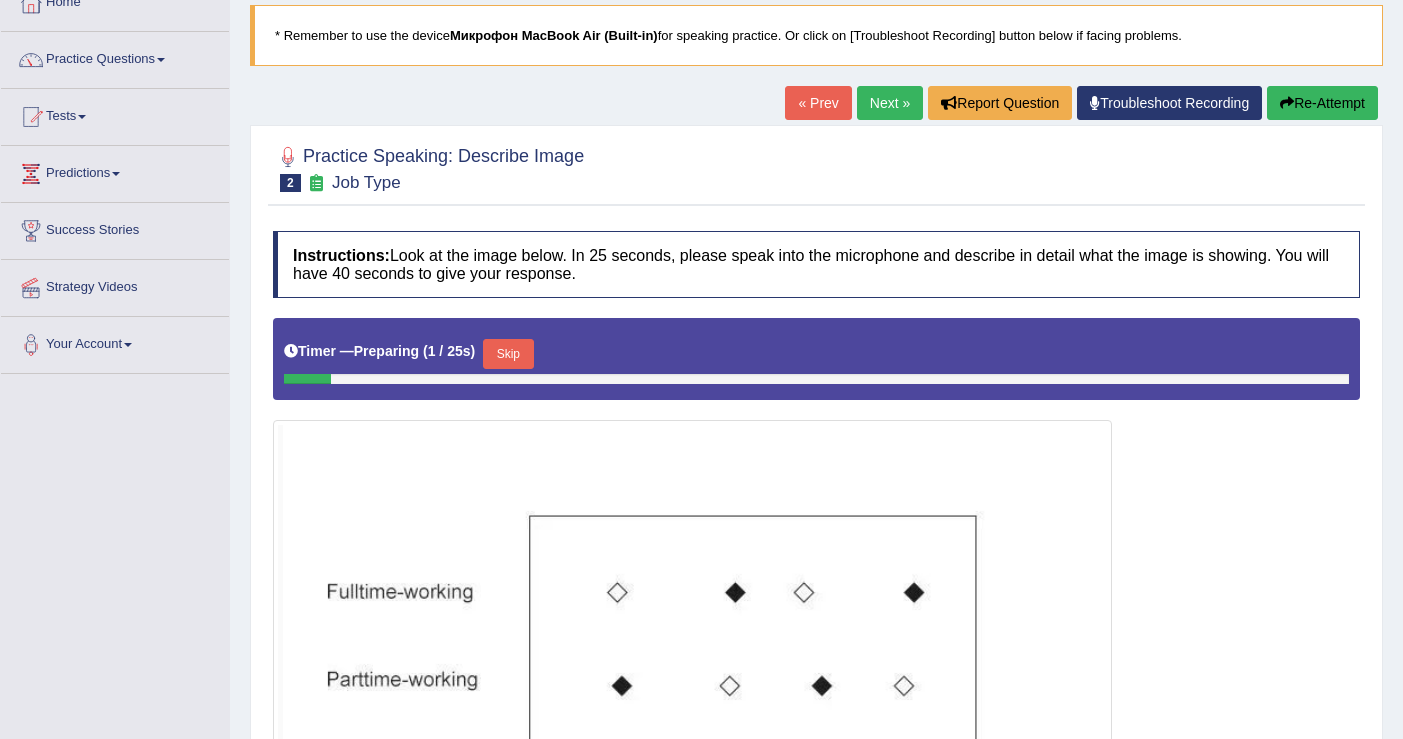 click on "Skip" at bounding box center [508, 354] 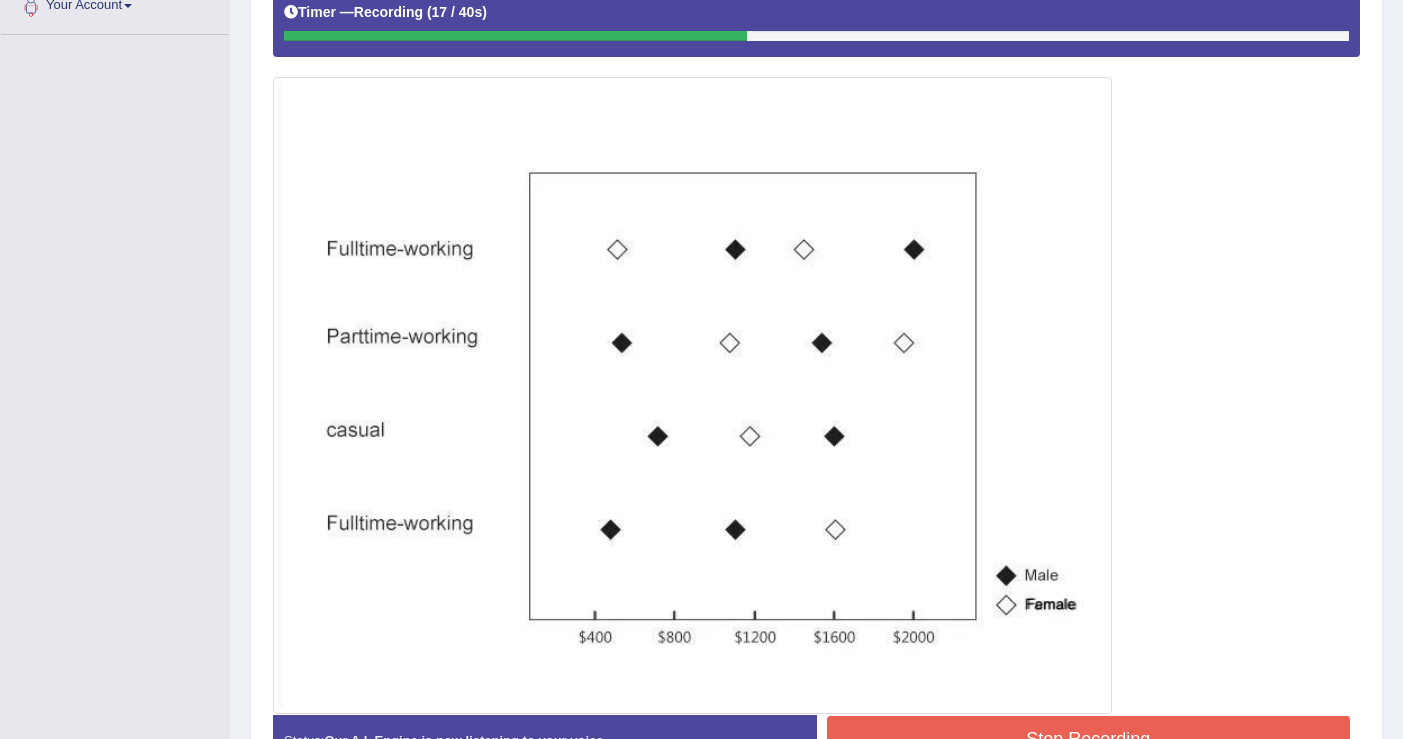 scroll, scrollTop: 492, scrollLeft: 0, axis: vertical 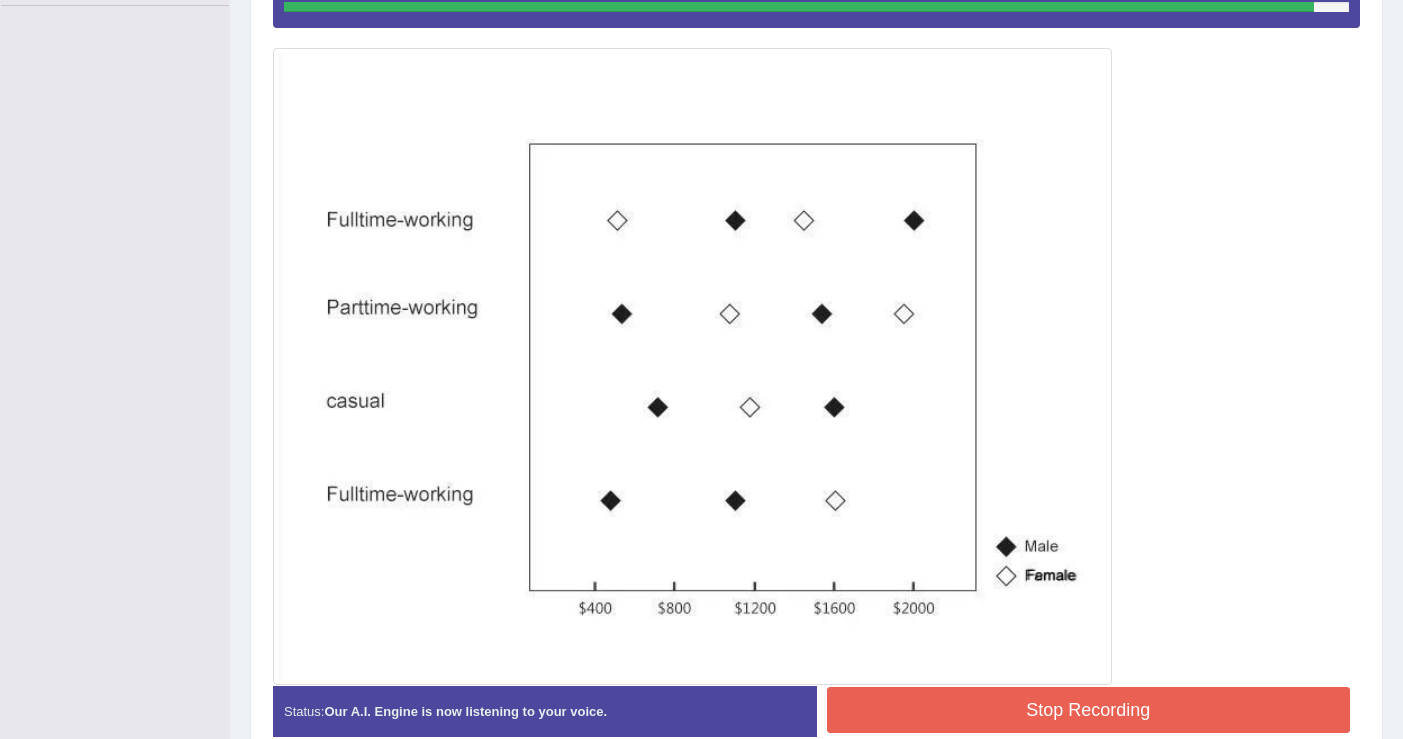 click on "Stop Recording" at bounding box center (1089, 710) 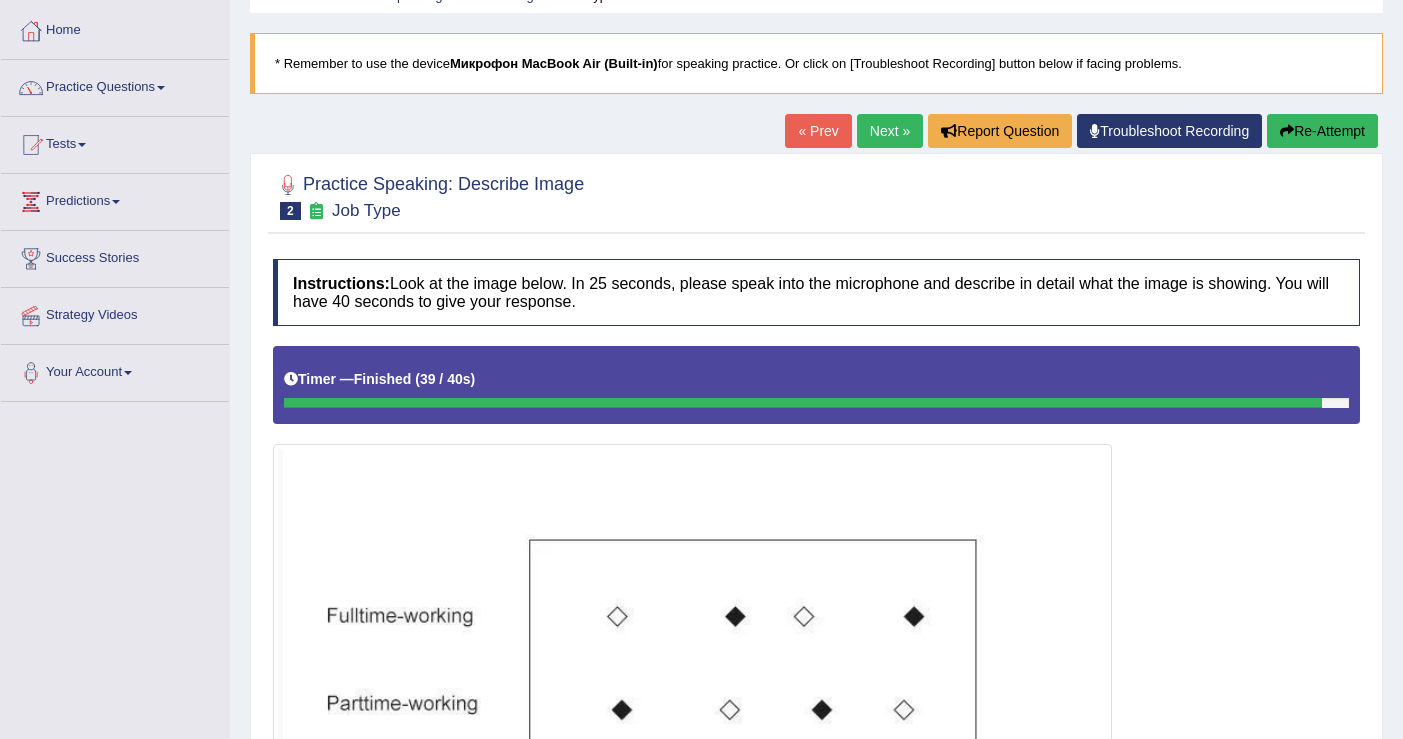 scroll, scrollTop: 0, scrollLeft: 0, axis: both 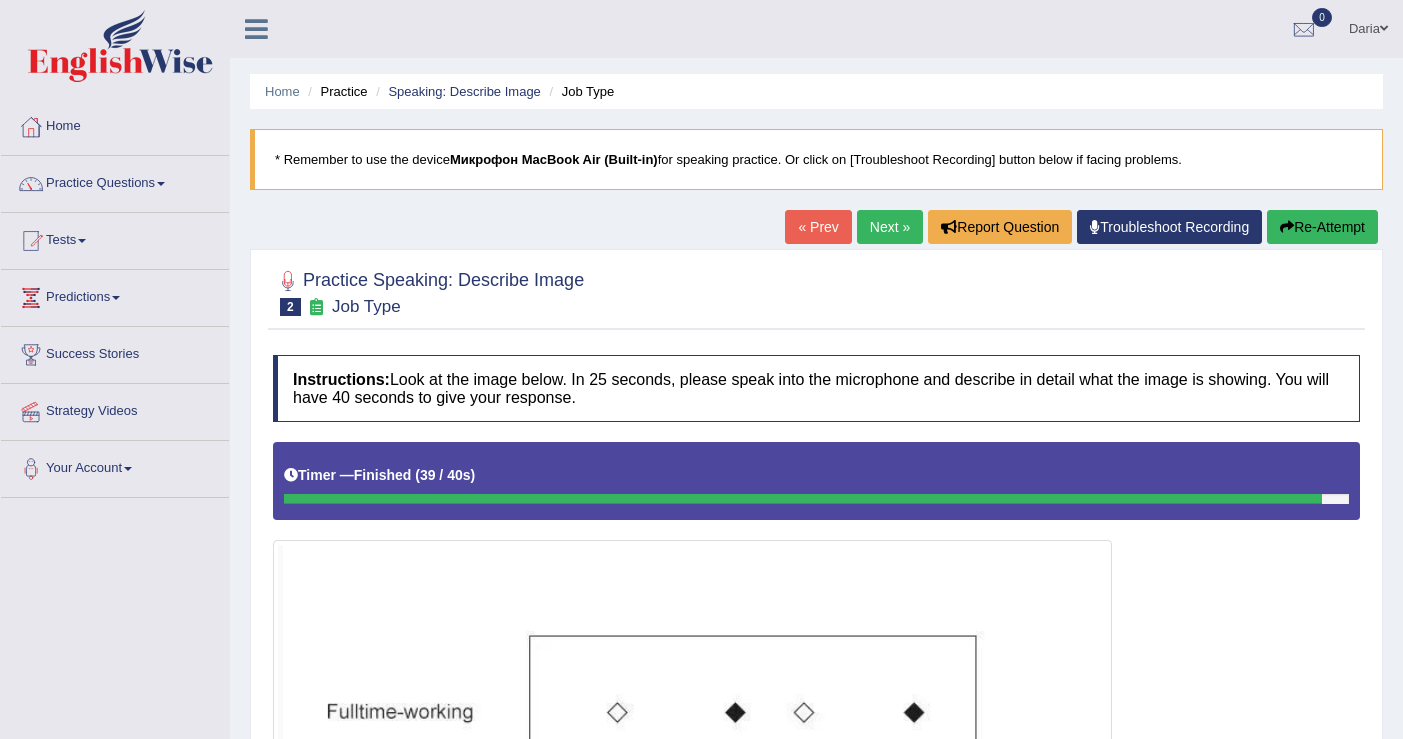 click on "Next »" at bounding box center (890, 227) 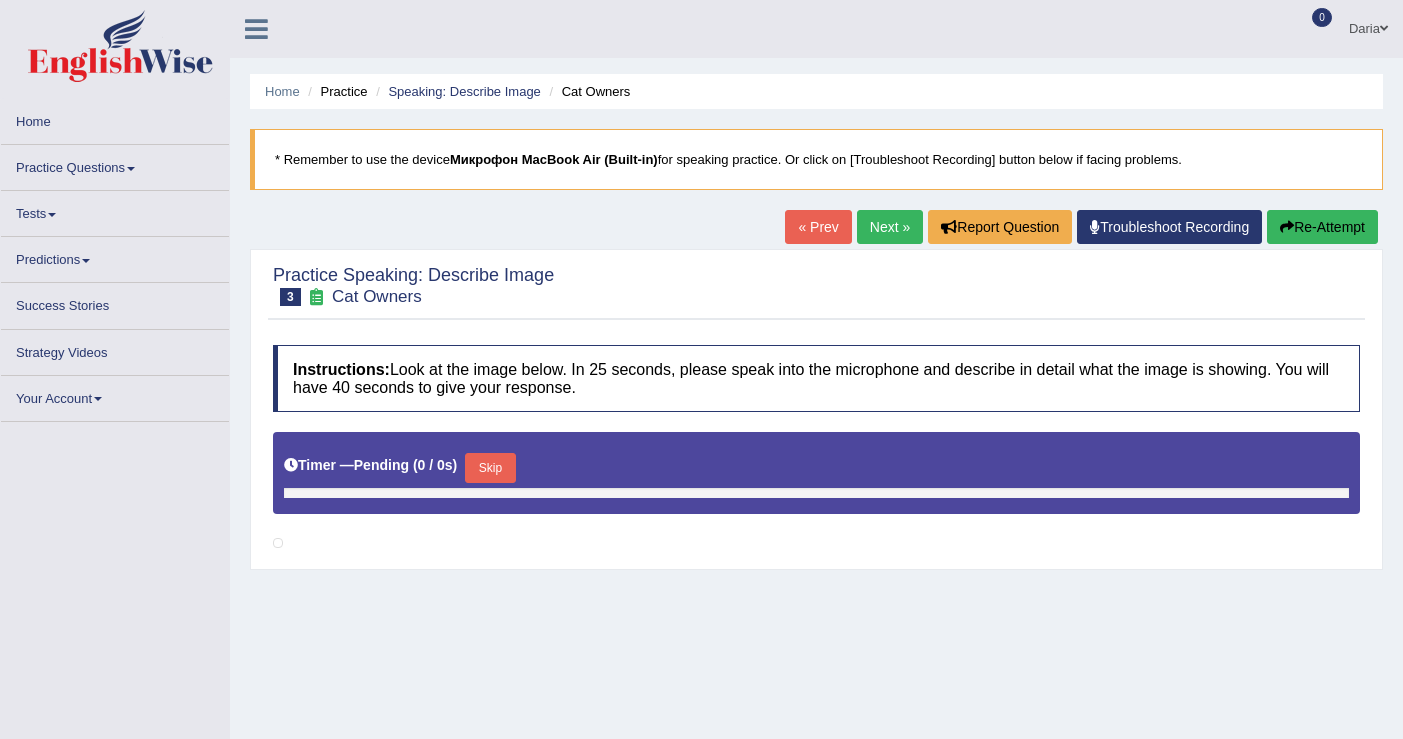 scroll, scrollTop: 0, scrollLeft: 0, axis: both 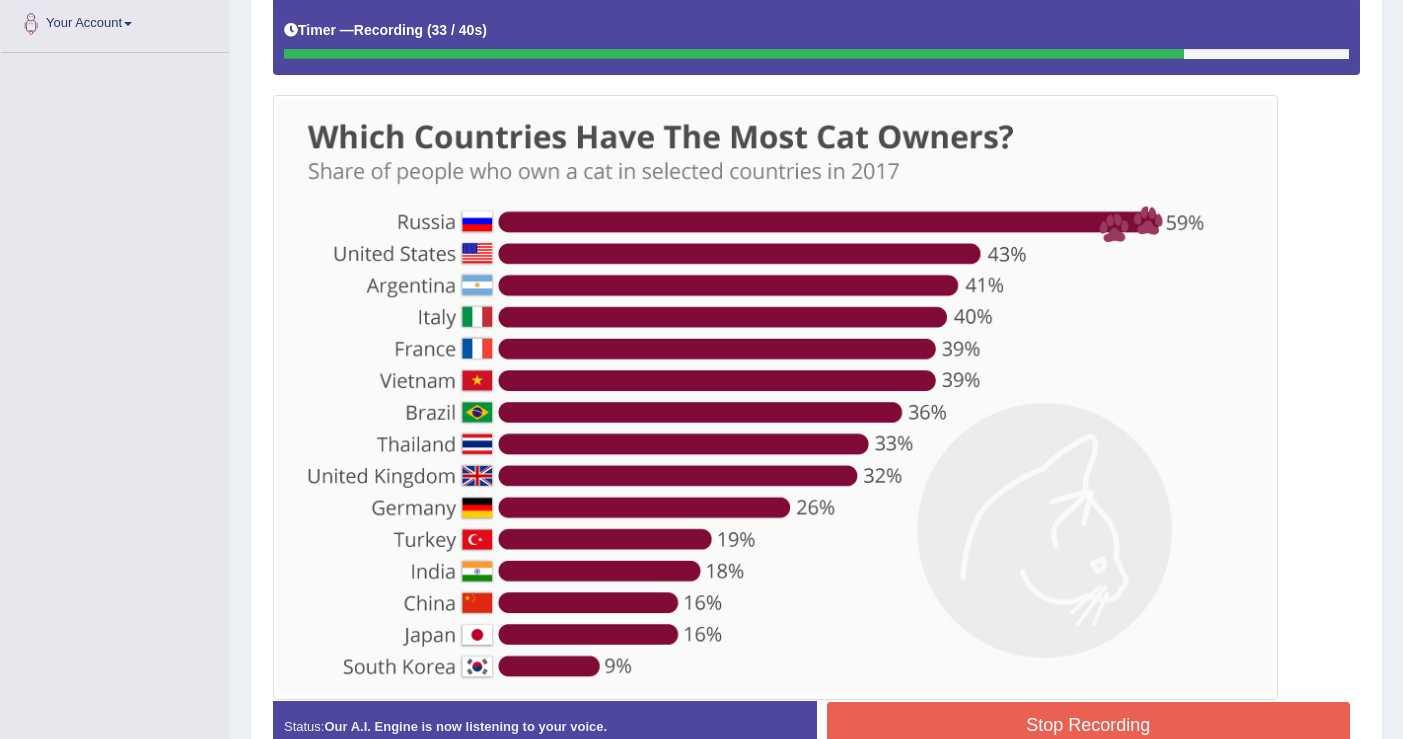 click on "Stop Recording" at bounding box center [1089, 725] 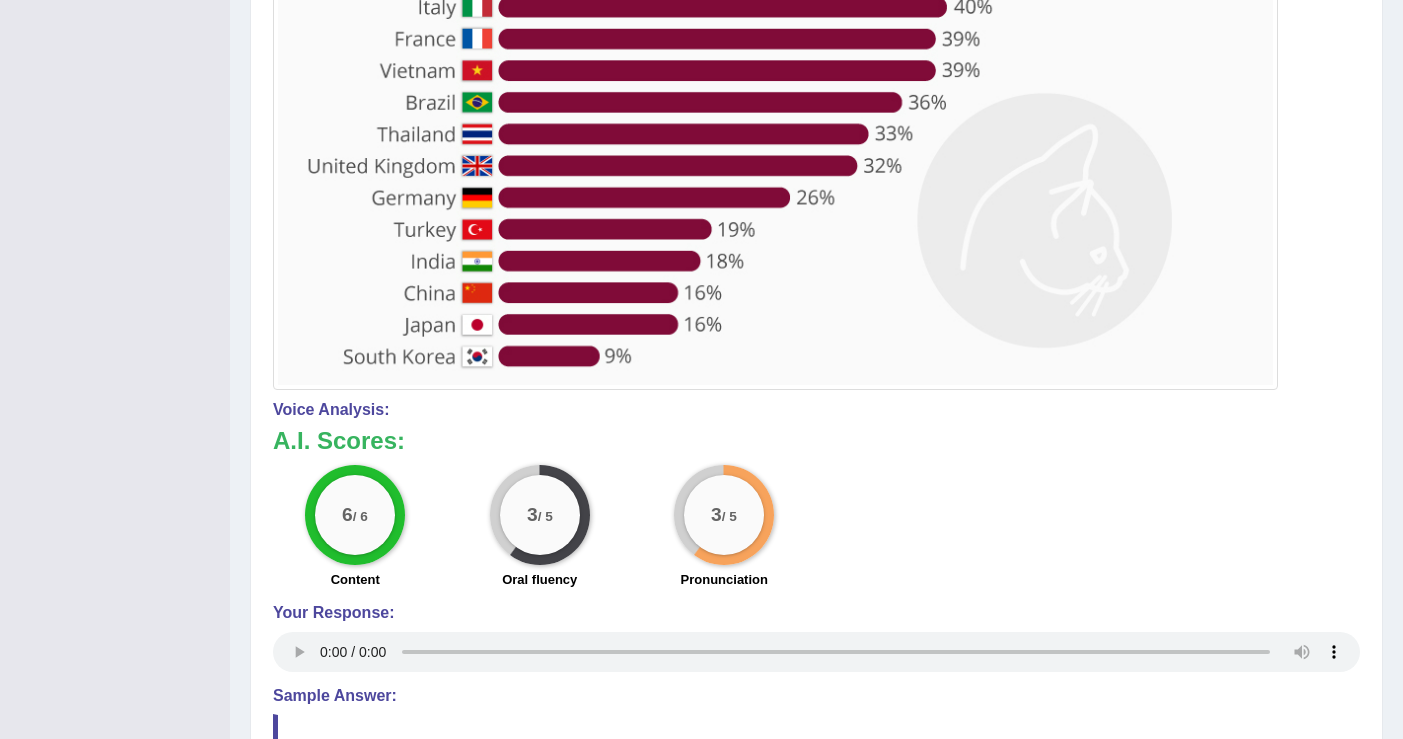 scroll, scrollTop: 965, scrollLeft: 0, axis: vertical 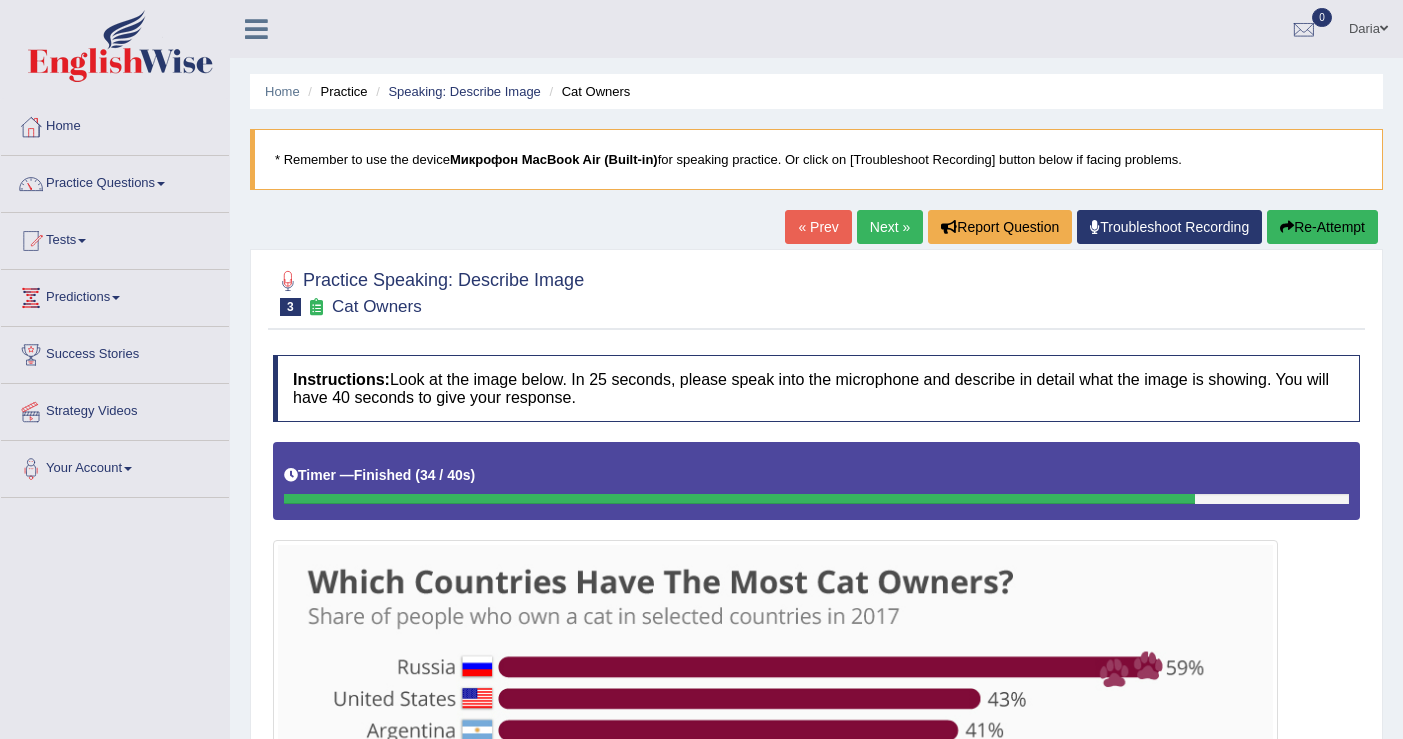 click on "Next »" at bounding box center (890, 227) 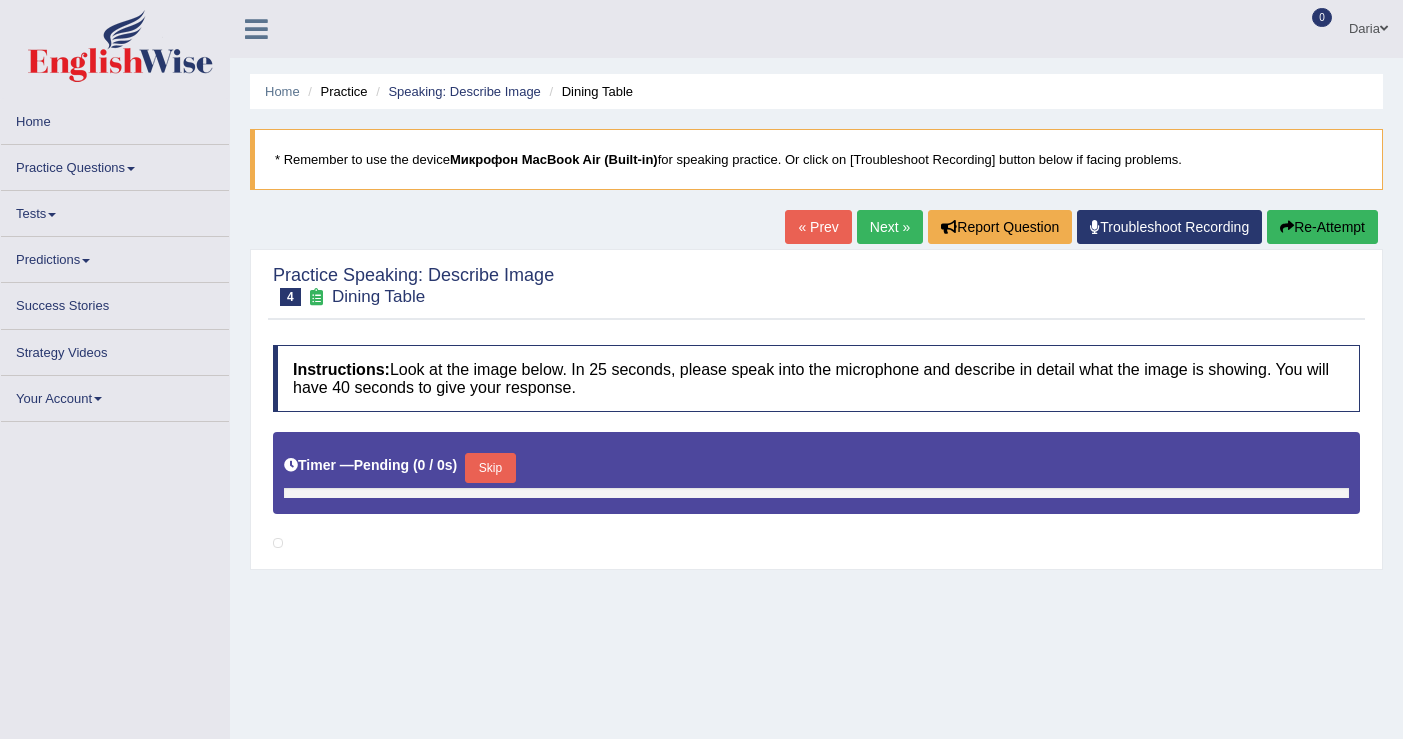 scroll, scrollTop: 0, scrollLeft: 0, axis: both 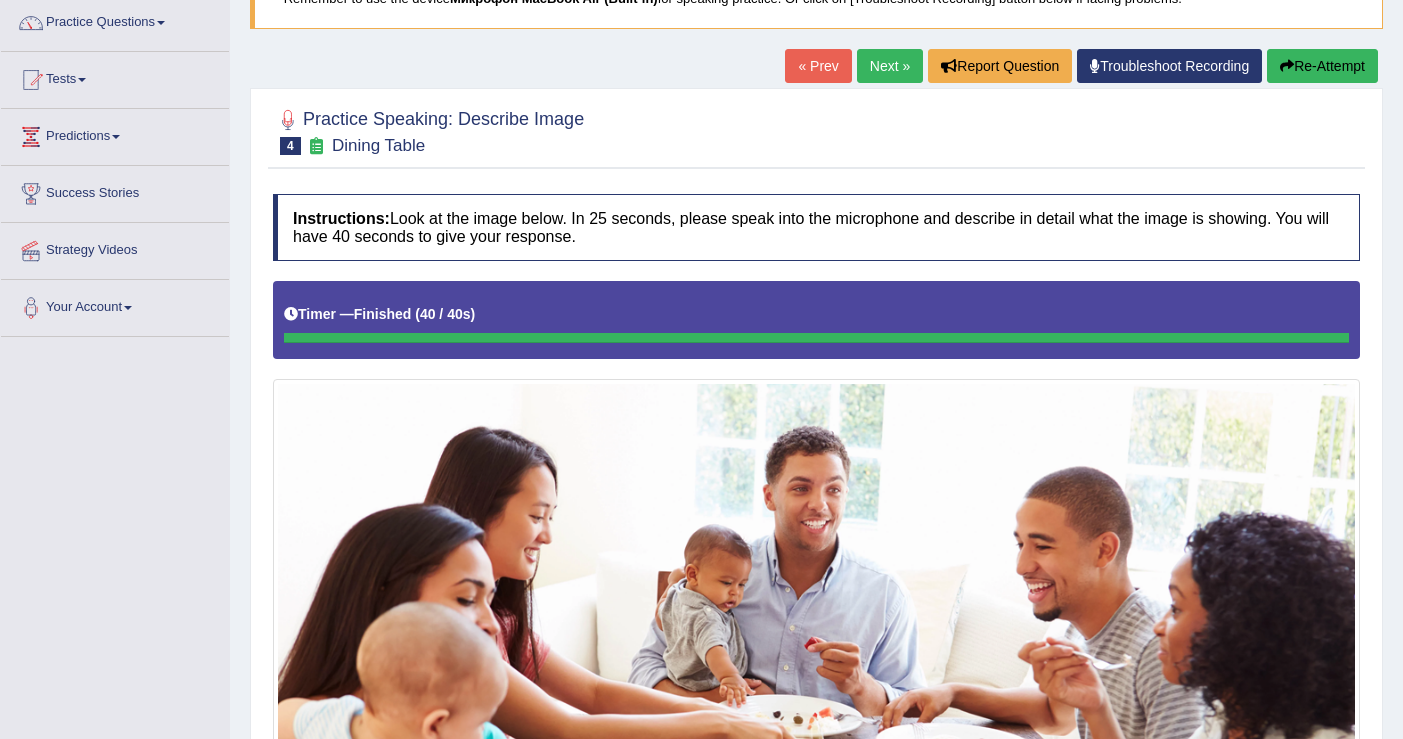 click on "Re-Attempt" at bounding box center (1322, 66) 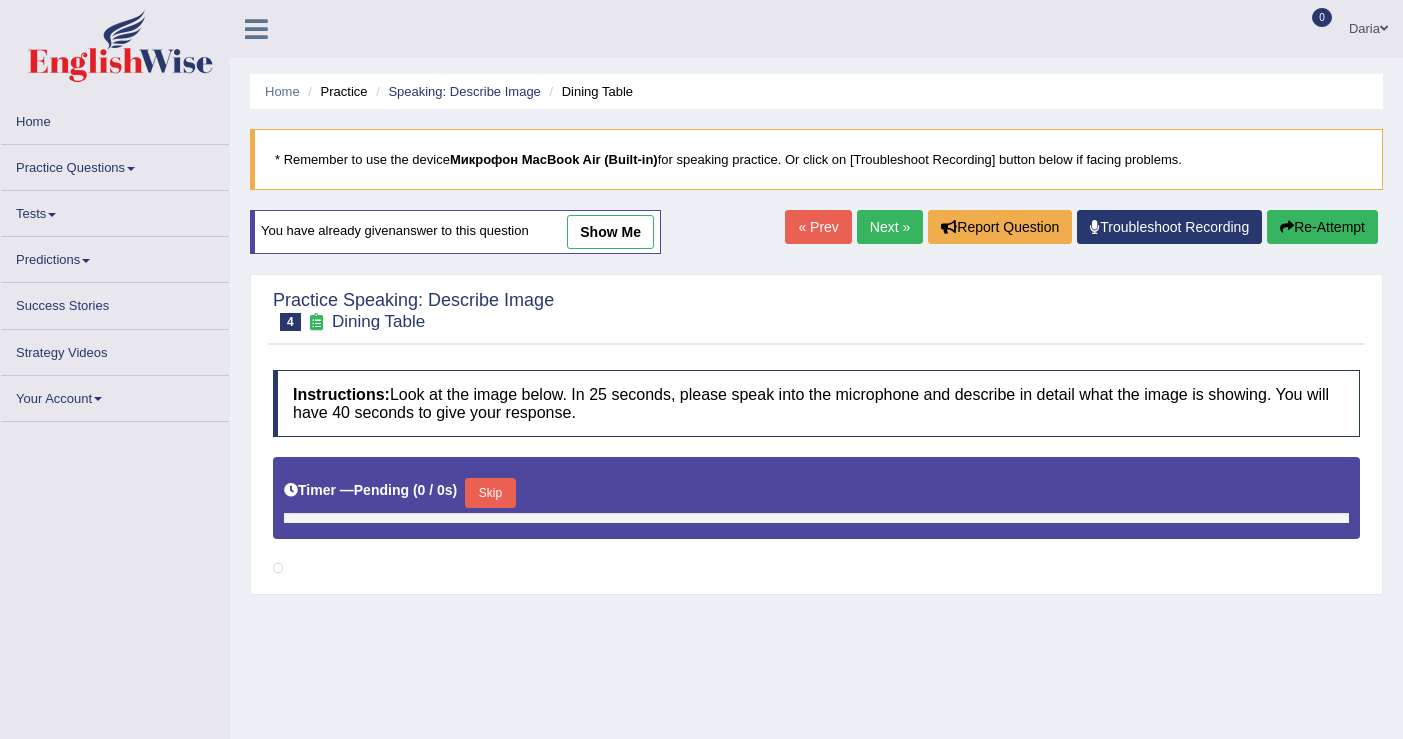 scroll, scrollTop: 151, scrollLeft: 0, axis: vertical 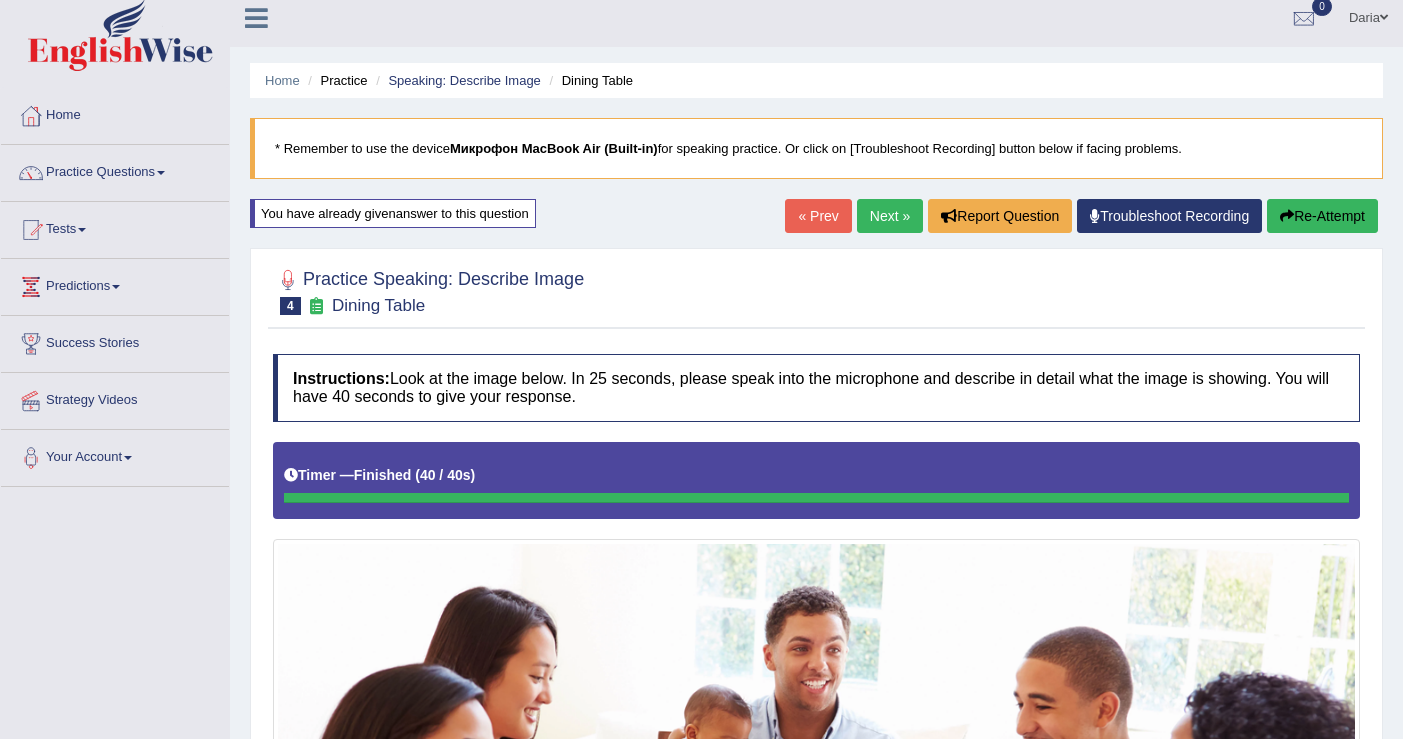 click on "Re-Attempt" at bounding box center [1322, 216] 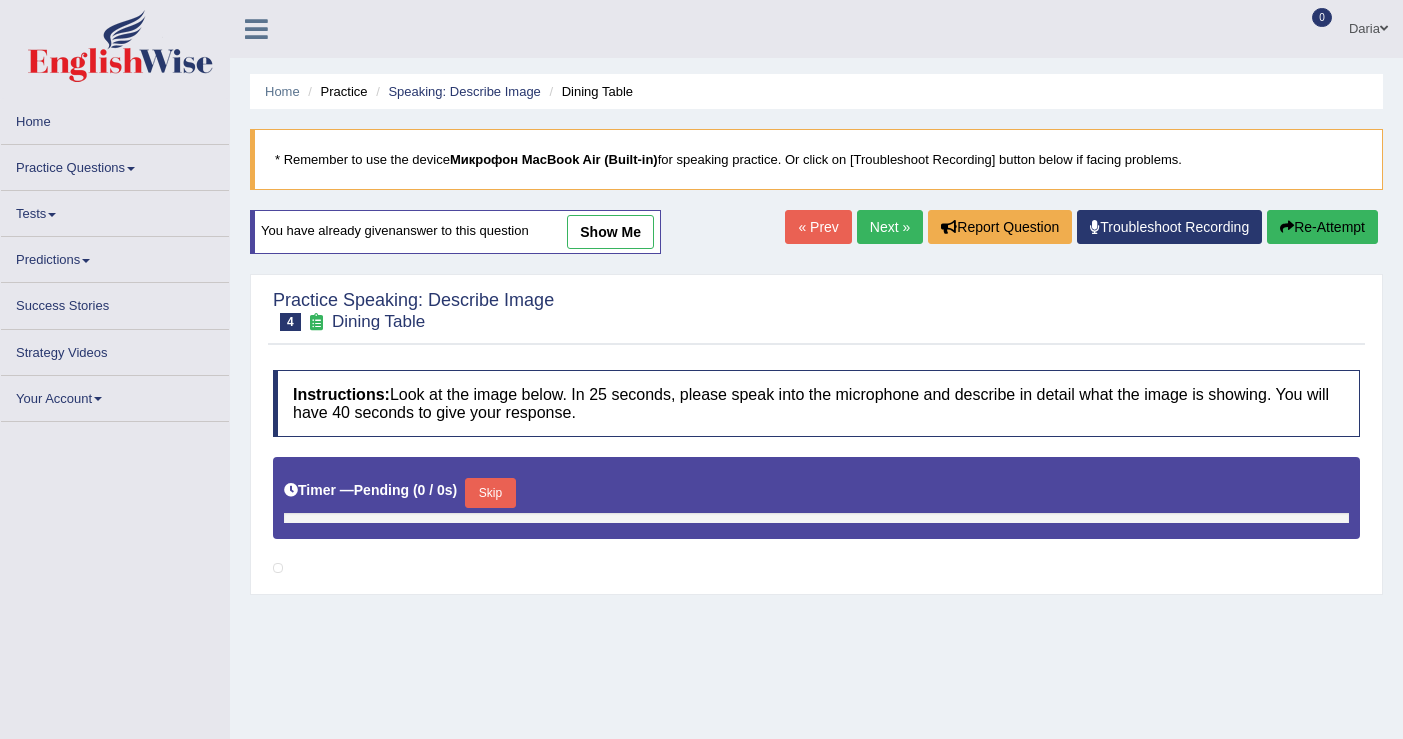 scroll, scrollTop: 11, scrollLeft: 0, axis: vertical 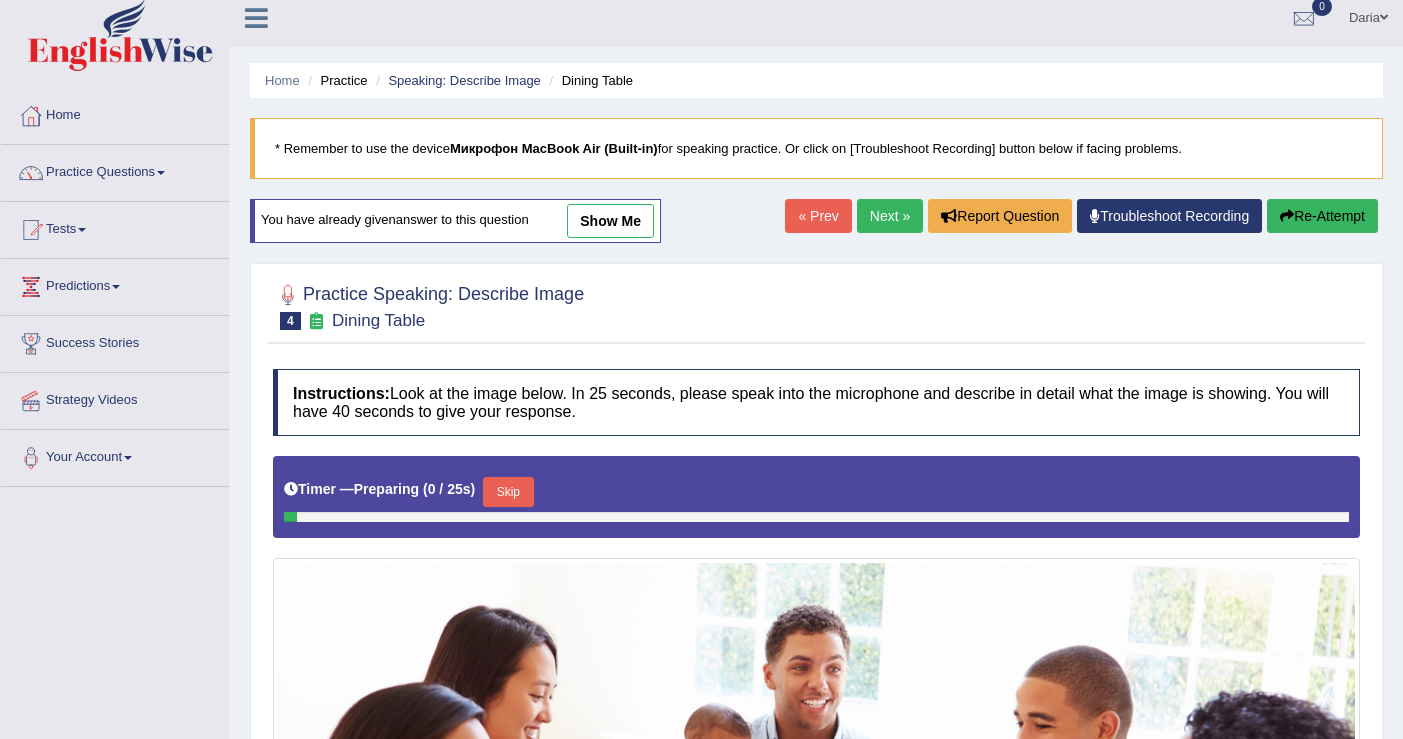 click on "Skip" at bounding box center (508, 492) 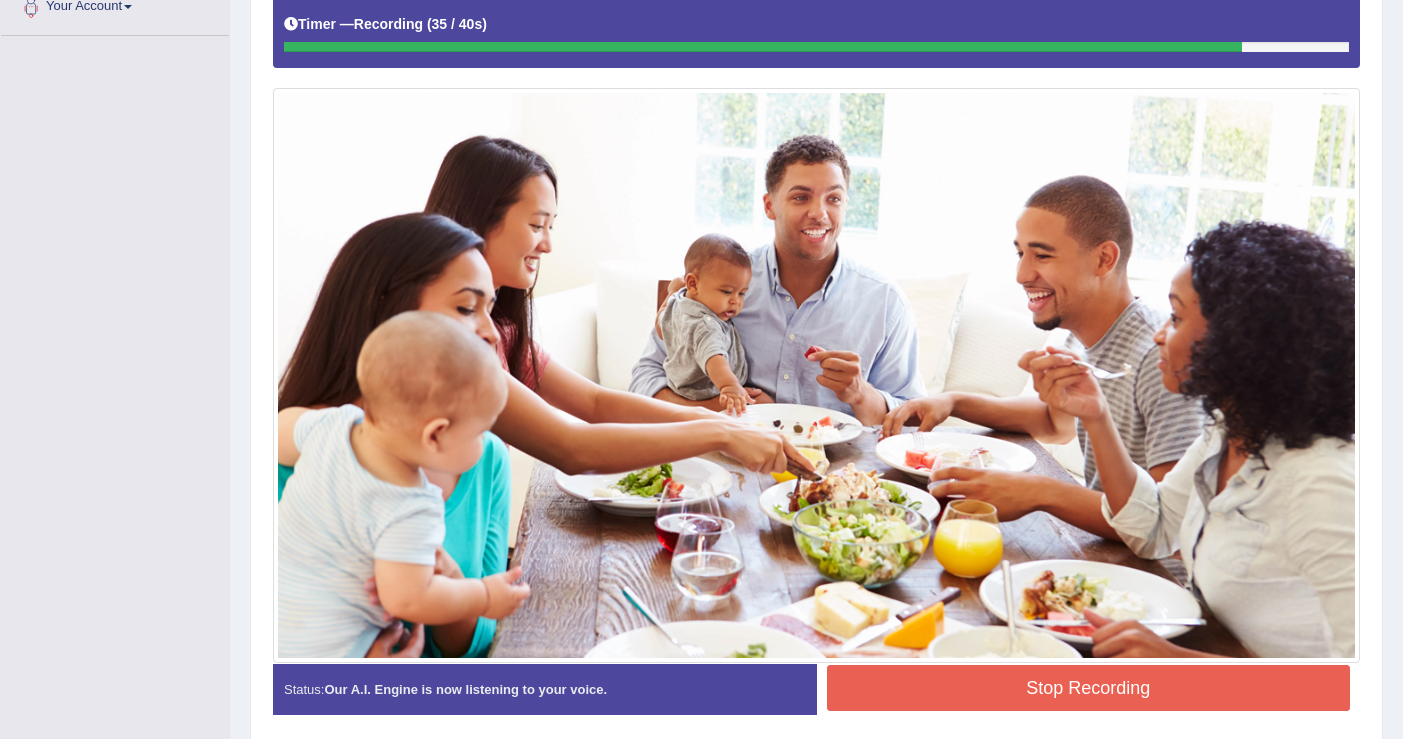 scroll, scrollTop: 540, scrollLeft: 0, axis: vertical 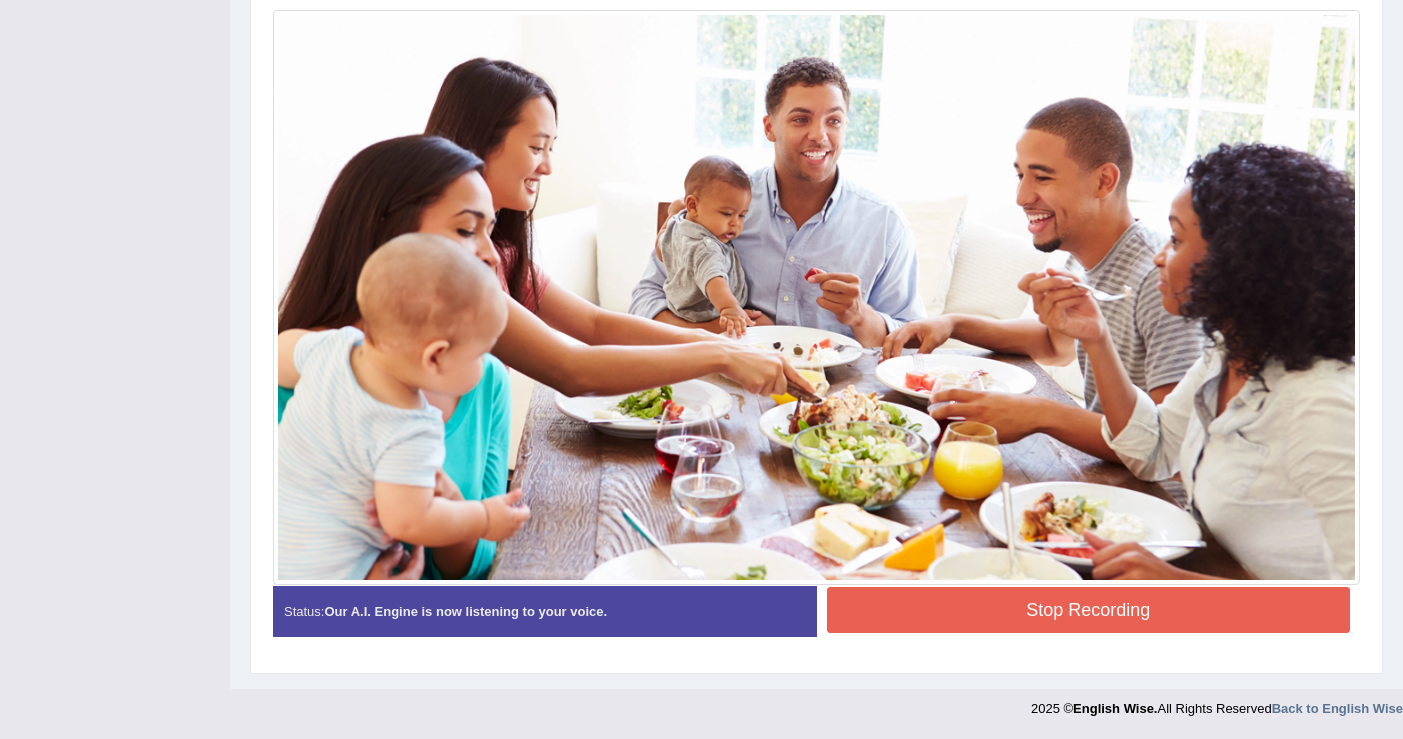 click on "Stop Recording" at bounding box center [1089, 610] 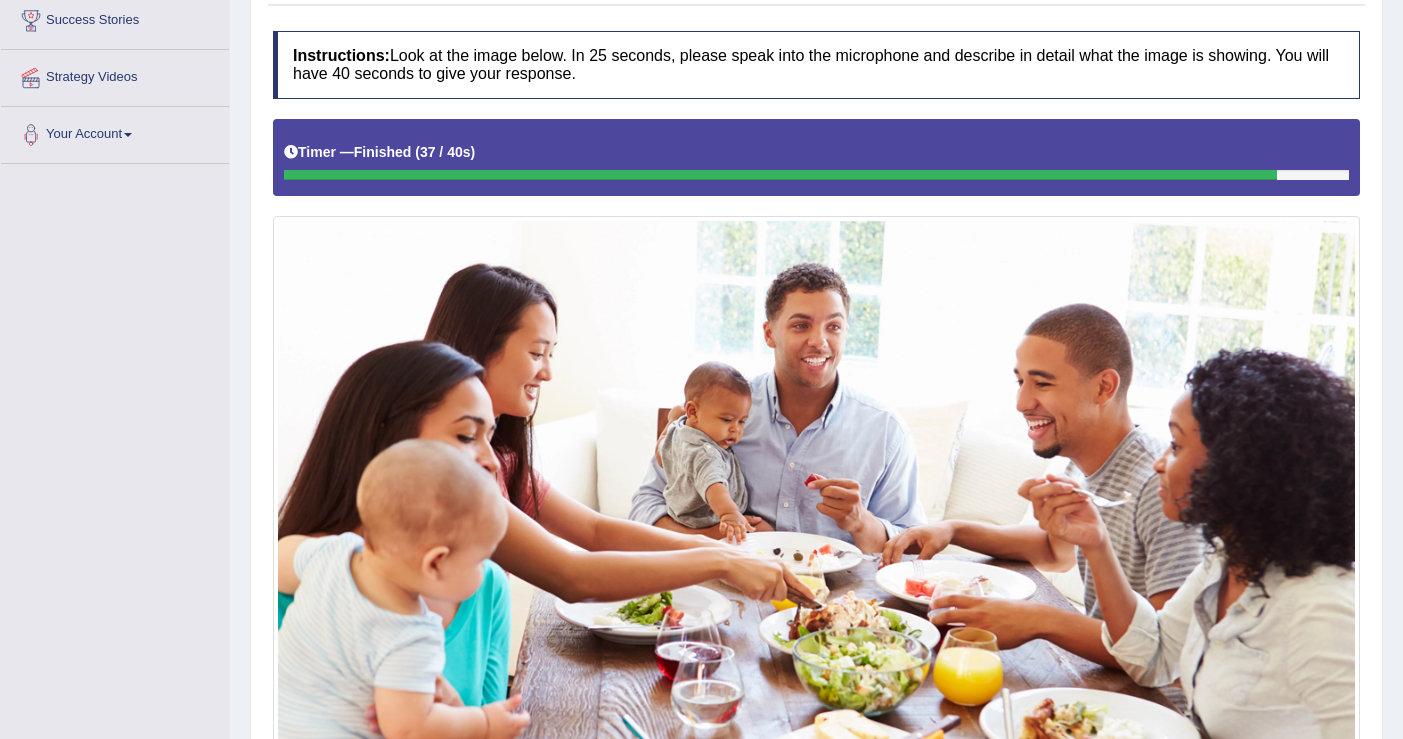 scroll, scrollTop: 78, scrollLeft: 0, axis: vertical 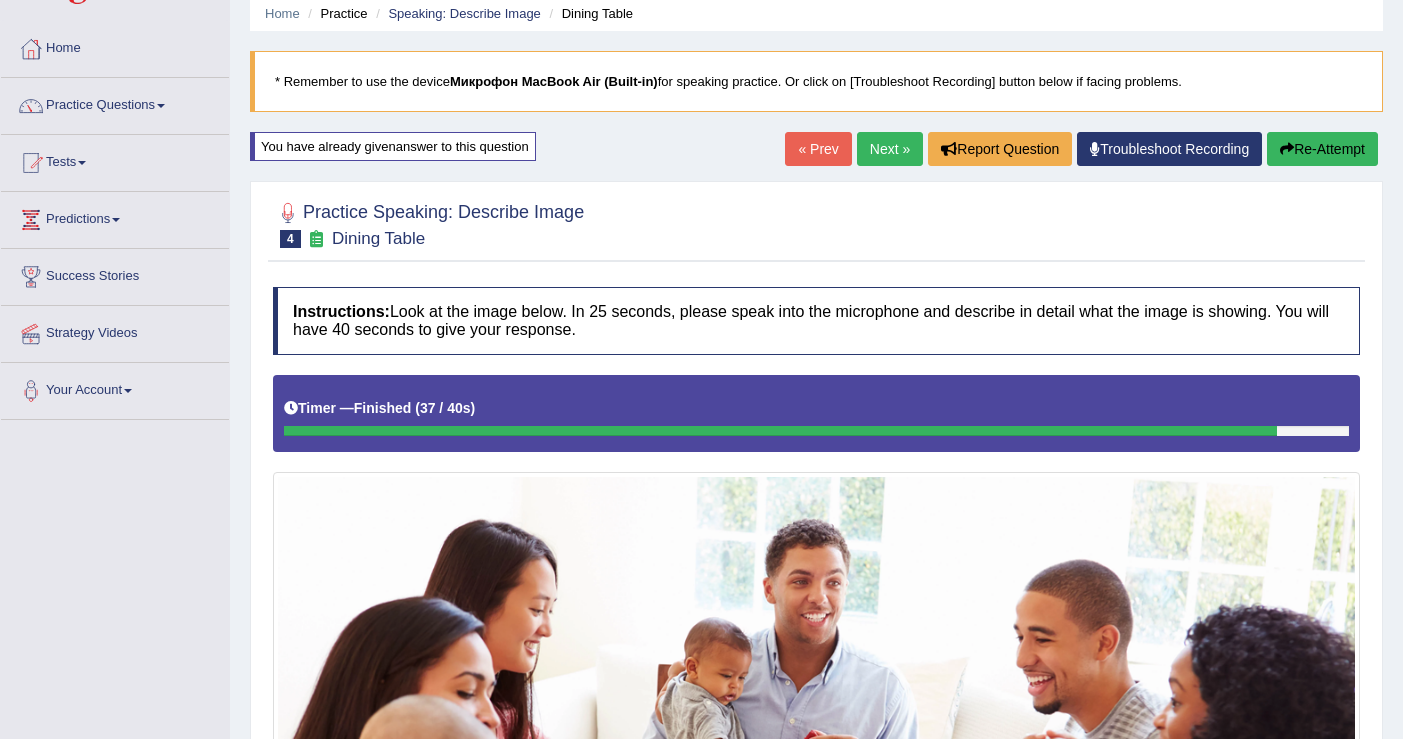 click on "Next »" at bounding box center [890, 149] 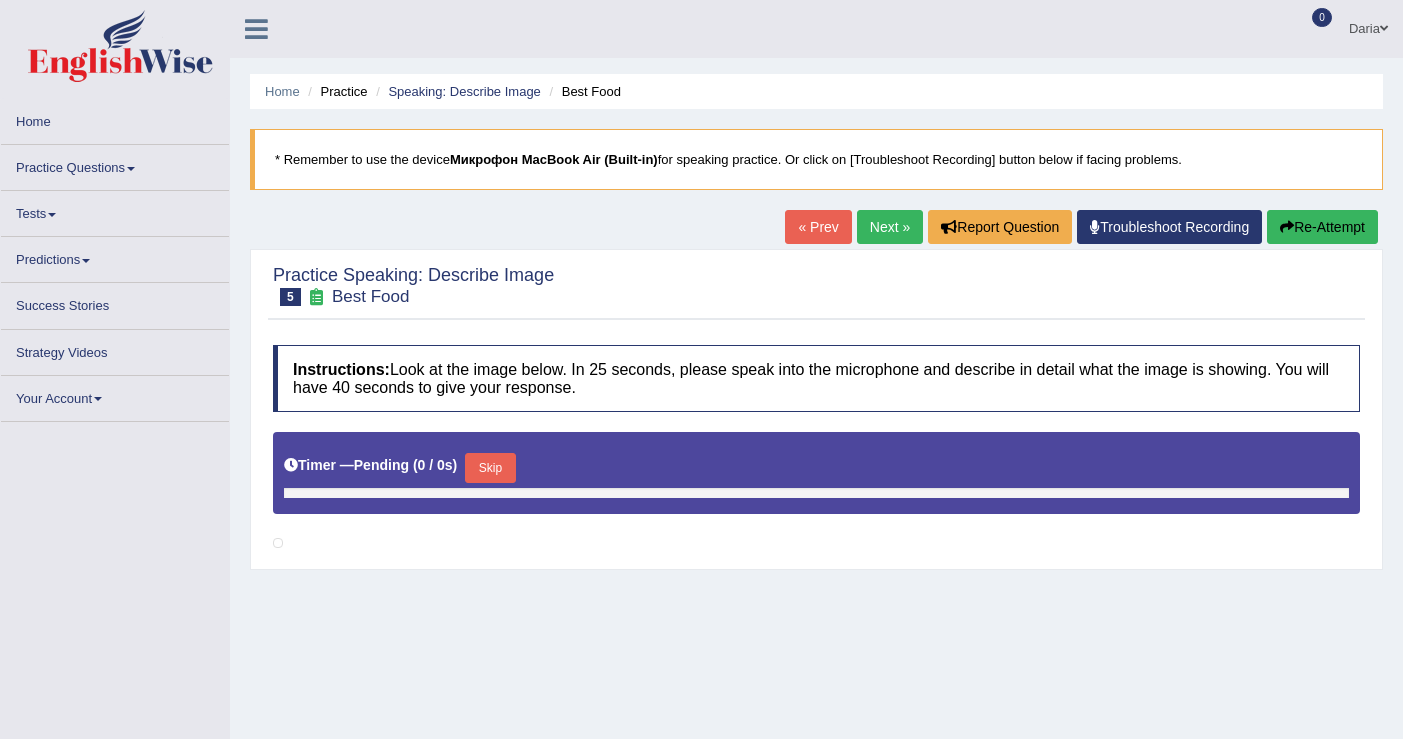 scroll, scrollTop: 0, scrollLeft: 0, axis: both 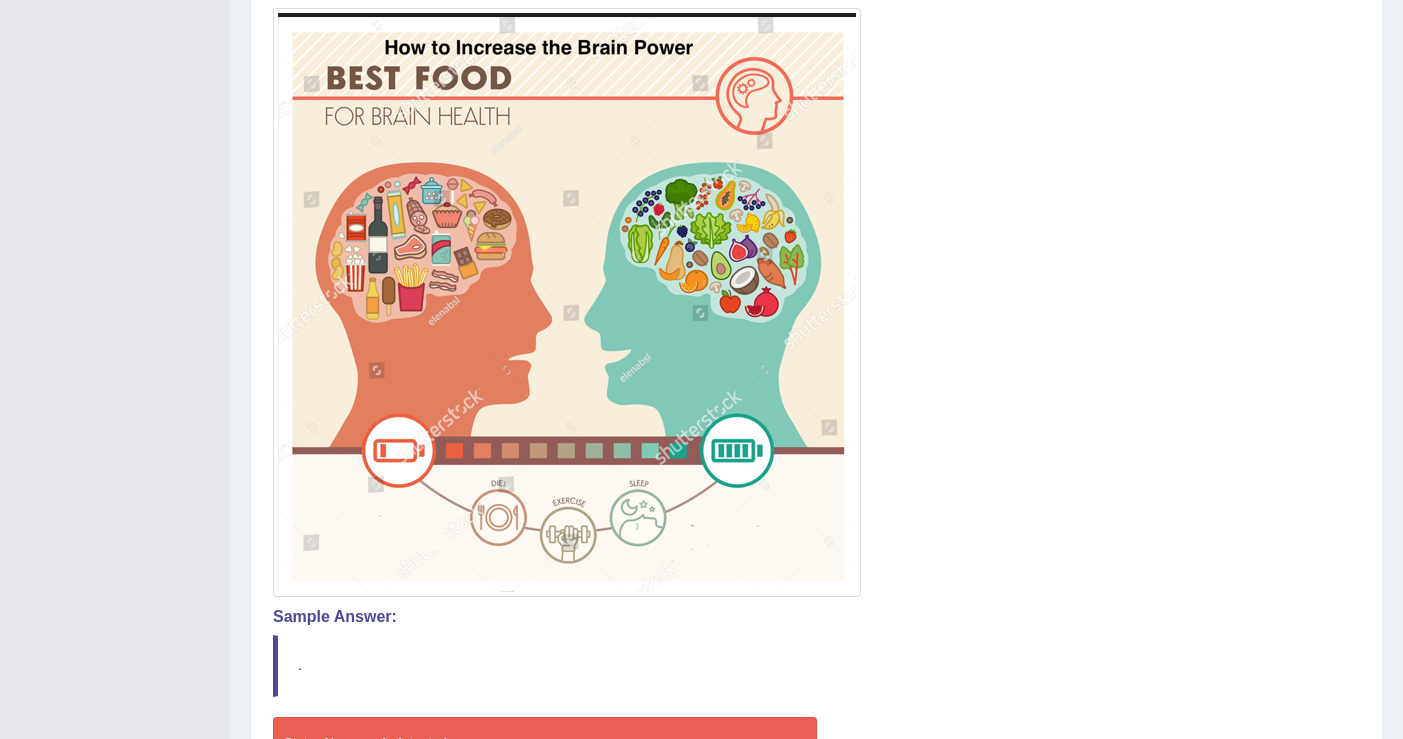 click at bounding box center [567, 302] 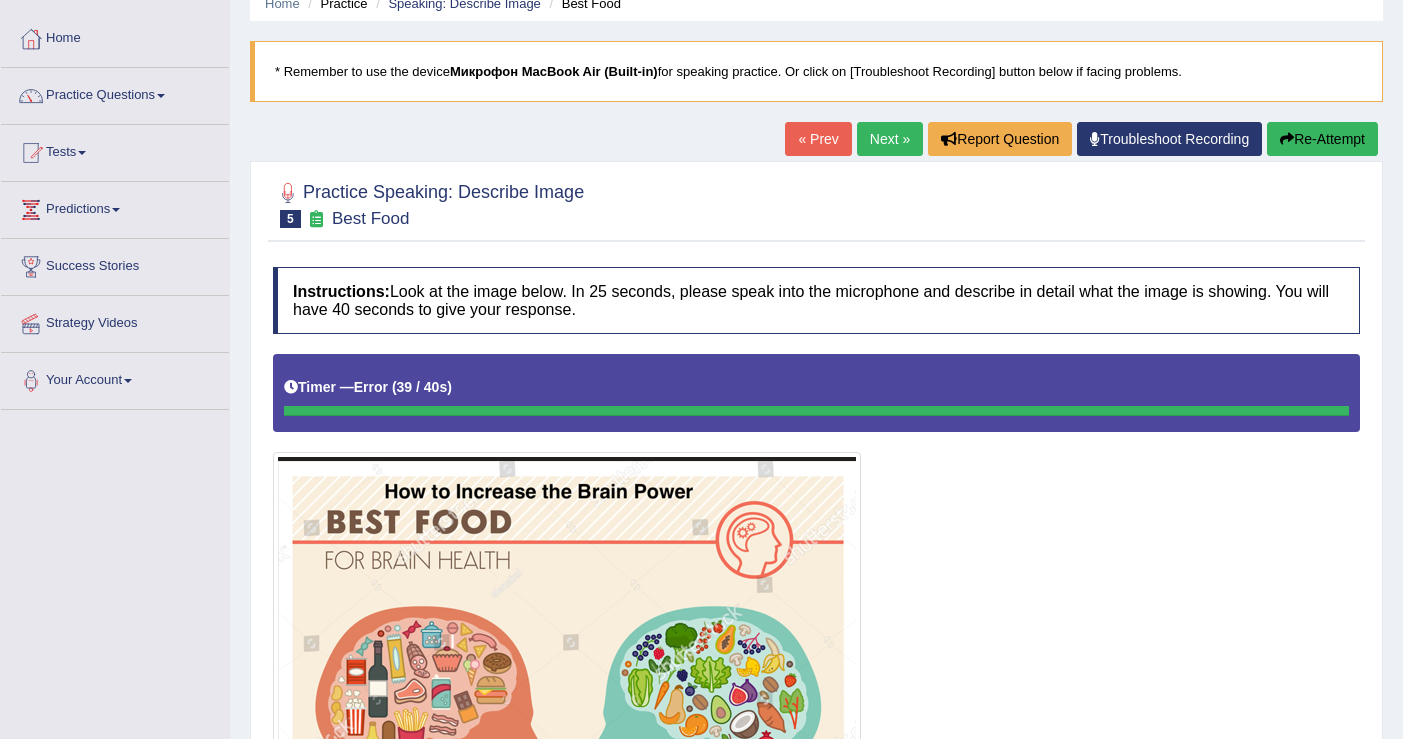 scroll, scrollTop: 0, scrollLeft: 0, axis: both 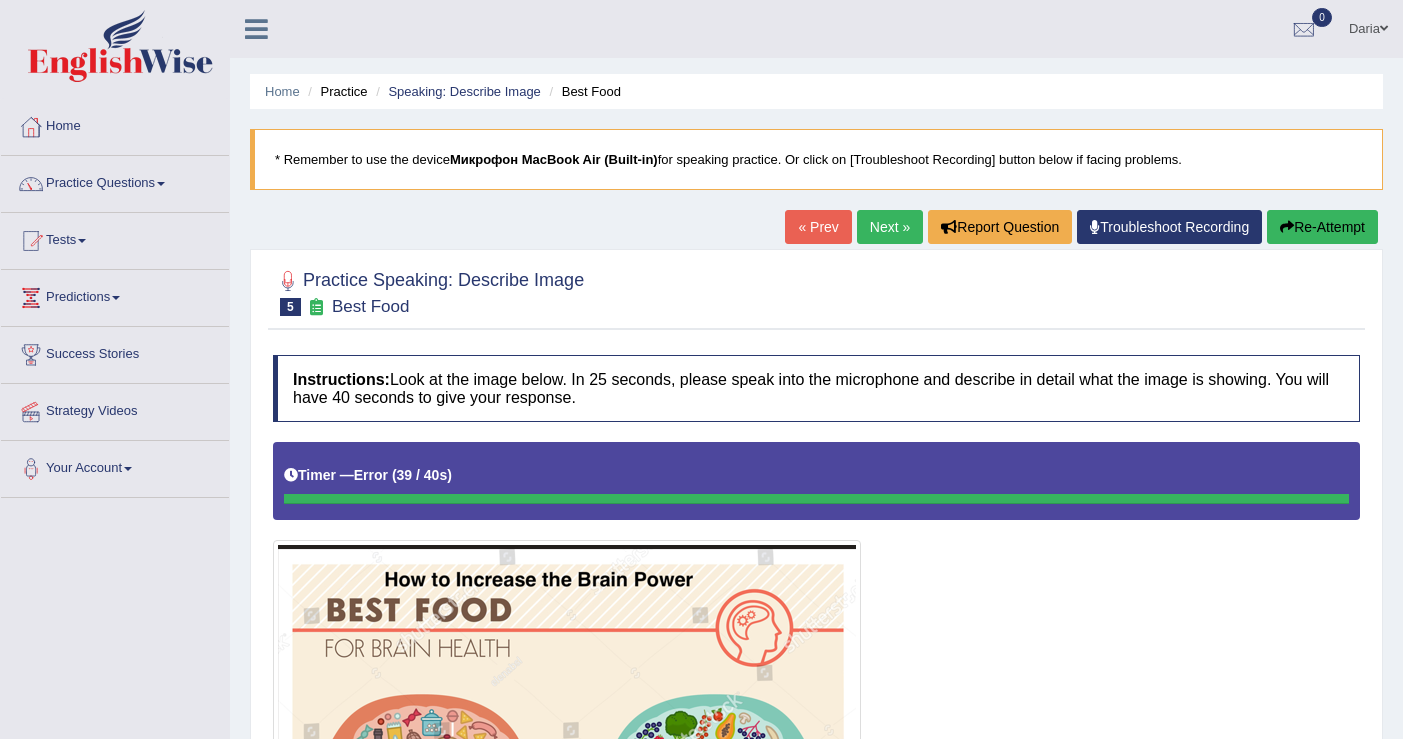 click on "Re-Attempt" at bounding box center (1322, 227) 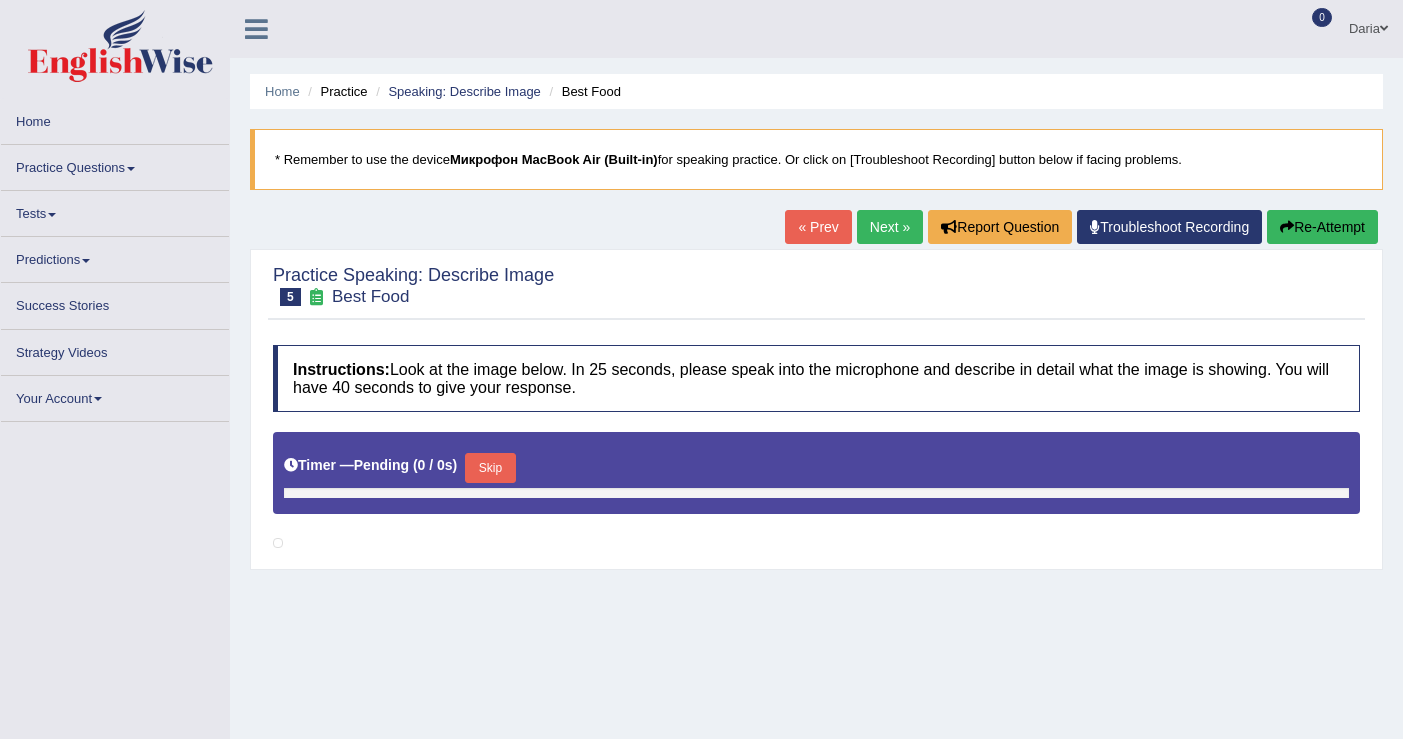 scroll, scrollTop: 0, scrollLeft: 0, axis: both 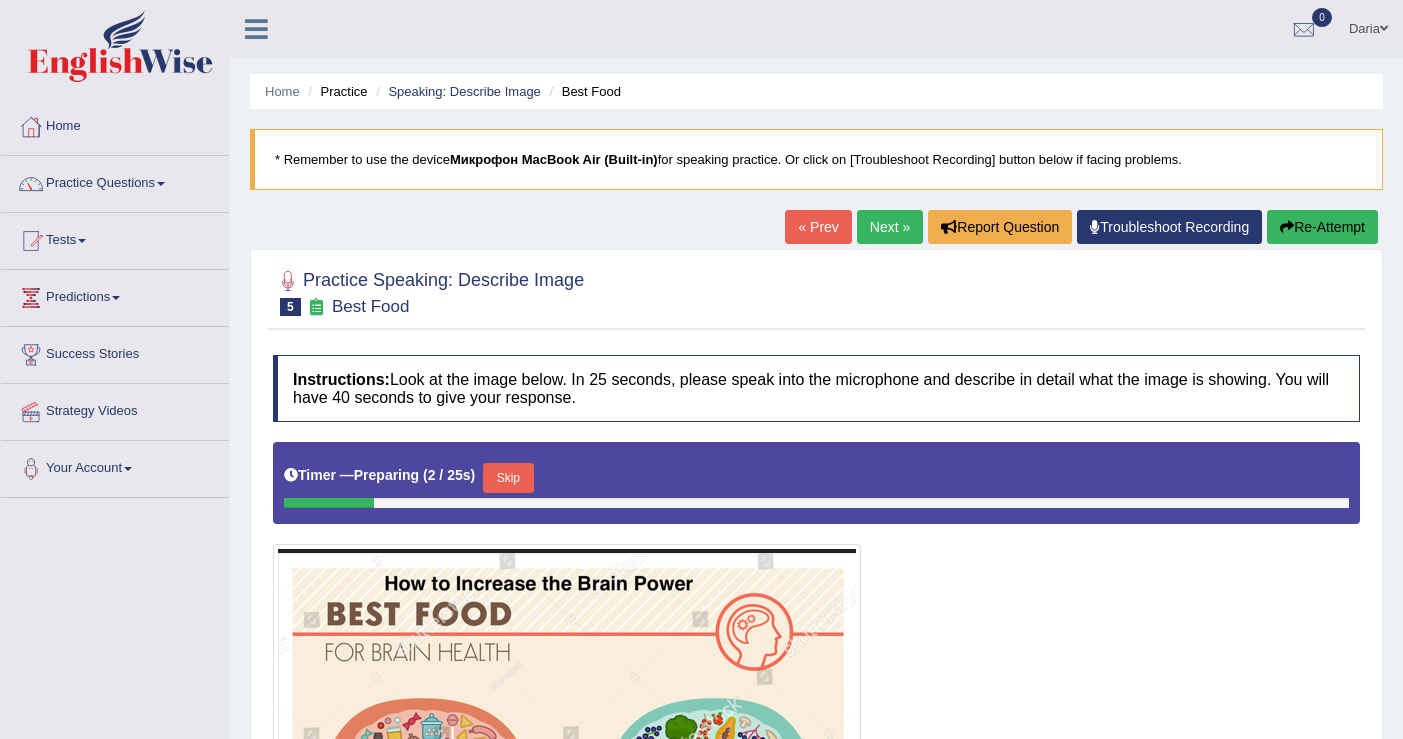 click on "Skip" at bounding box center (508, 478) 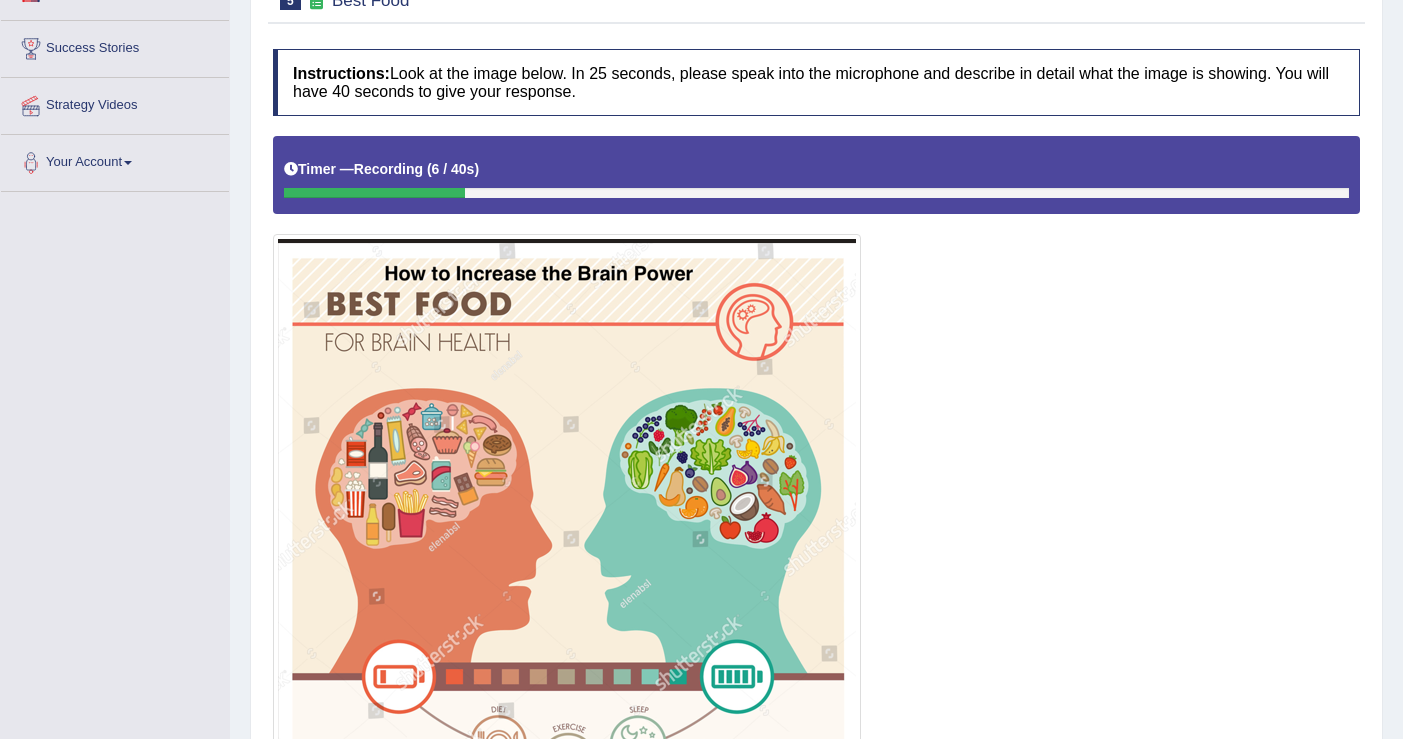 scroll, scrollTop: 304, scrollLeft: 0, axis: vertical 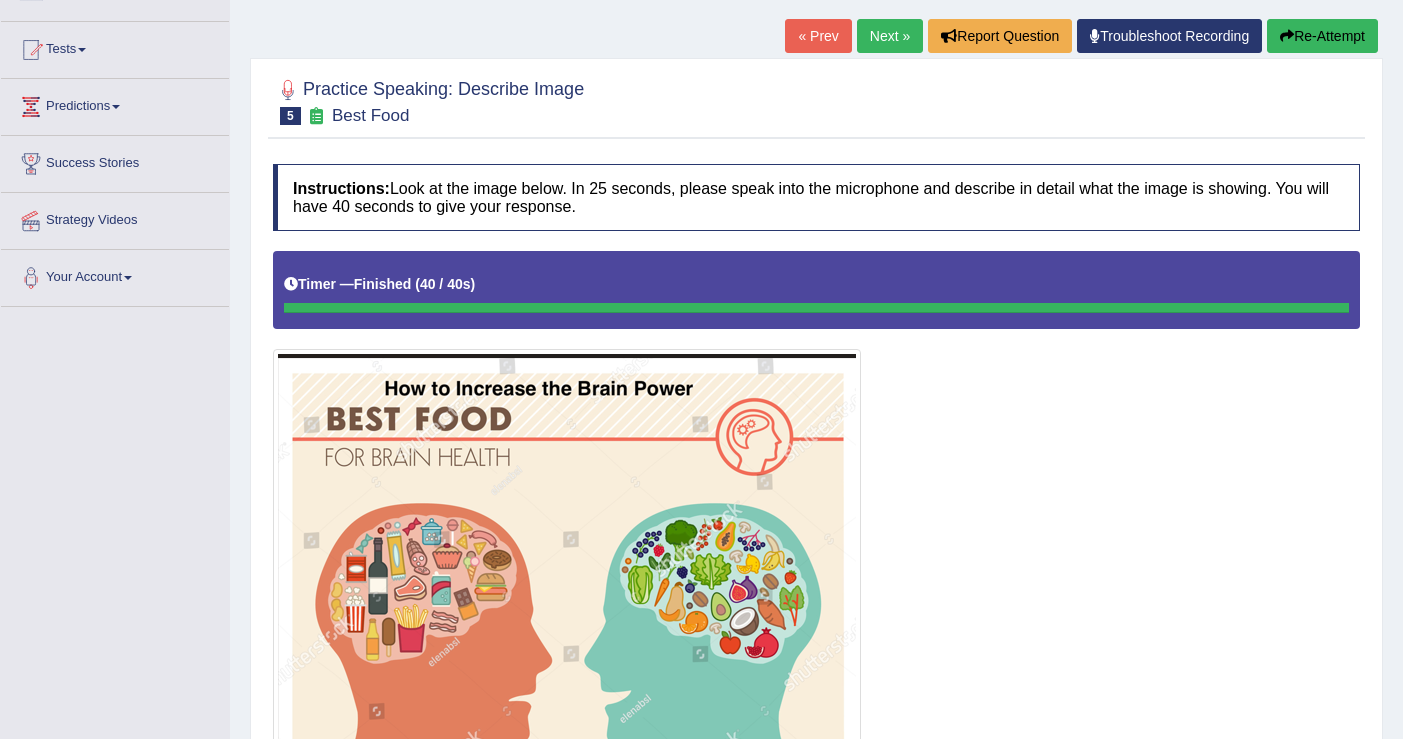 click on "Re-Attempt" at bounding box center [1322, 36] 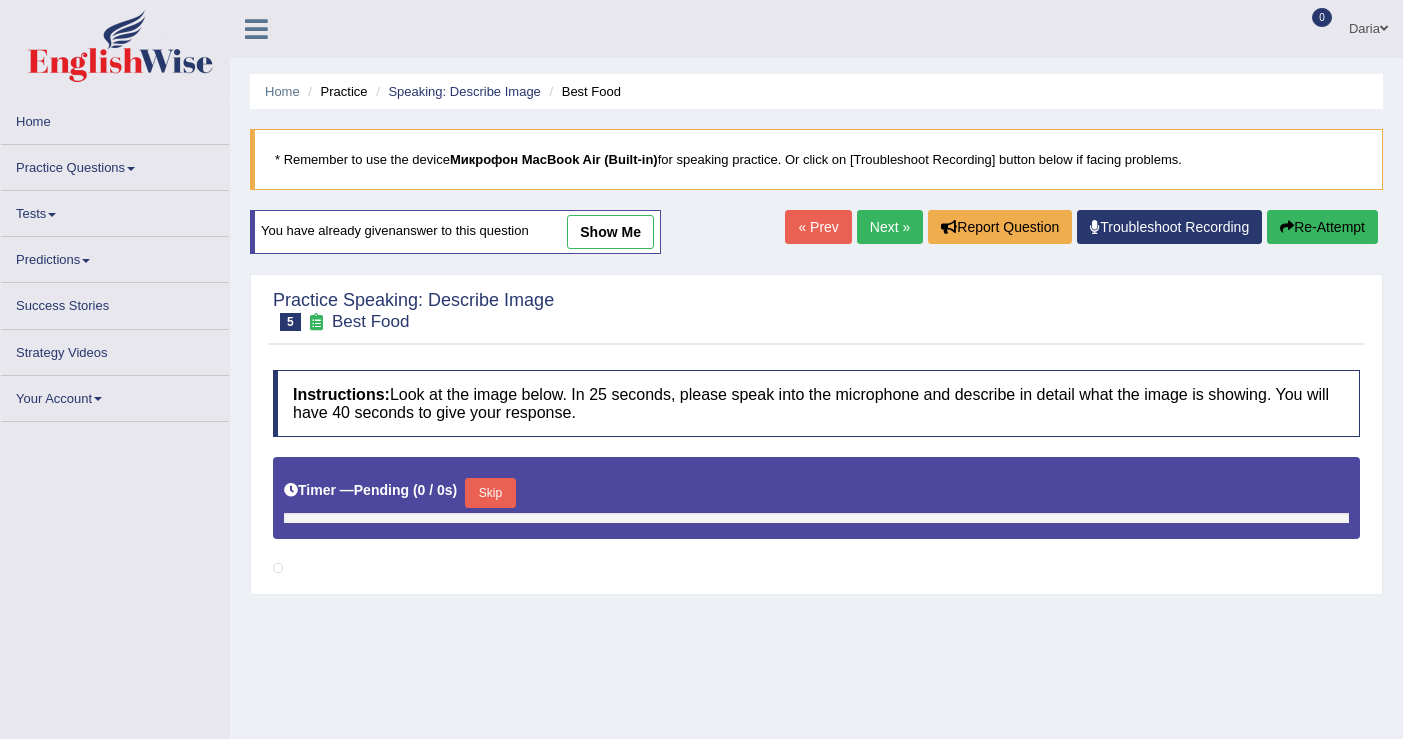 scroll, scrollTop: 191, scrollLeft: 0, axis: vertical 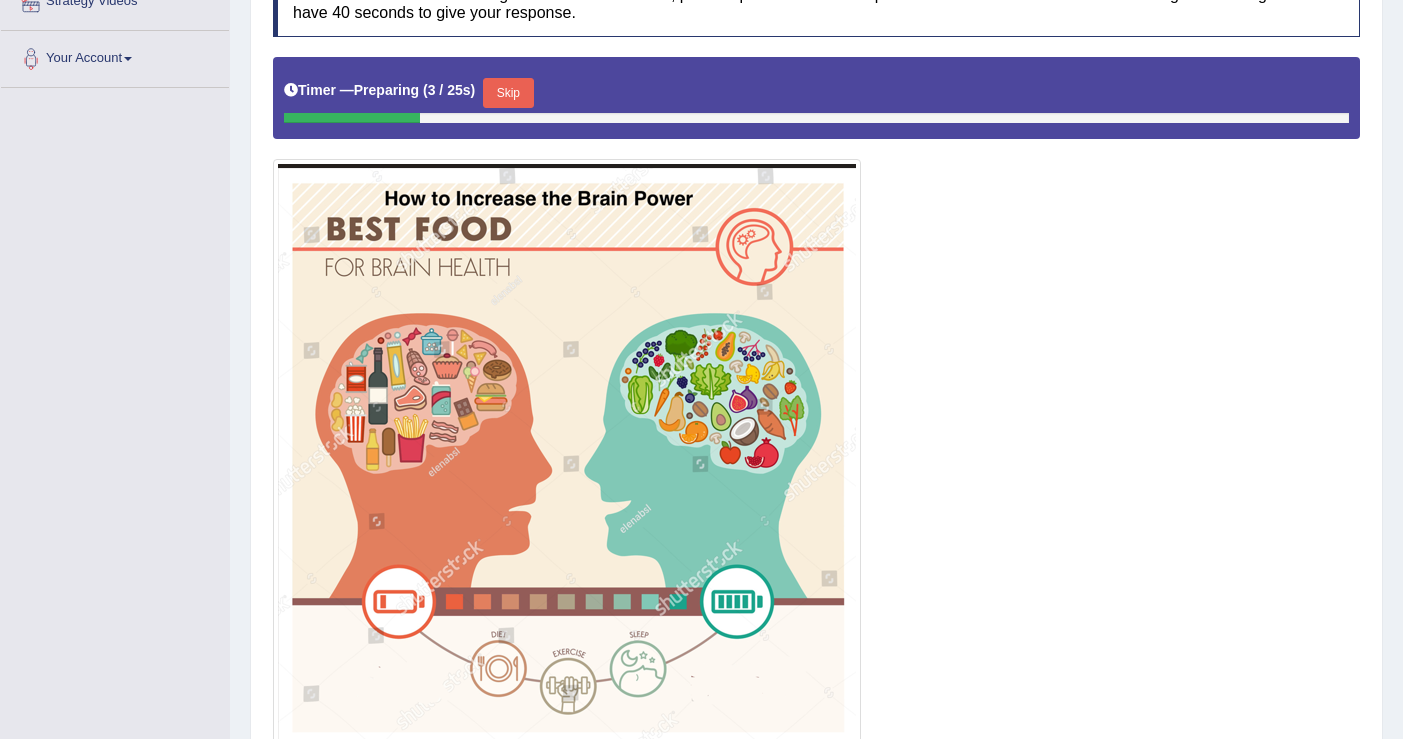 click on "Timer —  Preparing   ( 3 / 25s ) Skip" at bounding box center (816, 93) 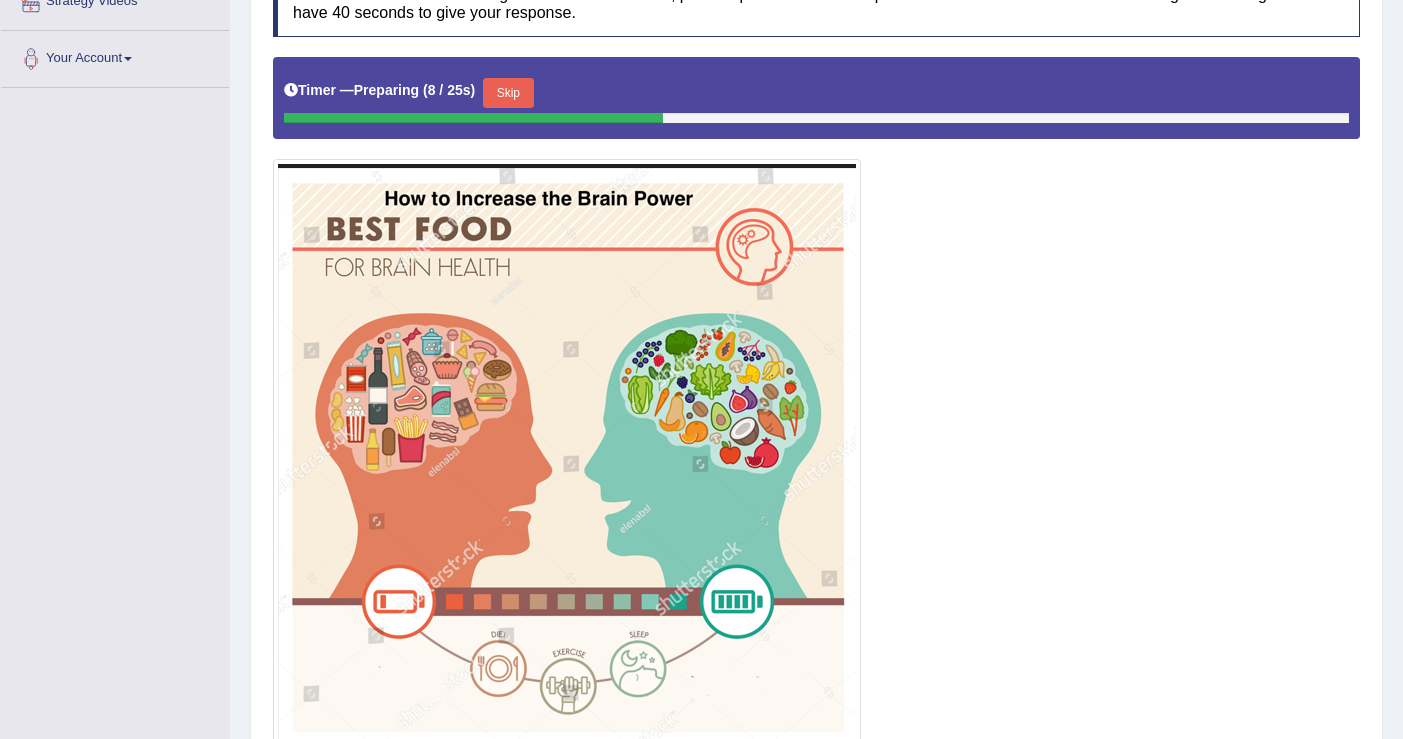 click on "Skip" at bounding box center (508, 93) 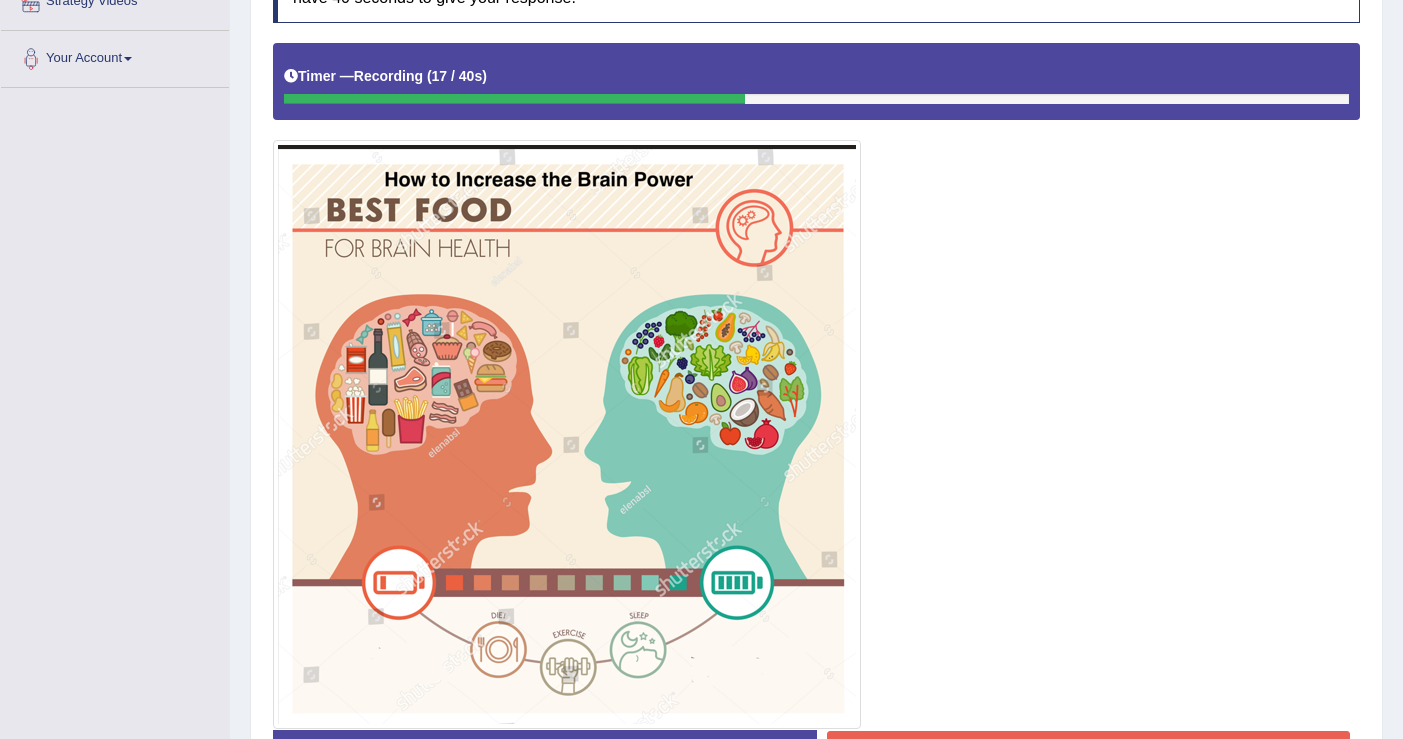 scroll, scrollTop: 208, scrollLeft: 0, axis: vertical 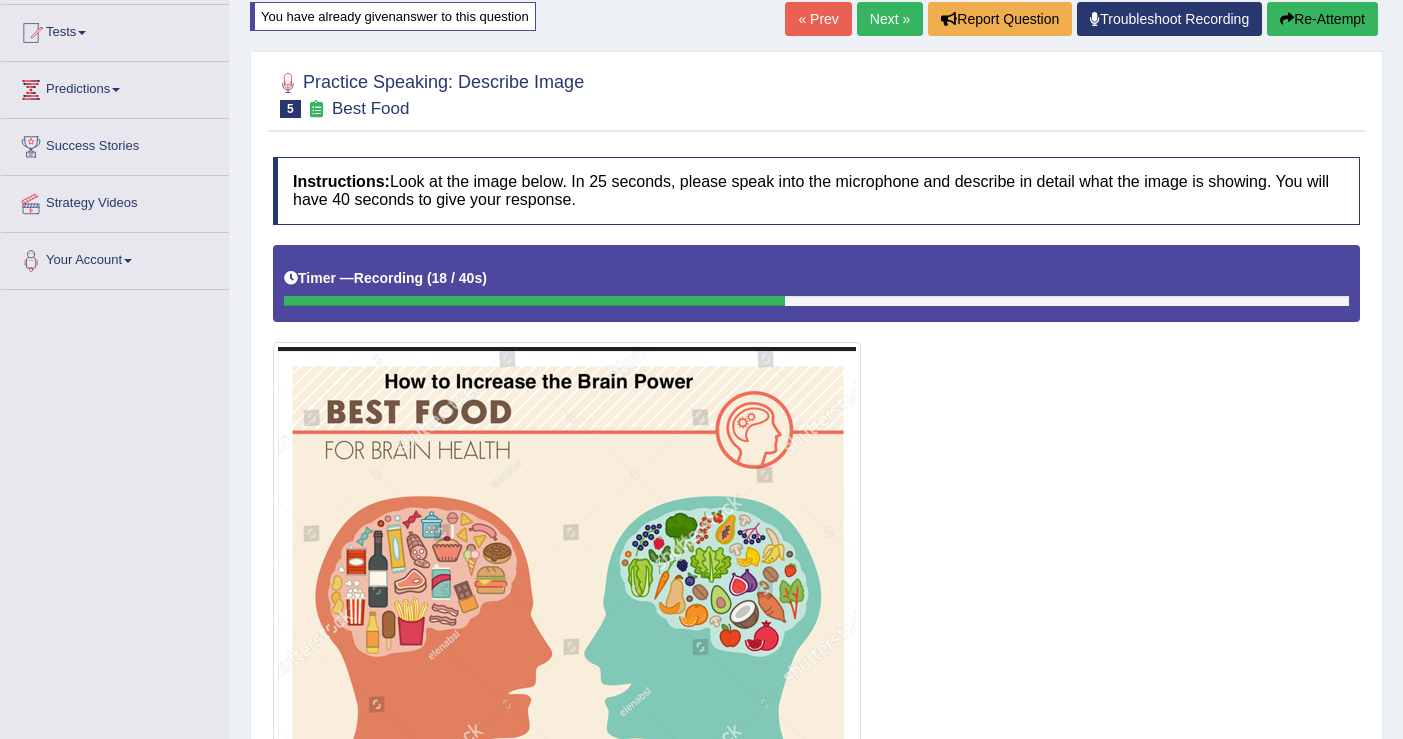 click on "Re-Attempt" at bounding box center [1322, 19] 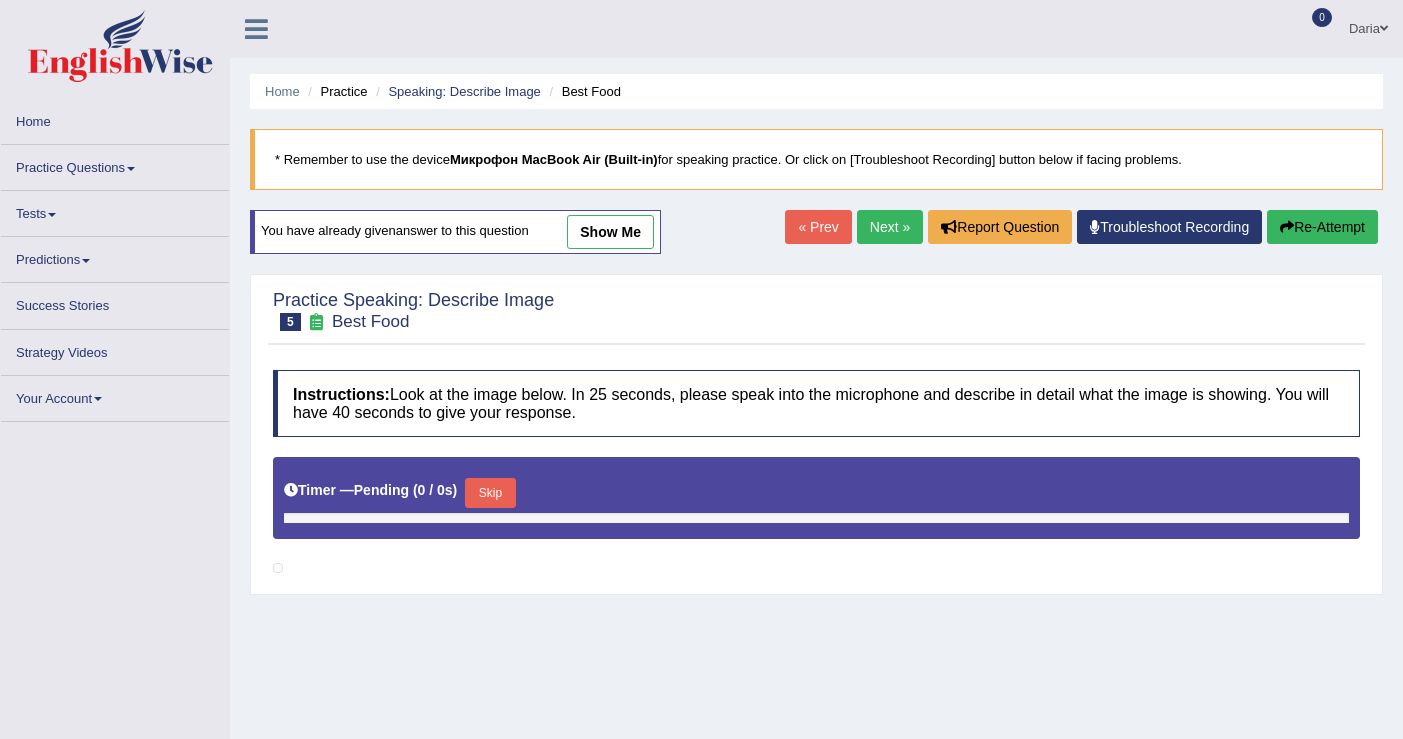 scroll, scrollTop: 197, scrollLeft: 0, axis: vertical 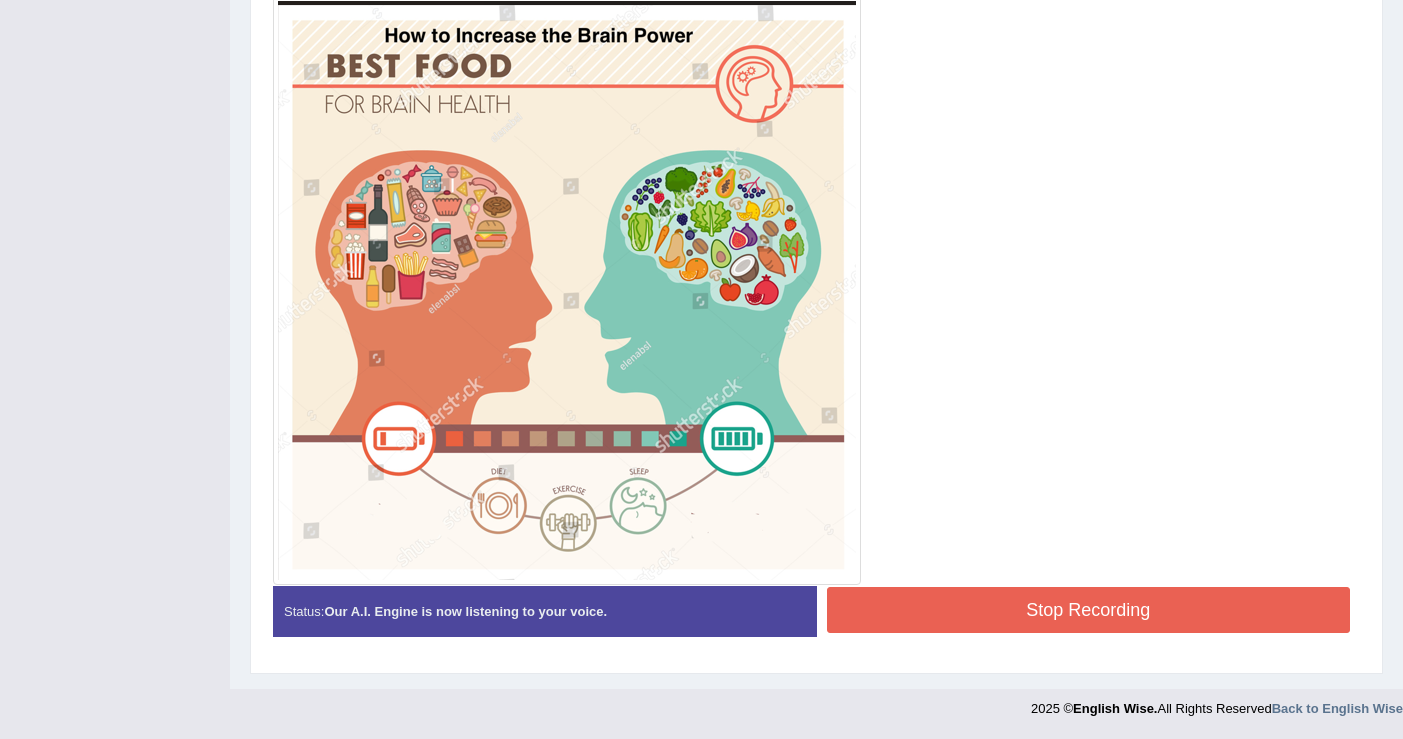 click on "Stop Recording" at bounding box center (1089, 610) 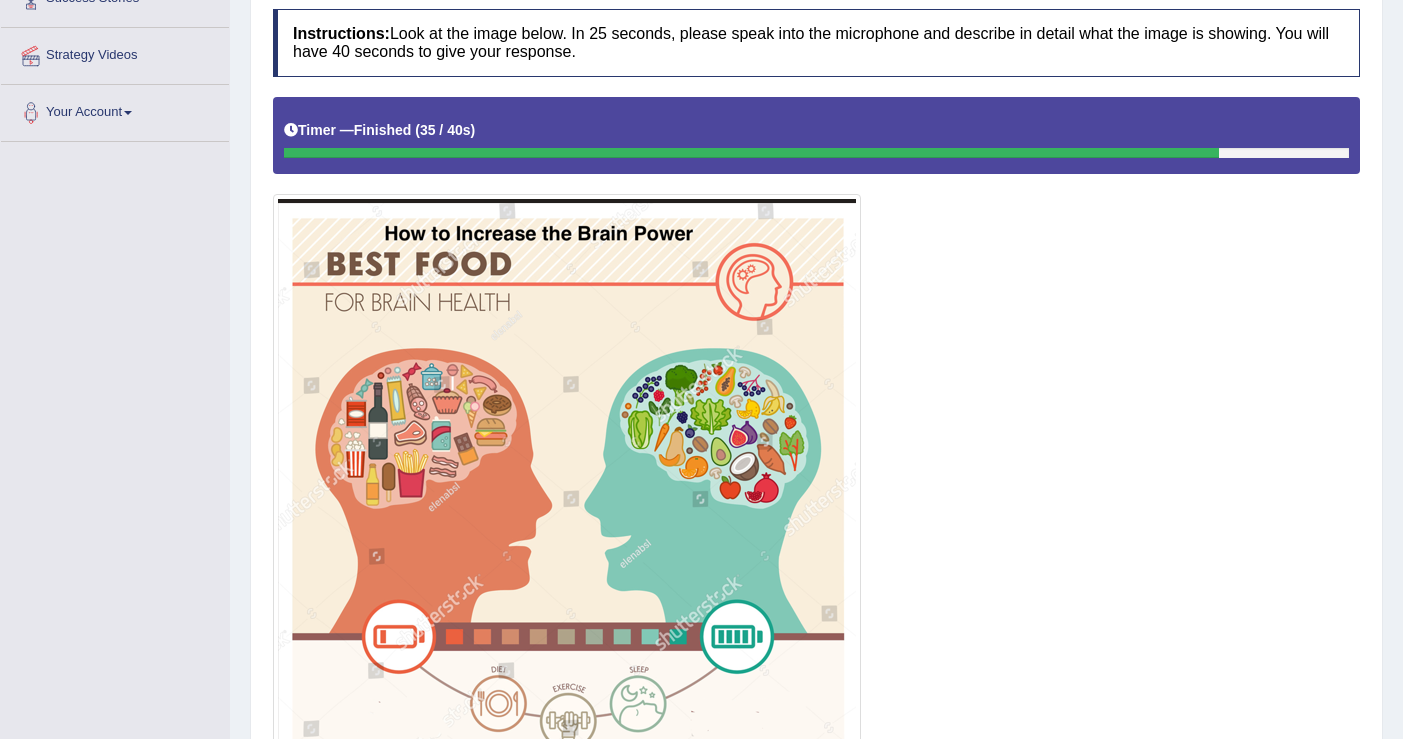 scroll, scrollTop: 182, scrollLeft: 0, axis: vertical 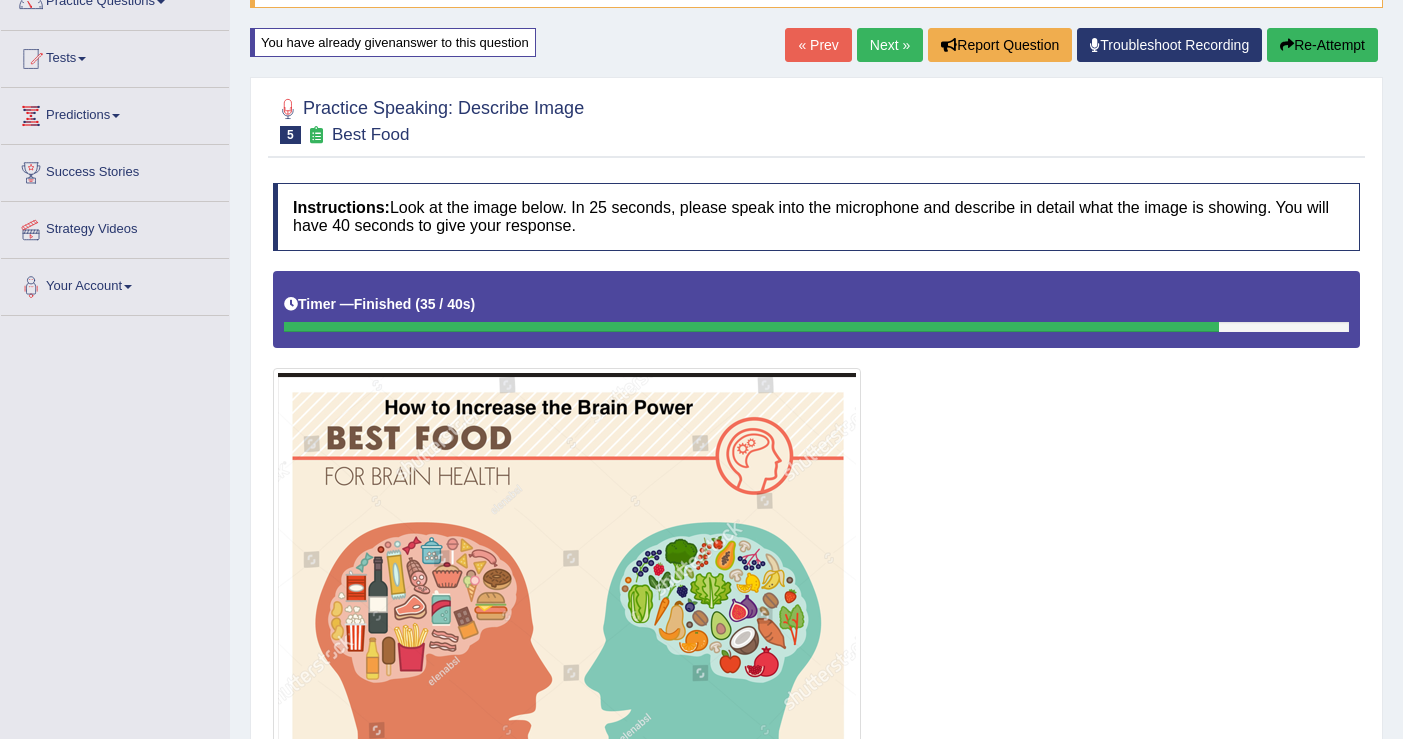 click on "Re-Attempt" at bounding box center (1322, 45) 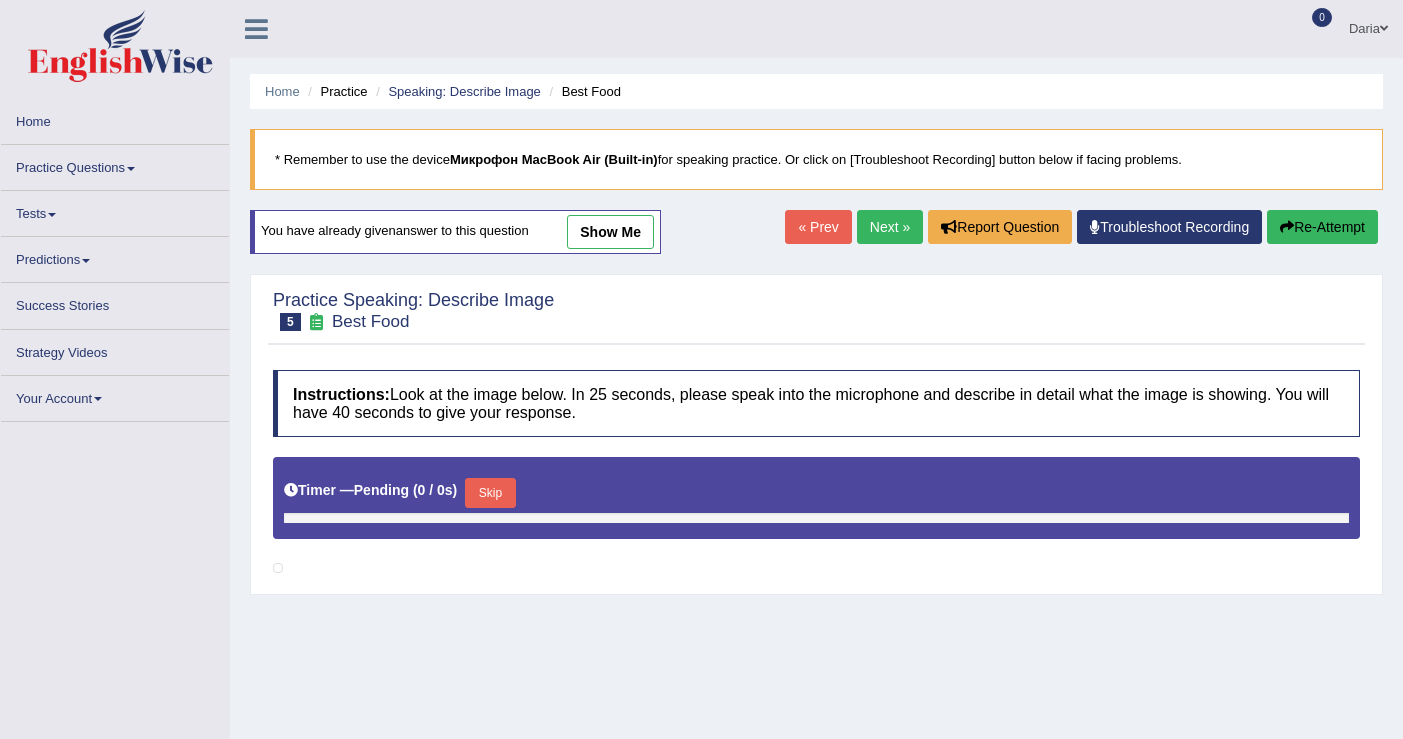 scroll, scrollTop: 182, scrollLeft: 0, axis: vertical 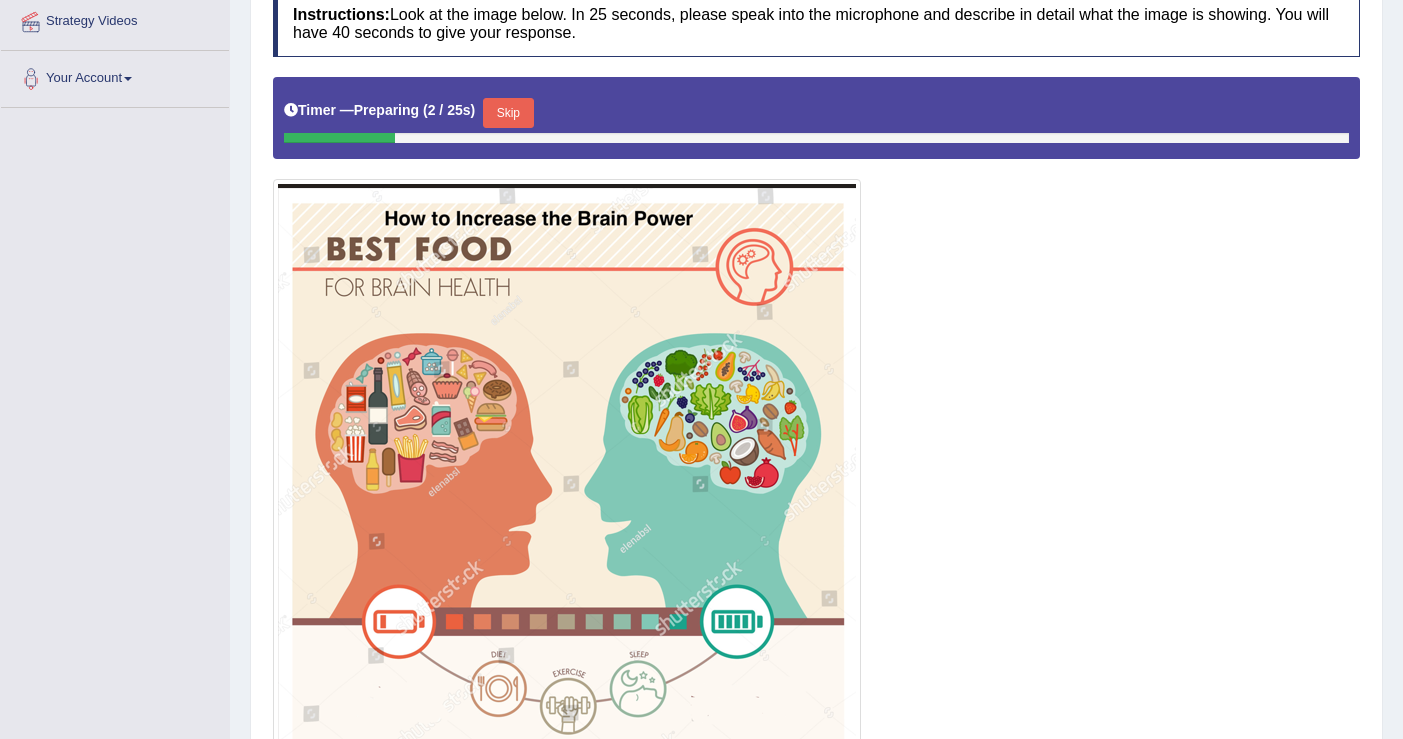 click on "Skip" at bounding box center [508, 113] 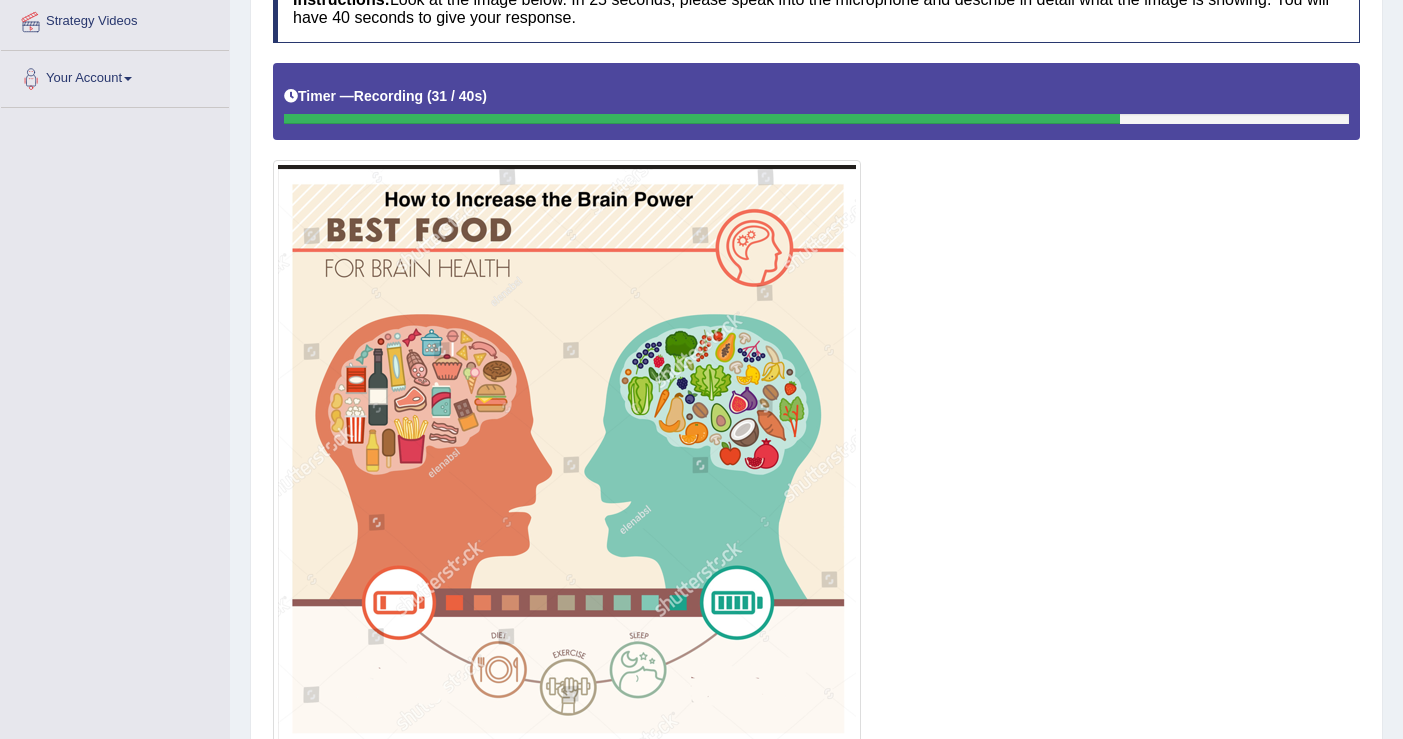 scroll, scrollTop: 554, scrollLeft: 0, axis: vertical 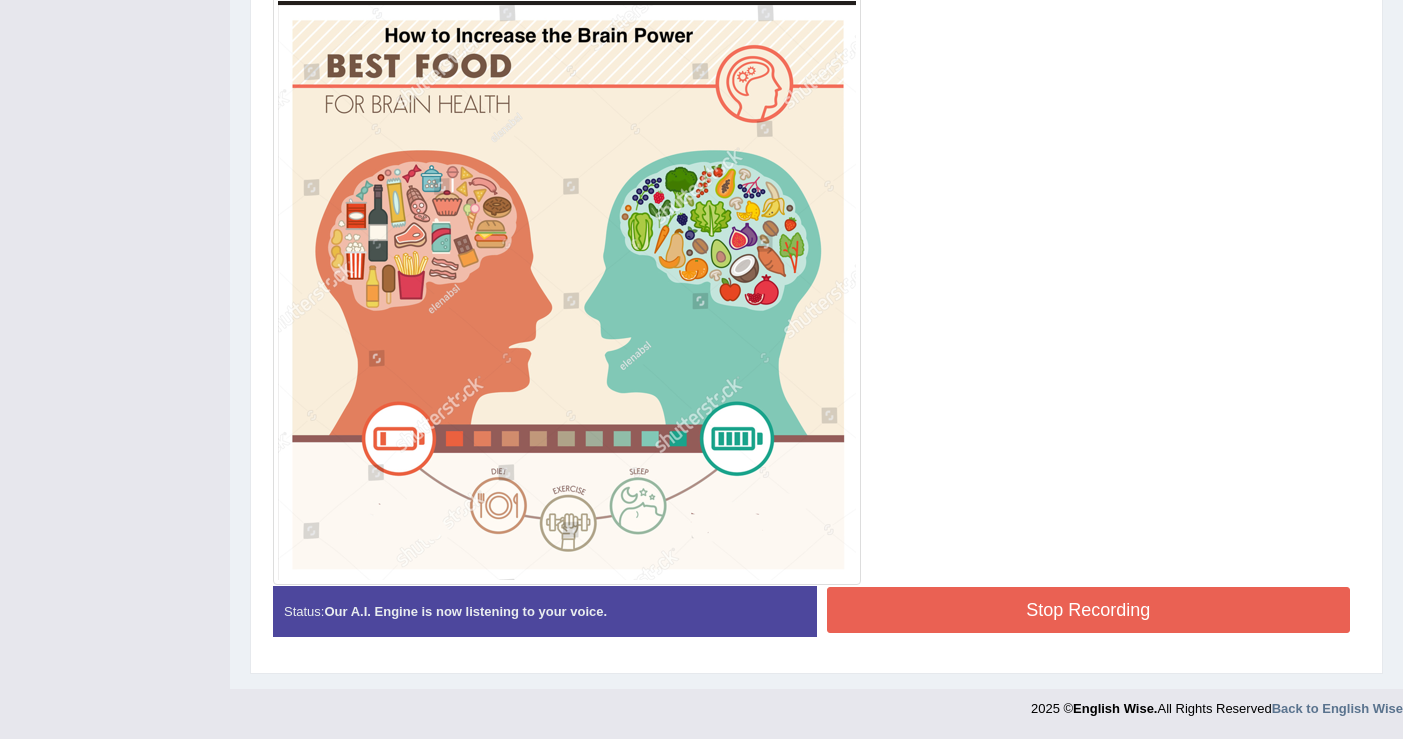 click on "Stop Recording" at bounding box center [1089, 610] 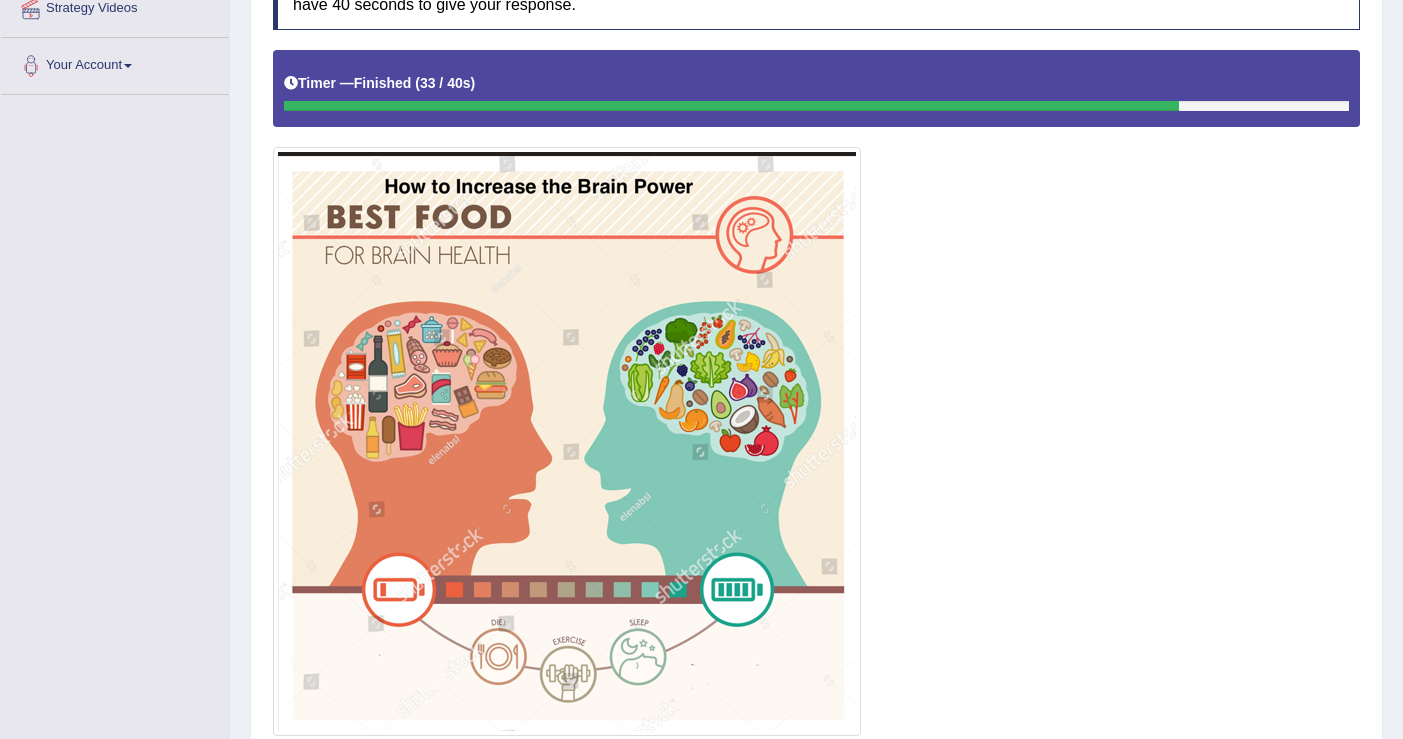 scroll, scrollTop: 105, scrollLeft: 0, axis: vertical 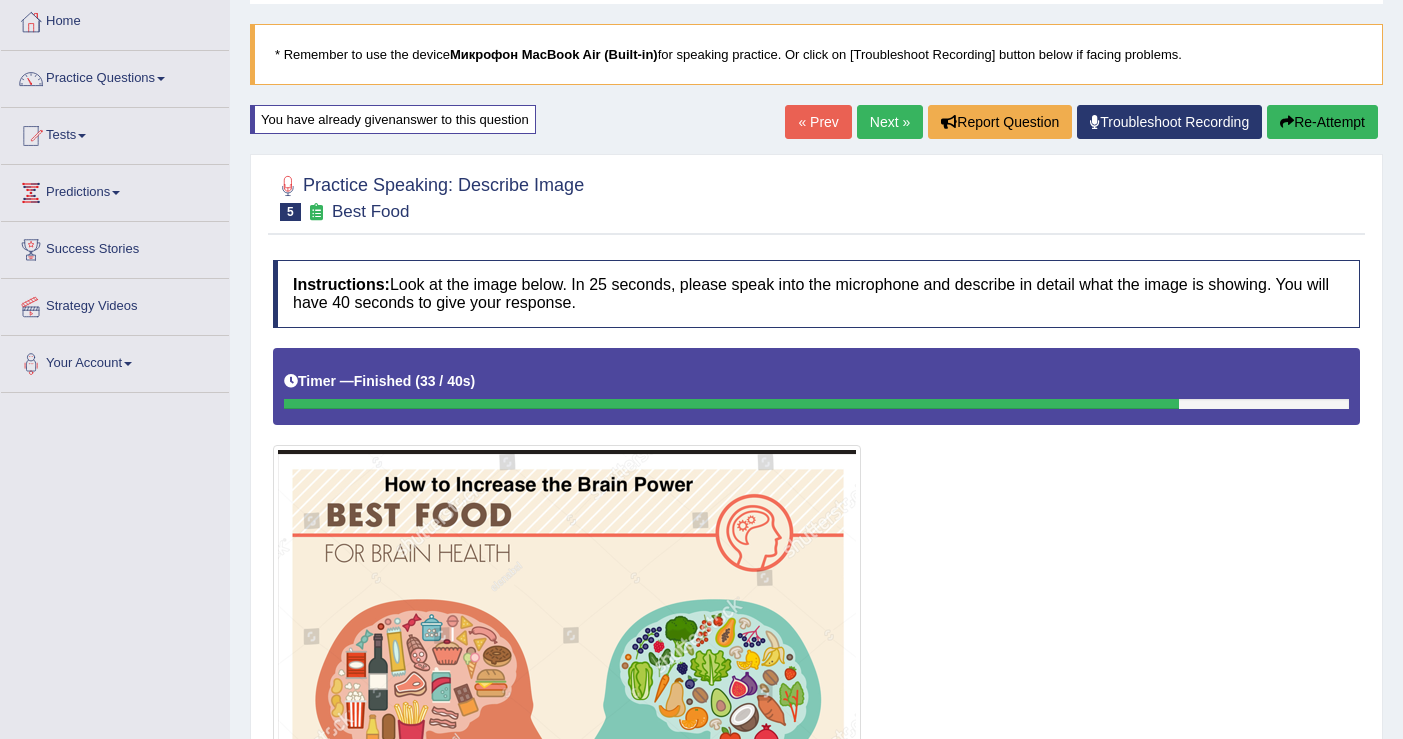 click on "Next »" at bounding box center [890, 122] 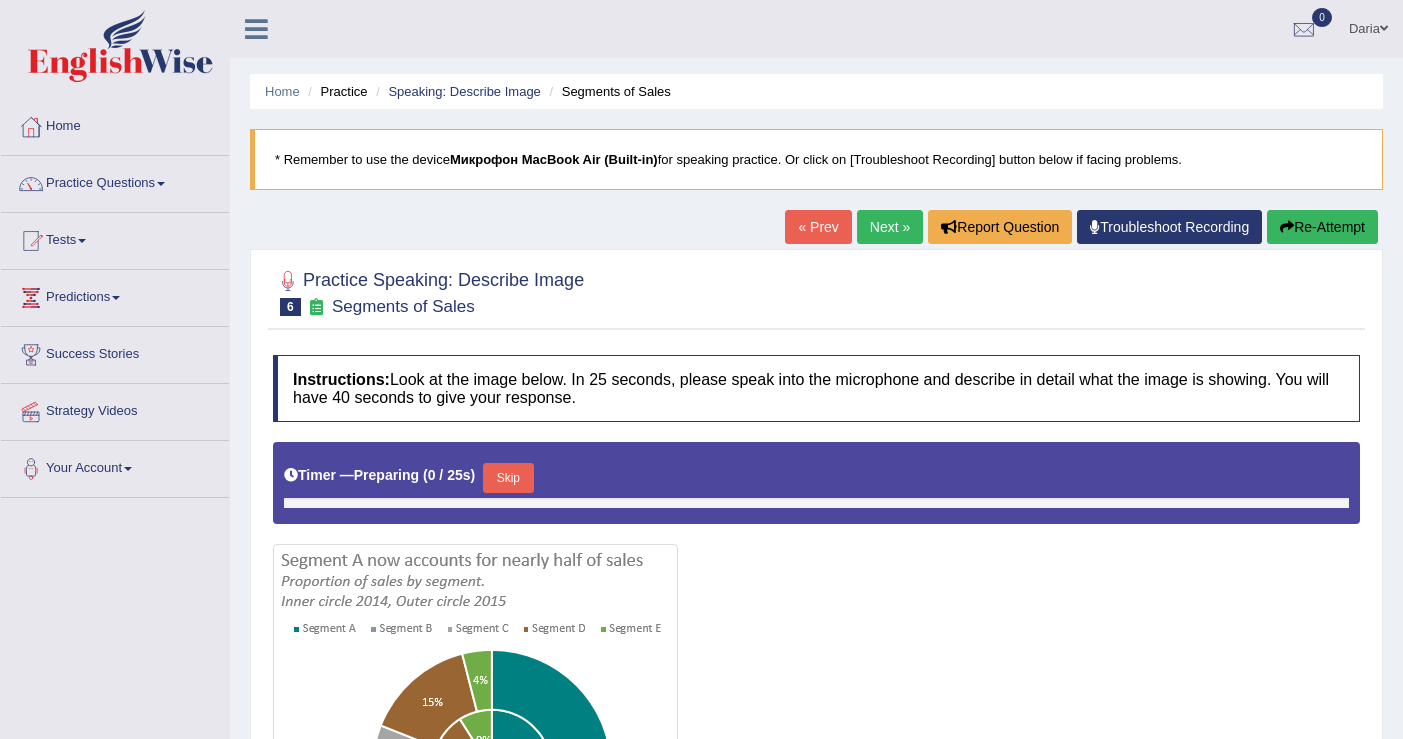 scroll, scrollTop: 0, scrollLeft: 0, axis: both 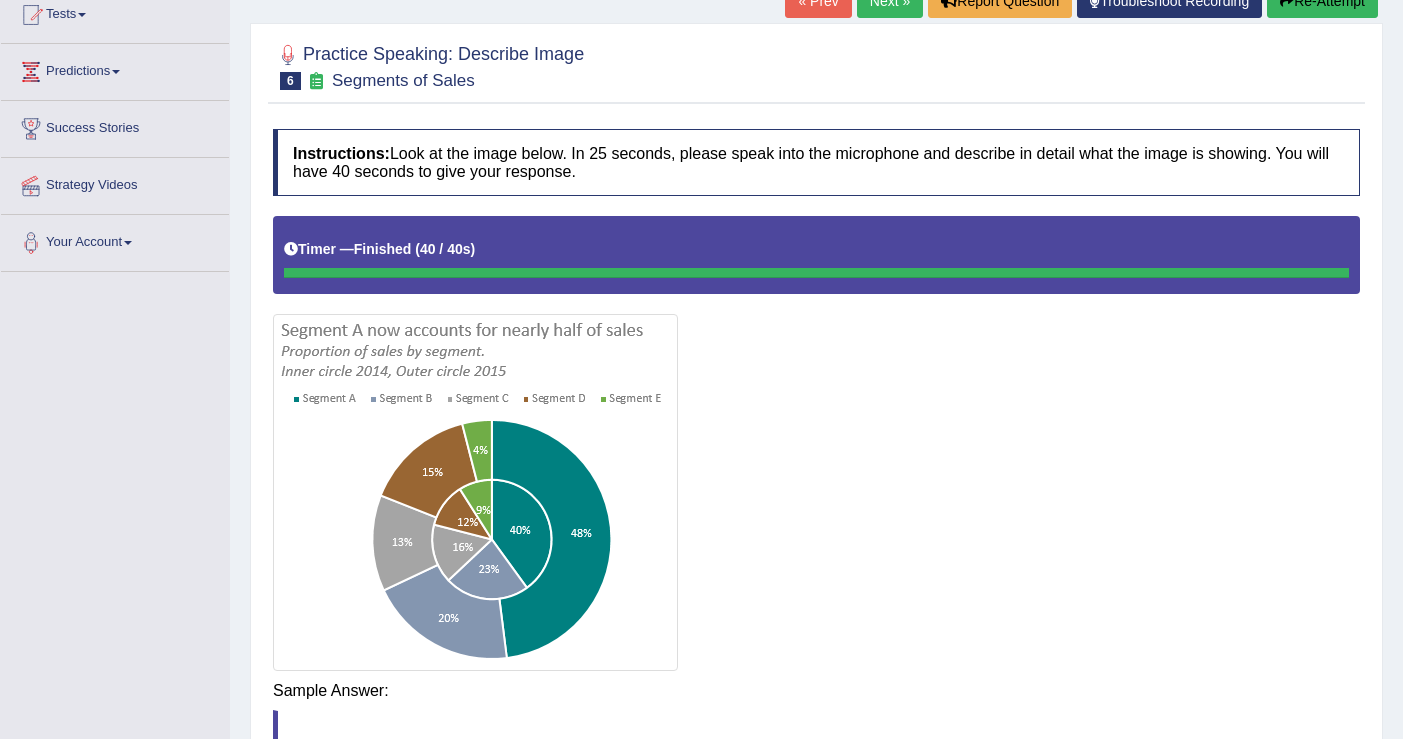 click on "Toggle navigation
Home
Practice Questions   Speaking Practice Read Aloud
Repeat Sentence
Describe Image
Re-tell Lecture
Answer Short Question
Summarize Group Discussion
Respond To A Situation
Writing Practice  Summarize Written Text
Write Essay
Reading Practice  Reading & Writing: Fill In The Blanks
Choose Multiple Answers
Re-order Paragraphs
Fill In The Blanks
Choose Single Answer
Listening Practice  Summarize Spoken Text
Highlight Incorrect Words
Highlight Correct Summary
Select Missing Word
Choose Single Answer
Choose Multiple Answers
Fill In The Blanks
Write From Dictation
Pronunciation
Tests  Take Practice Sectional Test" at bounding box center (701, 143) 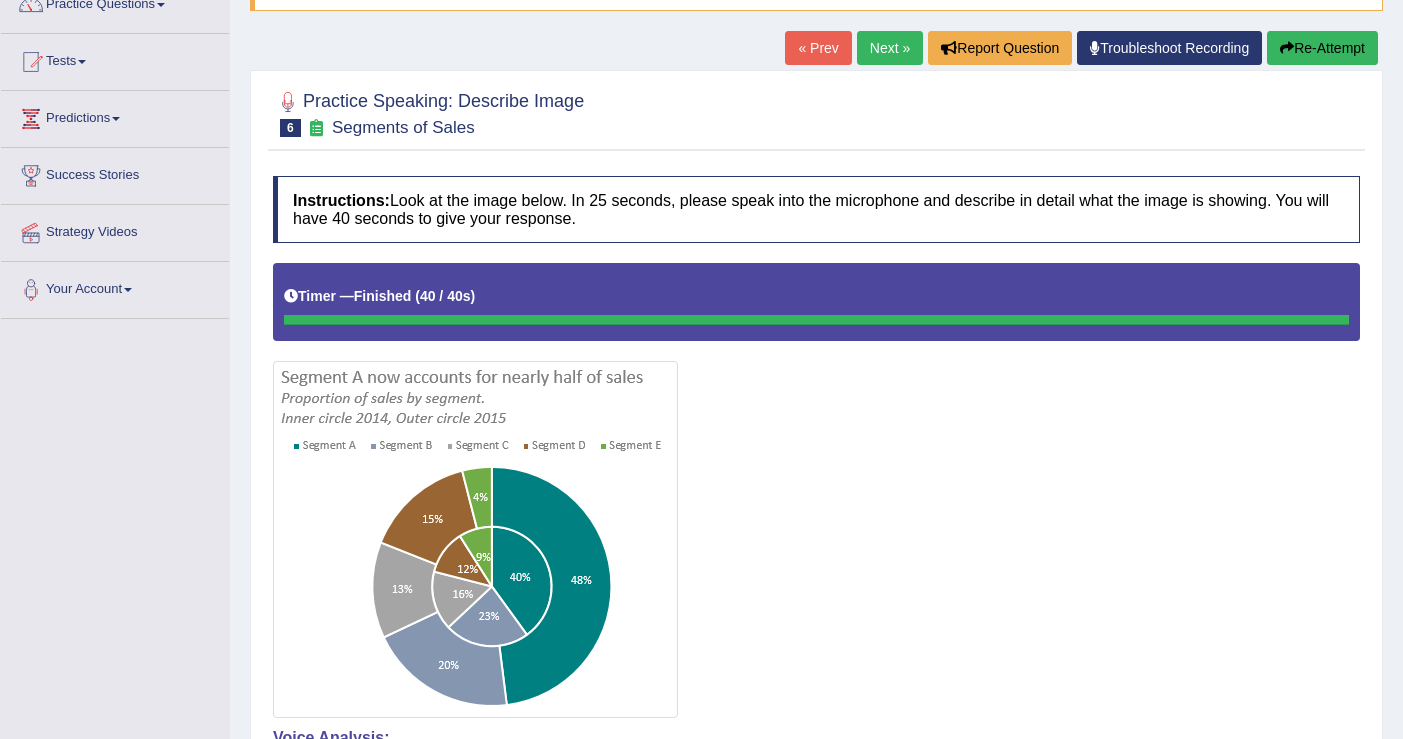 scroll, scrollTop: 0, scrollLeft: 0, axis: both 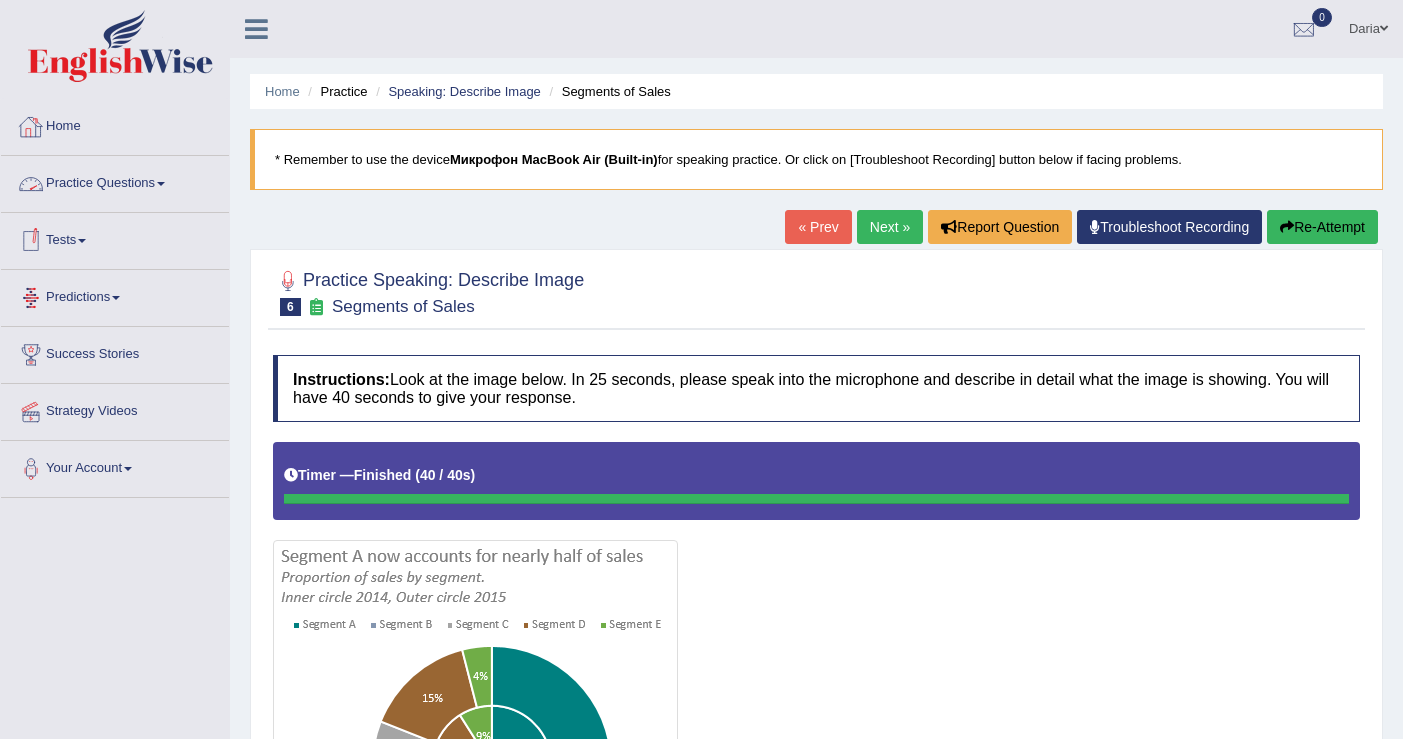 click on "Practice Questions" at bounding box center (115, 181) 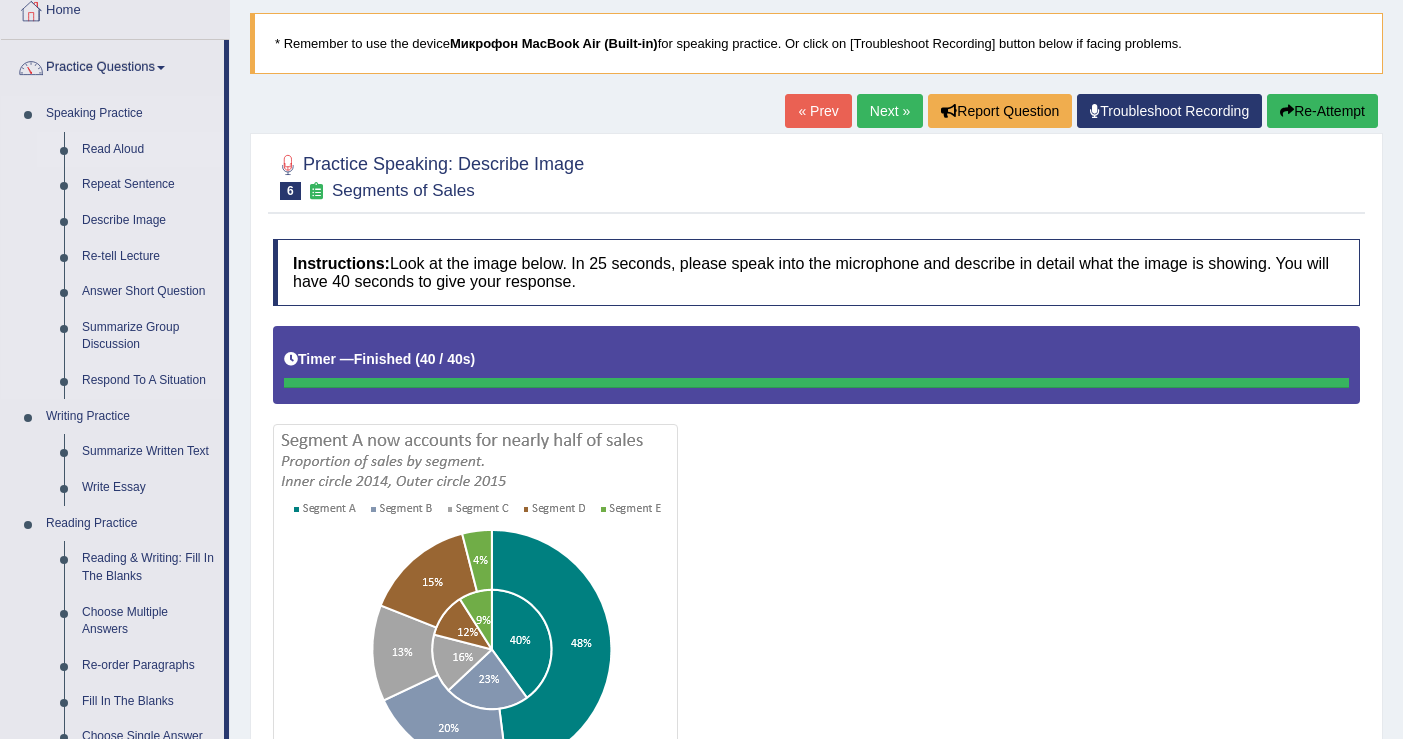 scroll, scrollTop: 125, scrollLeft: 0, axis: vertical 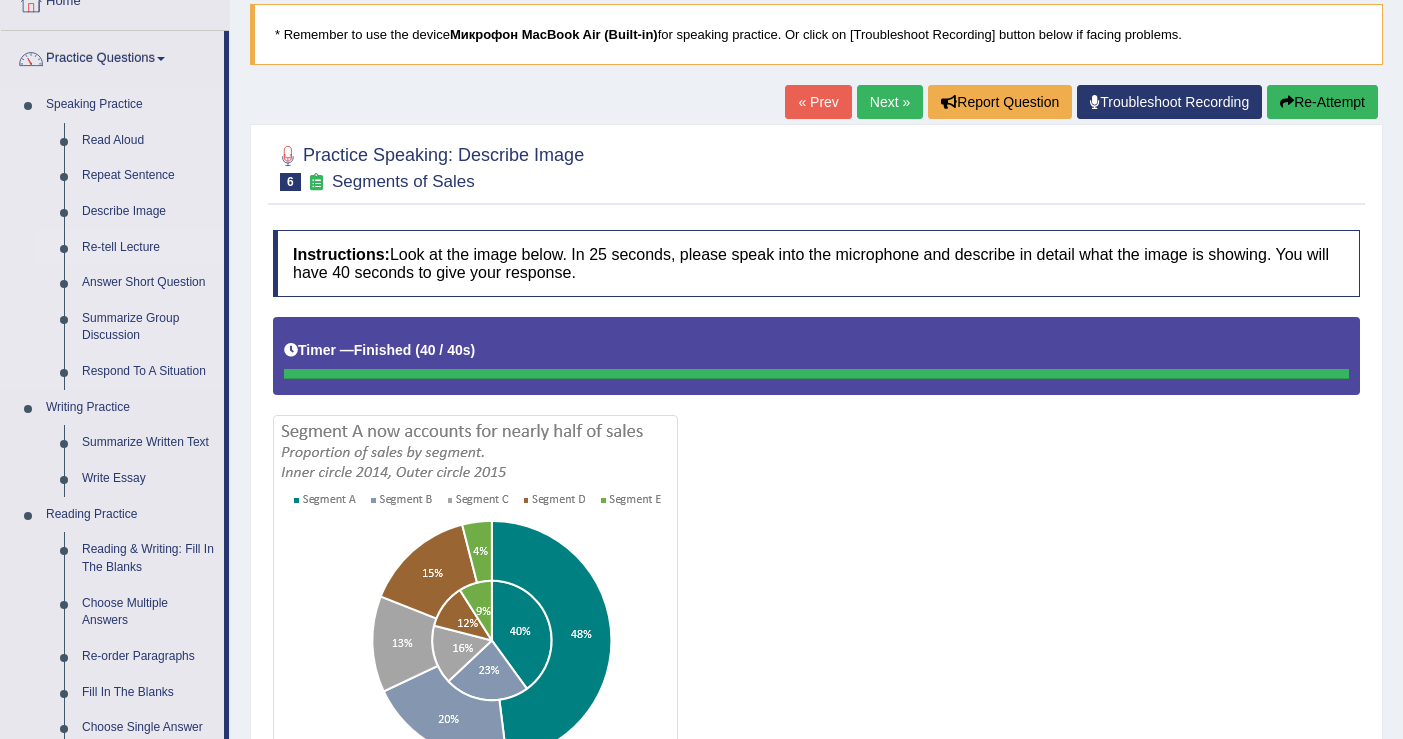 click on "Re-tell Lecture" at bounding box center (148, 248) 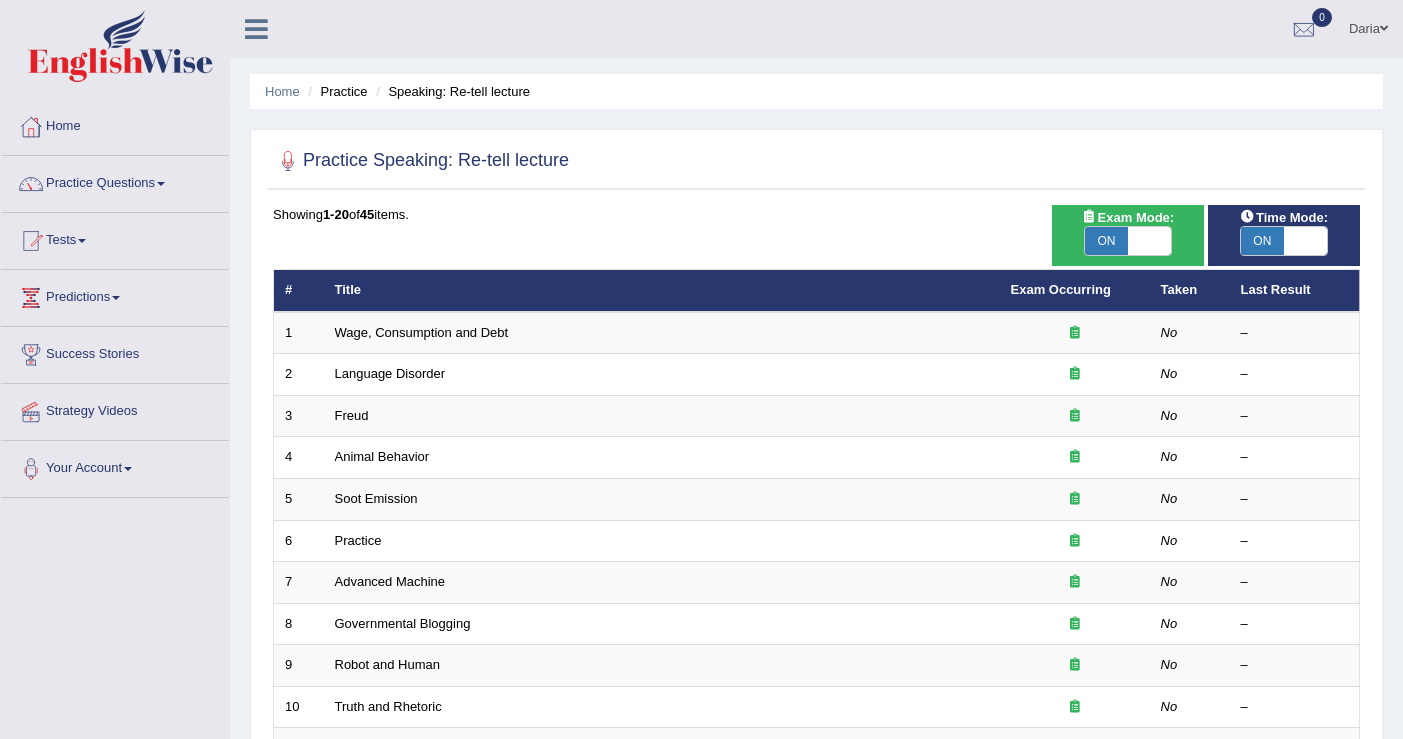 scroll, scrollTop: 0, scrollLeft: 0, axis: both 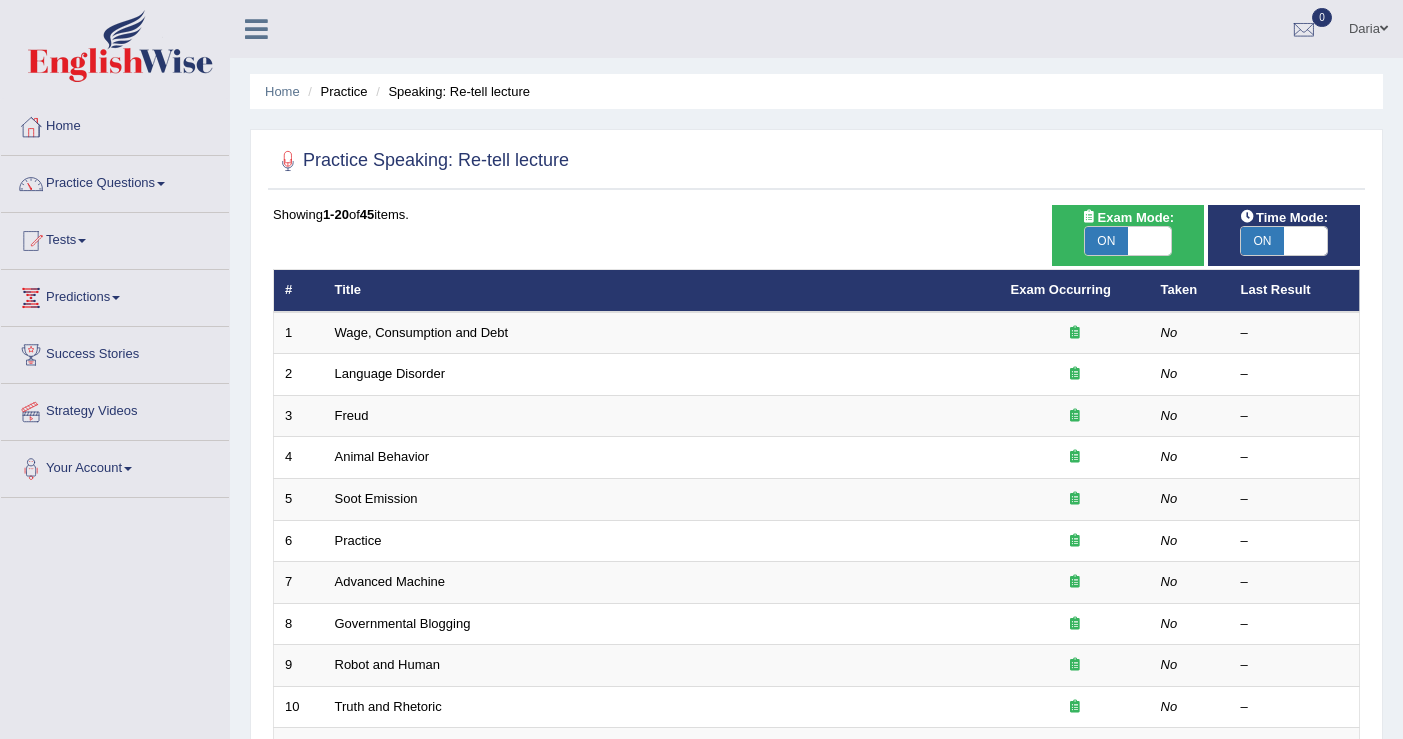 click at bounding box center (1305, 241) 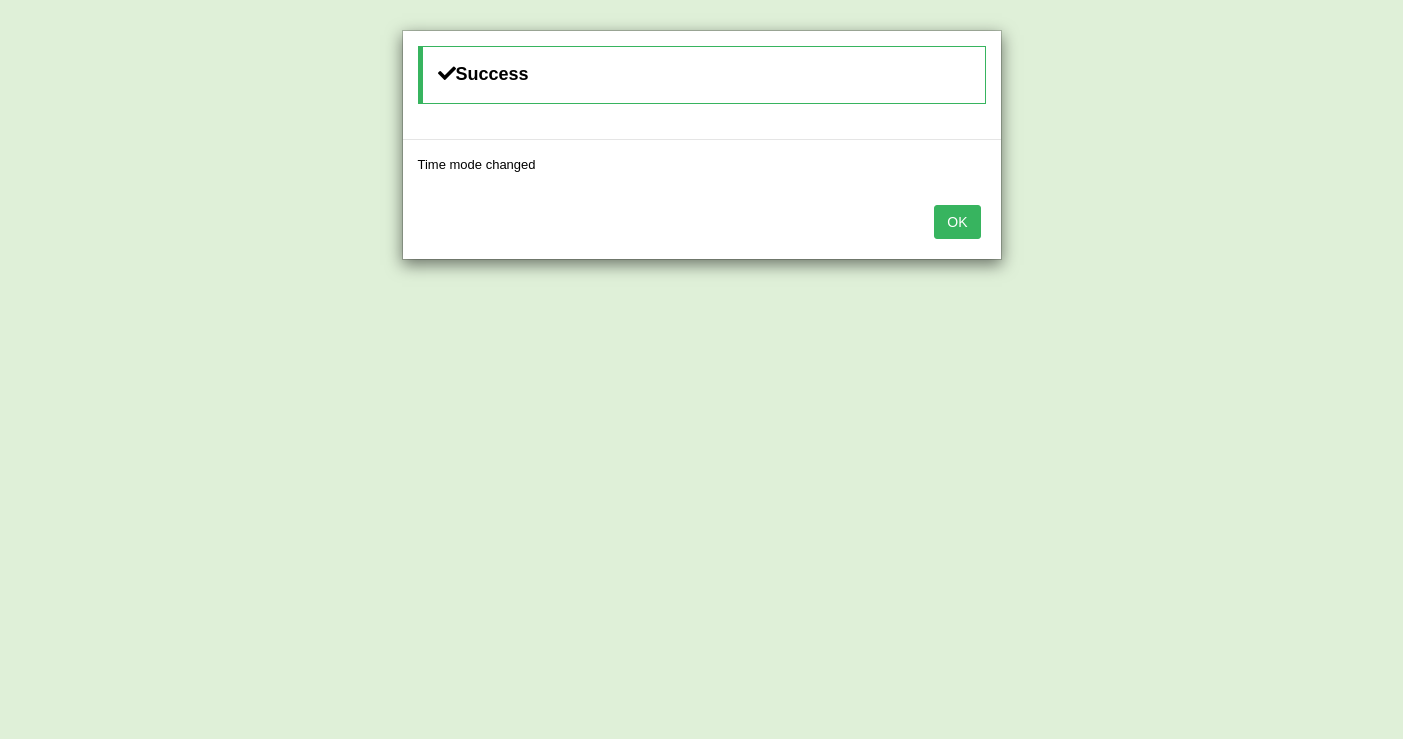 click on "OK" at bounding box center [957, 222] 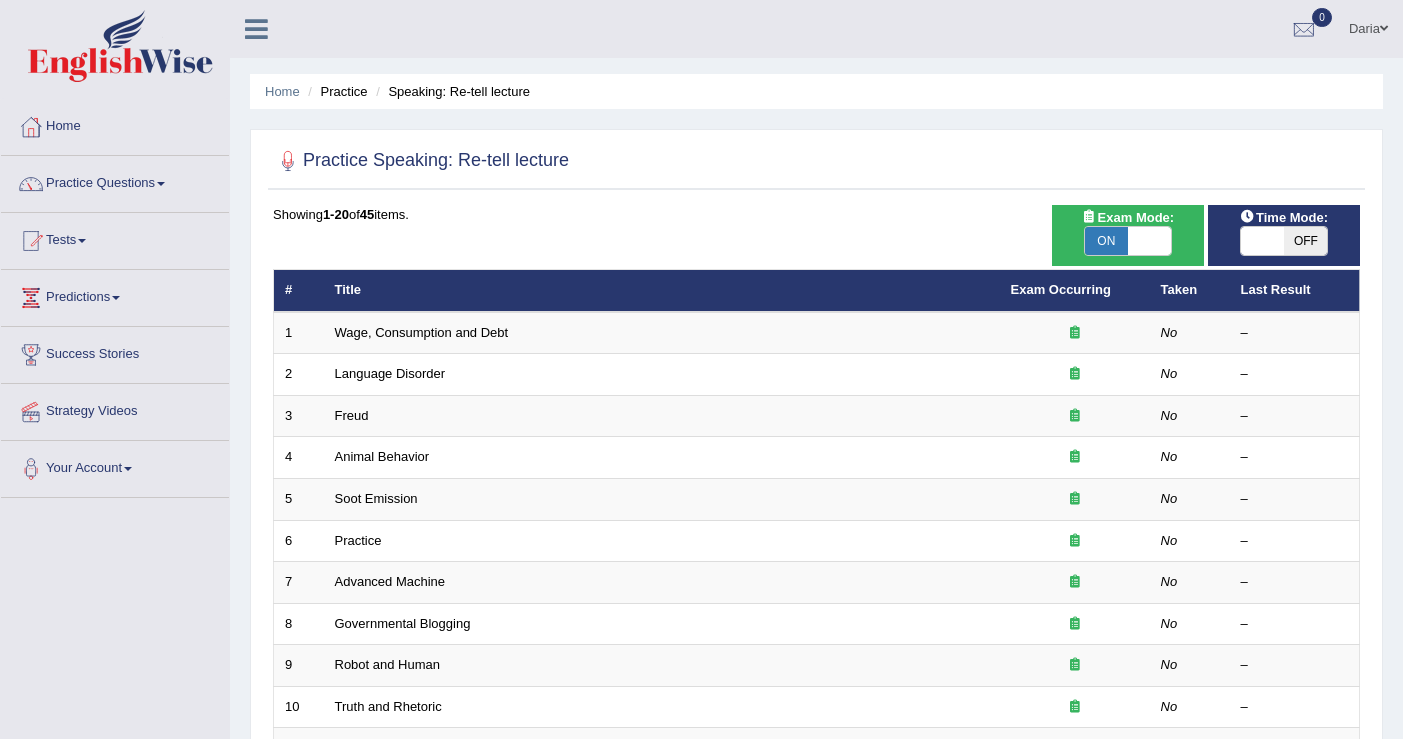 click at bounding box center (1149, 241) 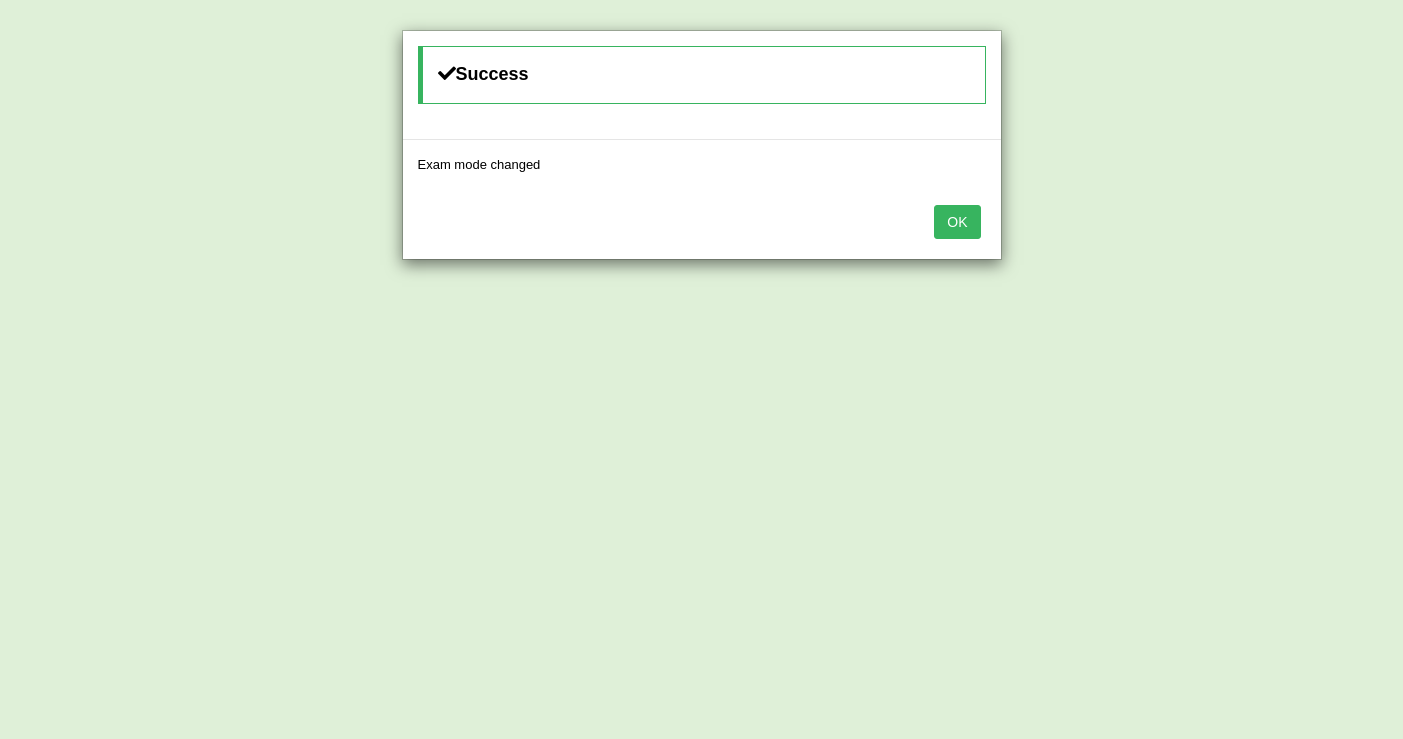 click on "OK" at bounding box center (957, 222) 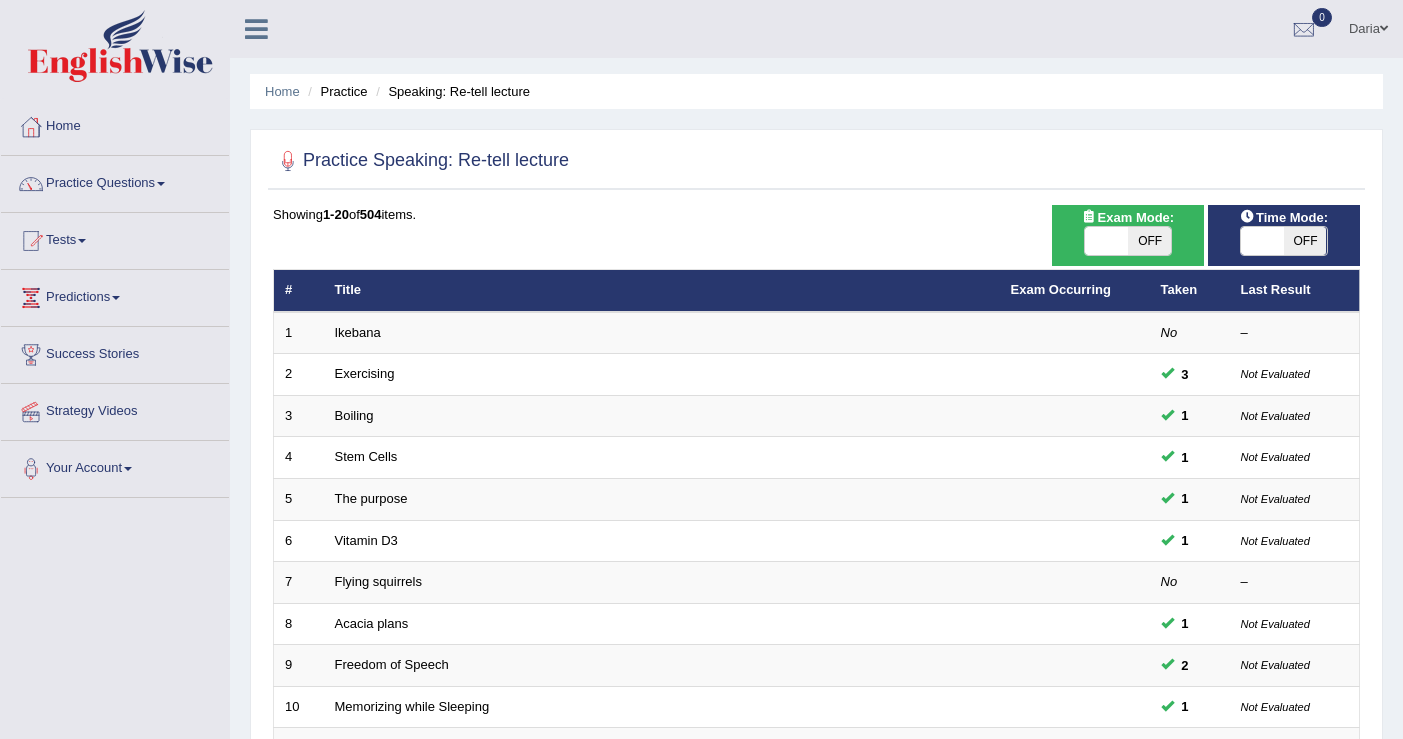 scroll, scrollTop: 0, scrollLeft: 0, axis: both 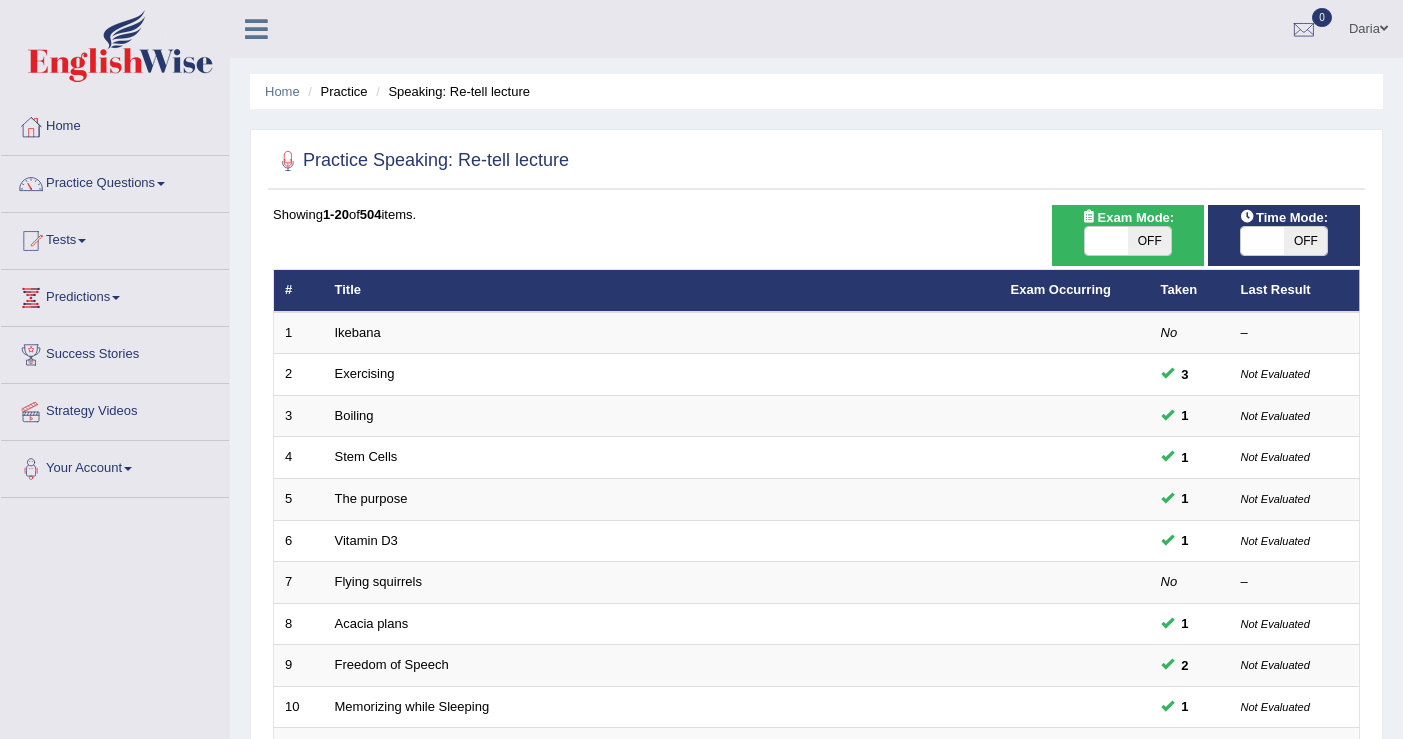 click at bounding box center [1262, 241] 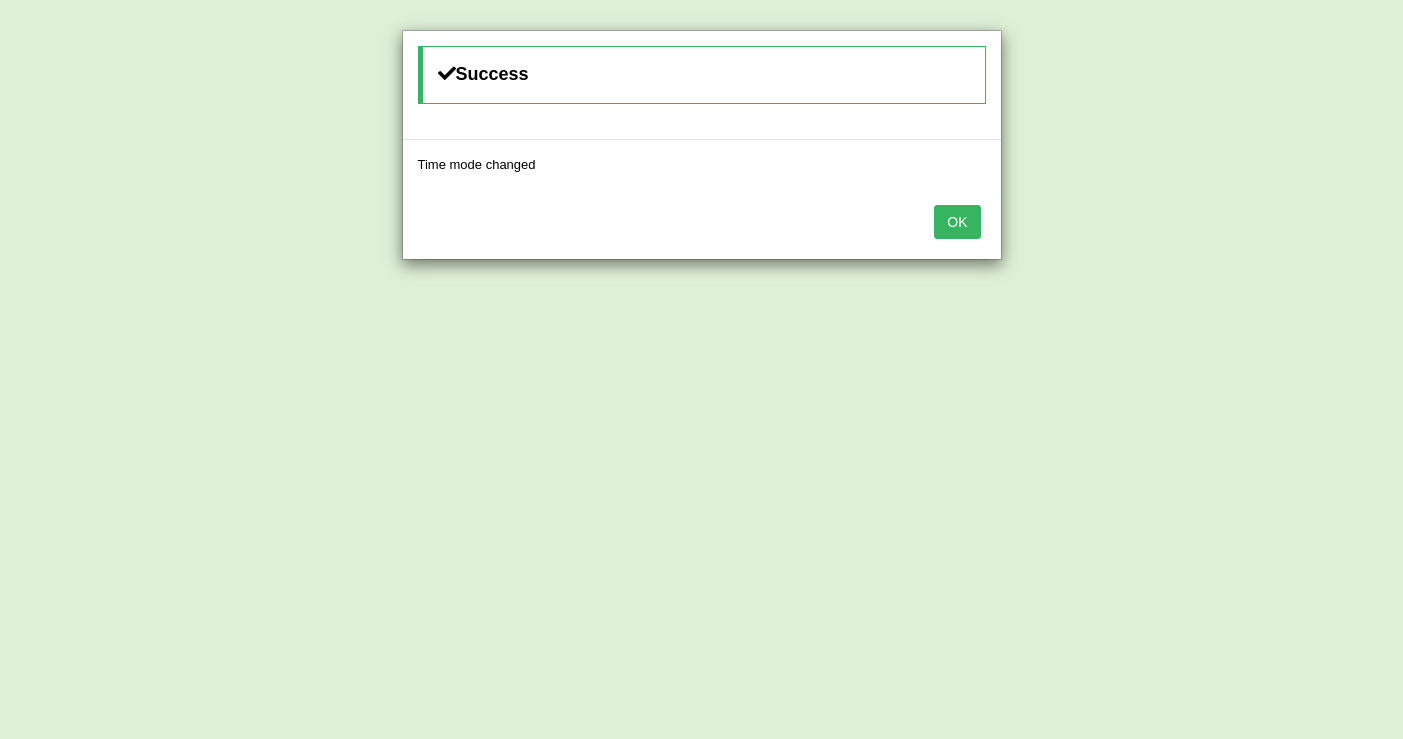 click on "OK" at bounding box center (957, 222) 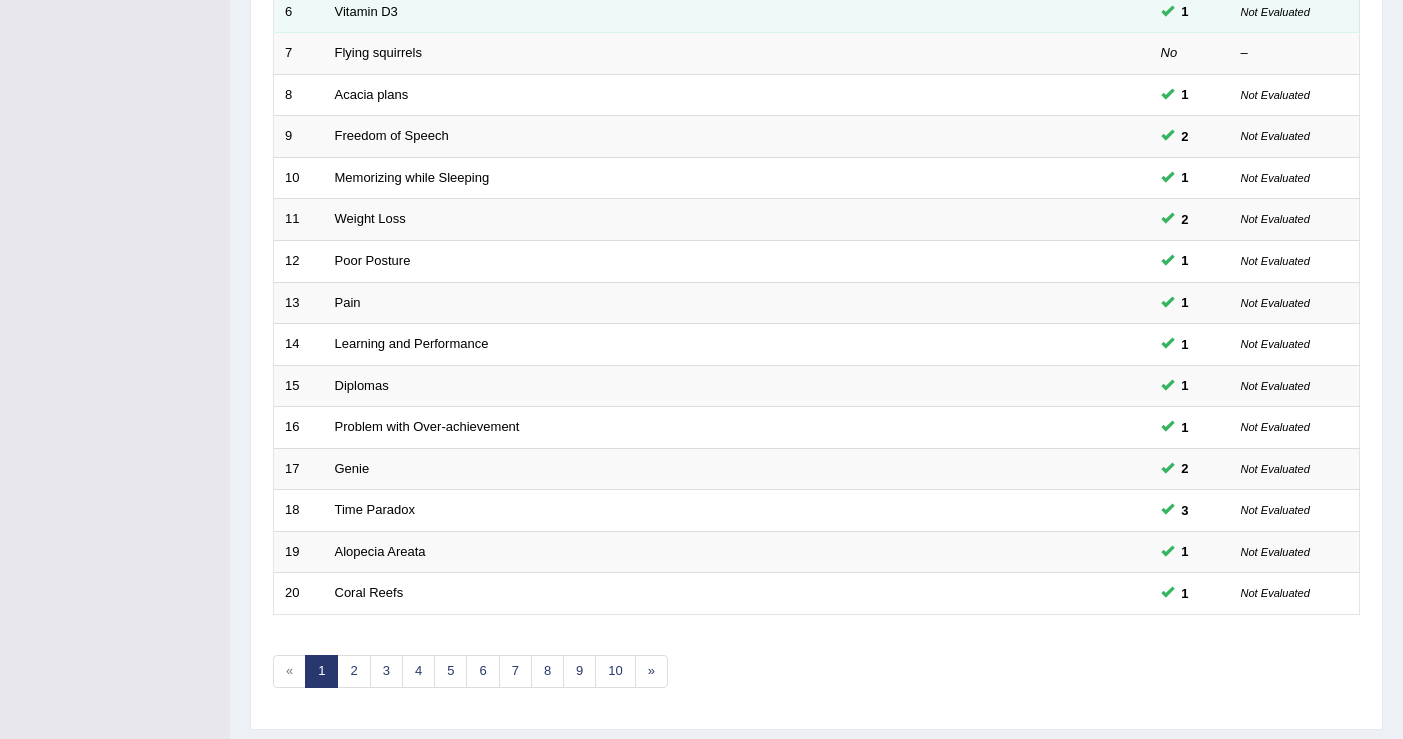 scroll, scrollTop: 585, scrollLeft: 0, axis: vertical 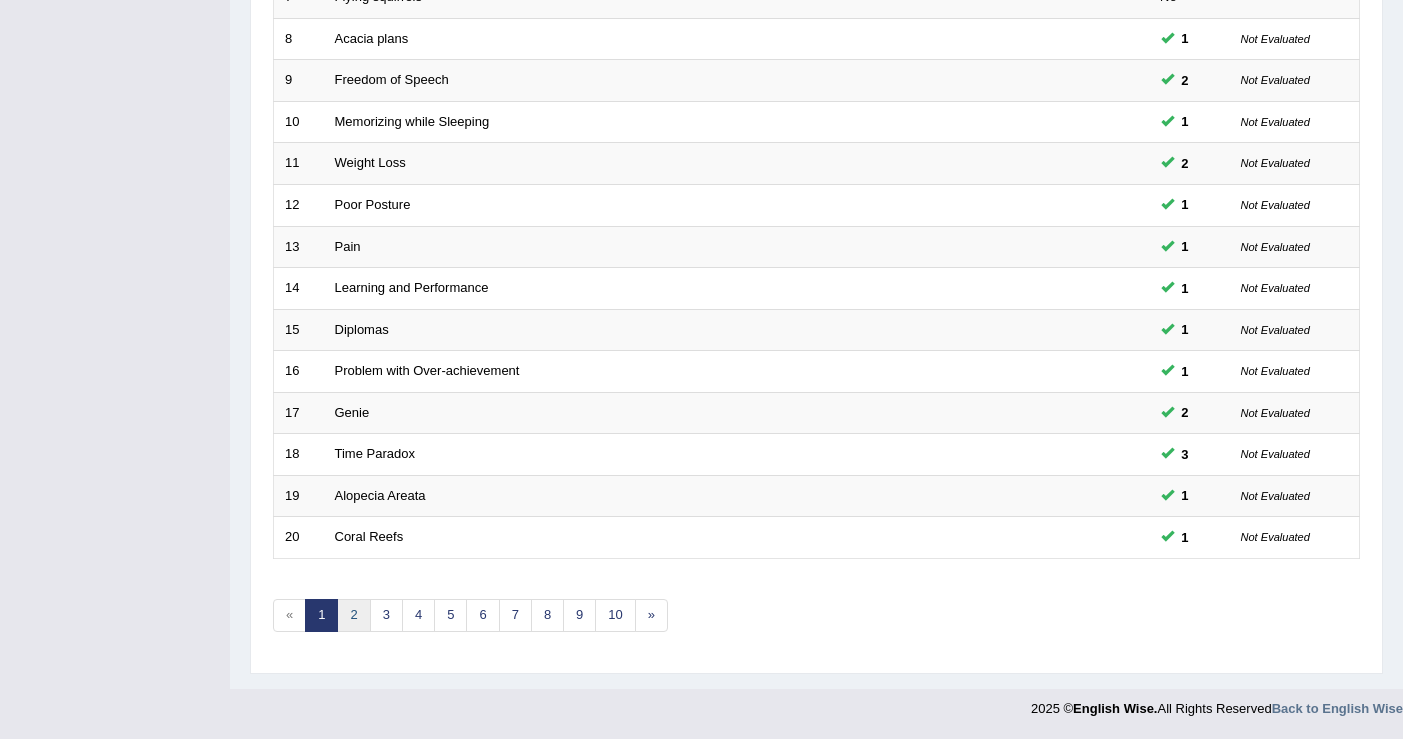 click on "2" at bounding box center (353, 615) 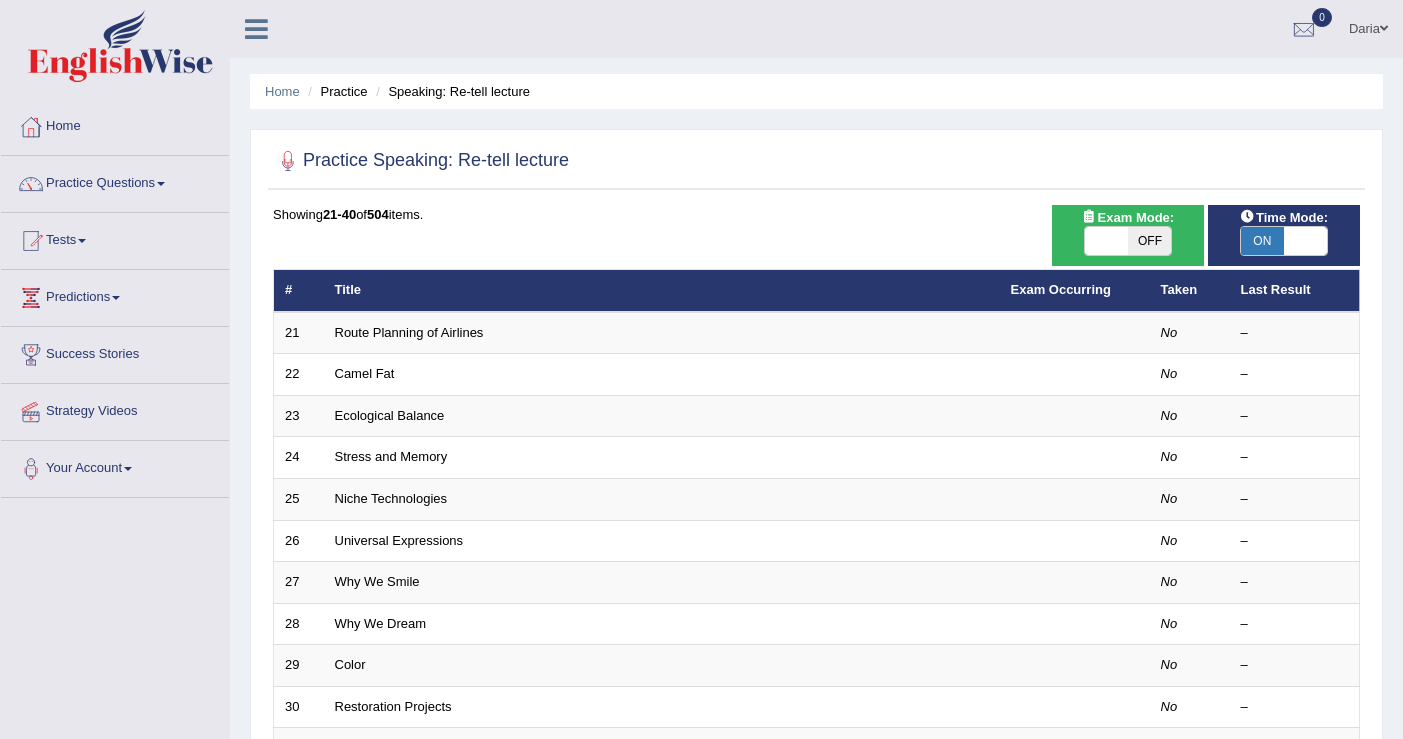 scroll, scrollTop: 0, scrollLeft: 0, axis: both 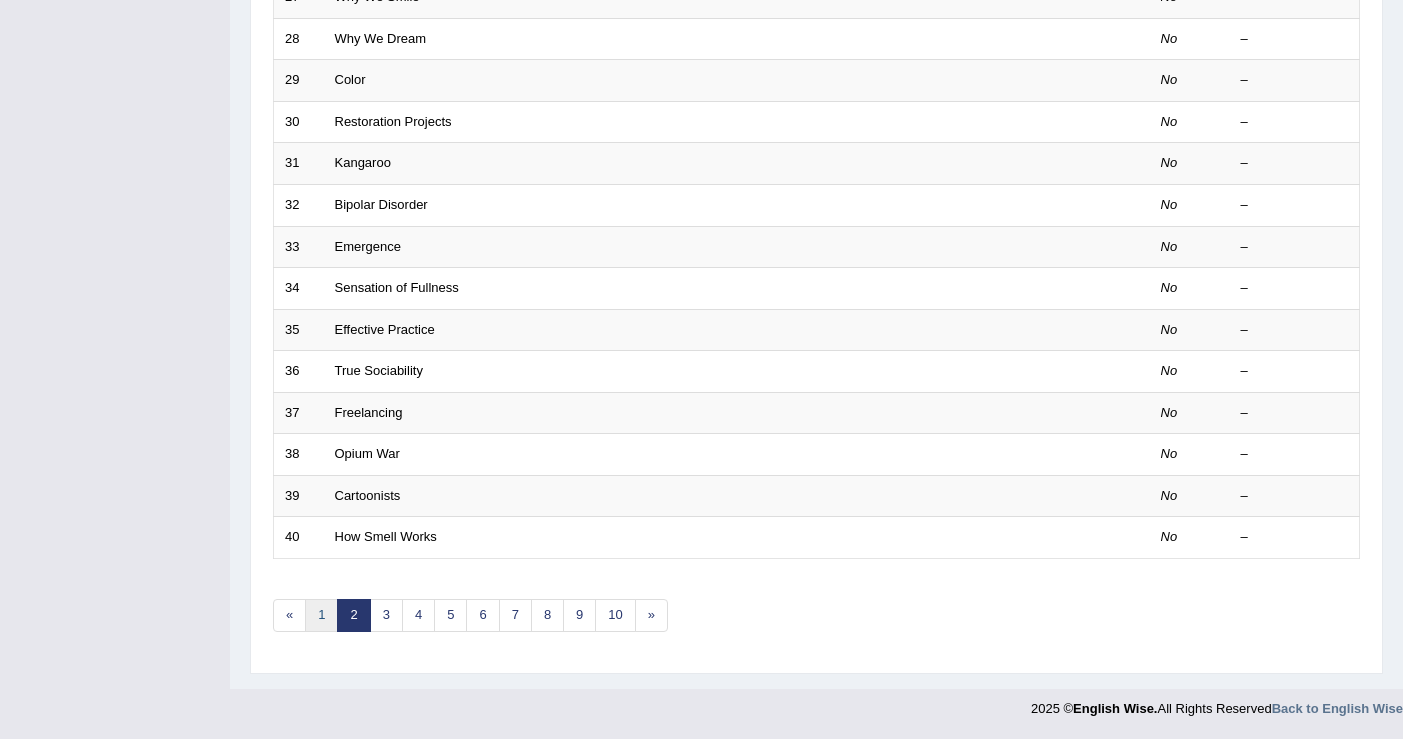 click on "1" at bounding box center (321, 615) 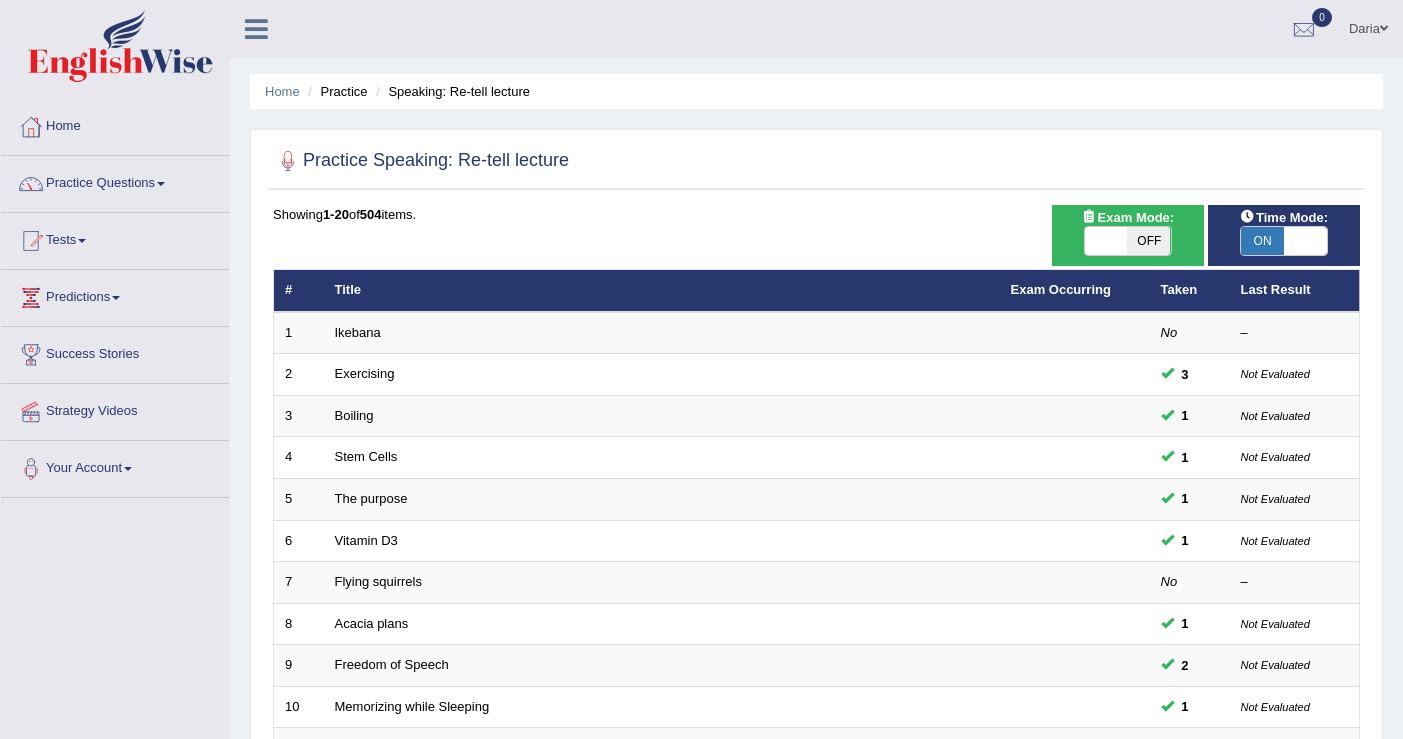 scroll, scrollTop: 0, scrollLeft: 0, axis: both 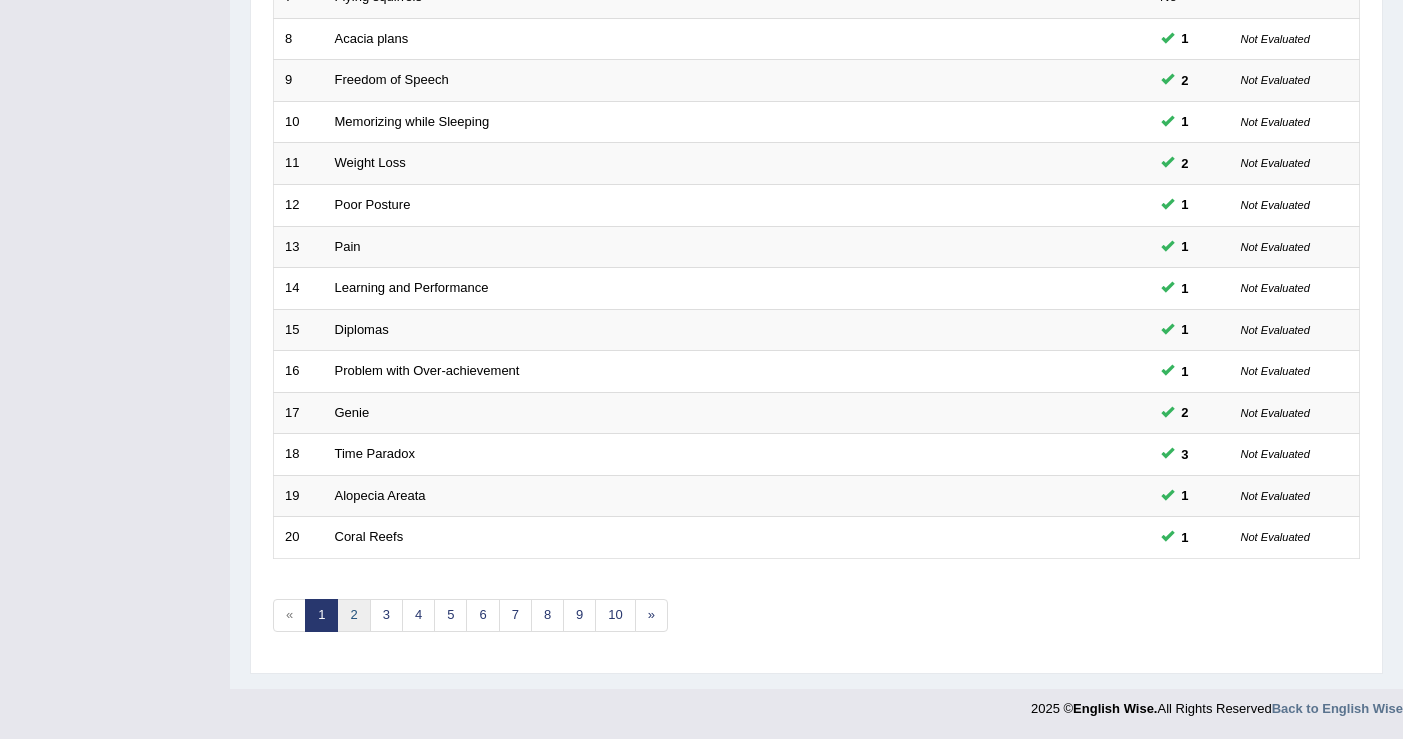 click on "2" at bounding box center [353, 615] 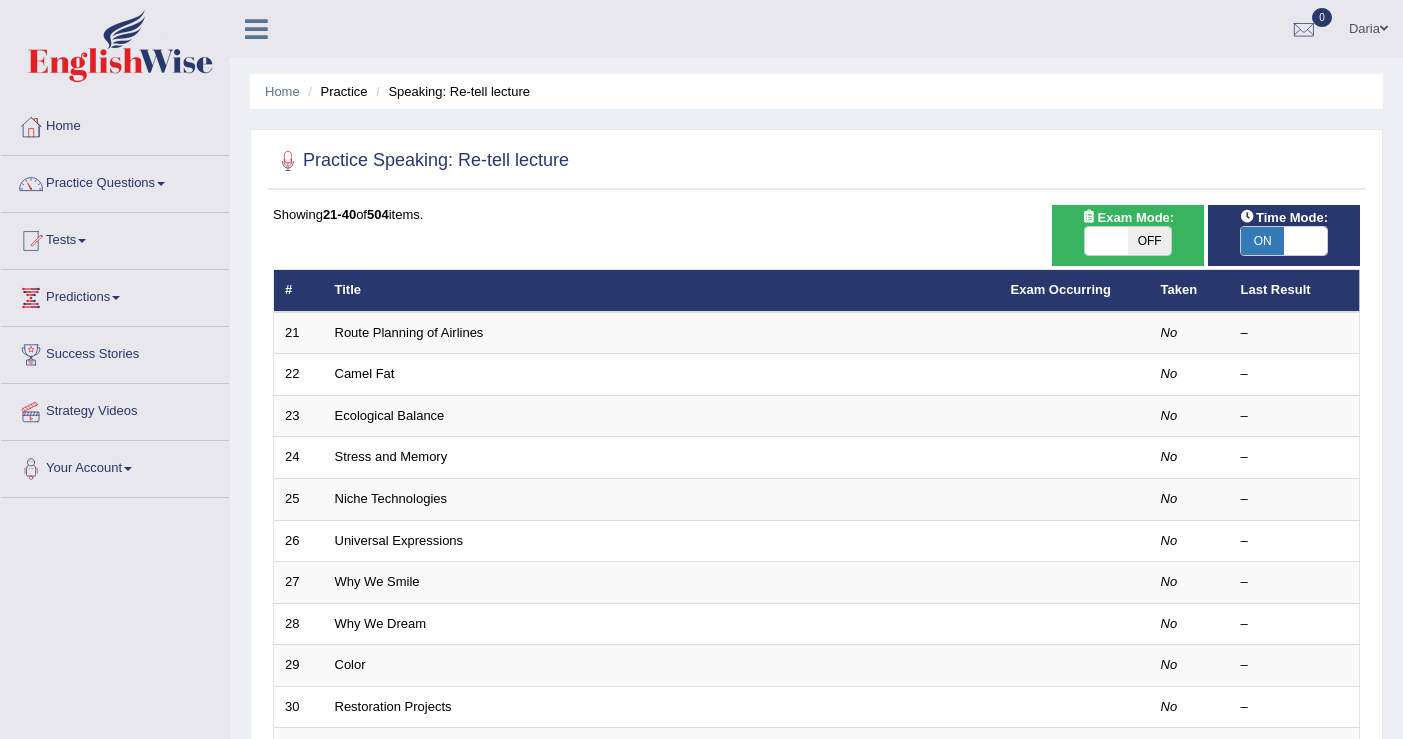 scroll, scrollTop: 0, scrollLeft: 0, axis: both 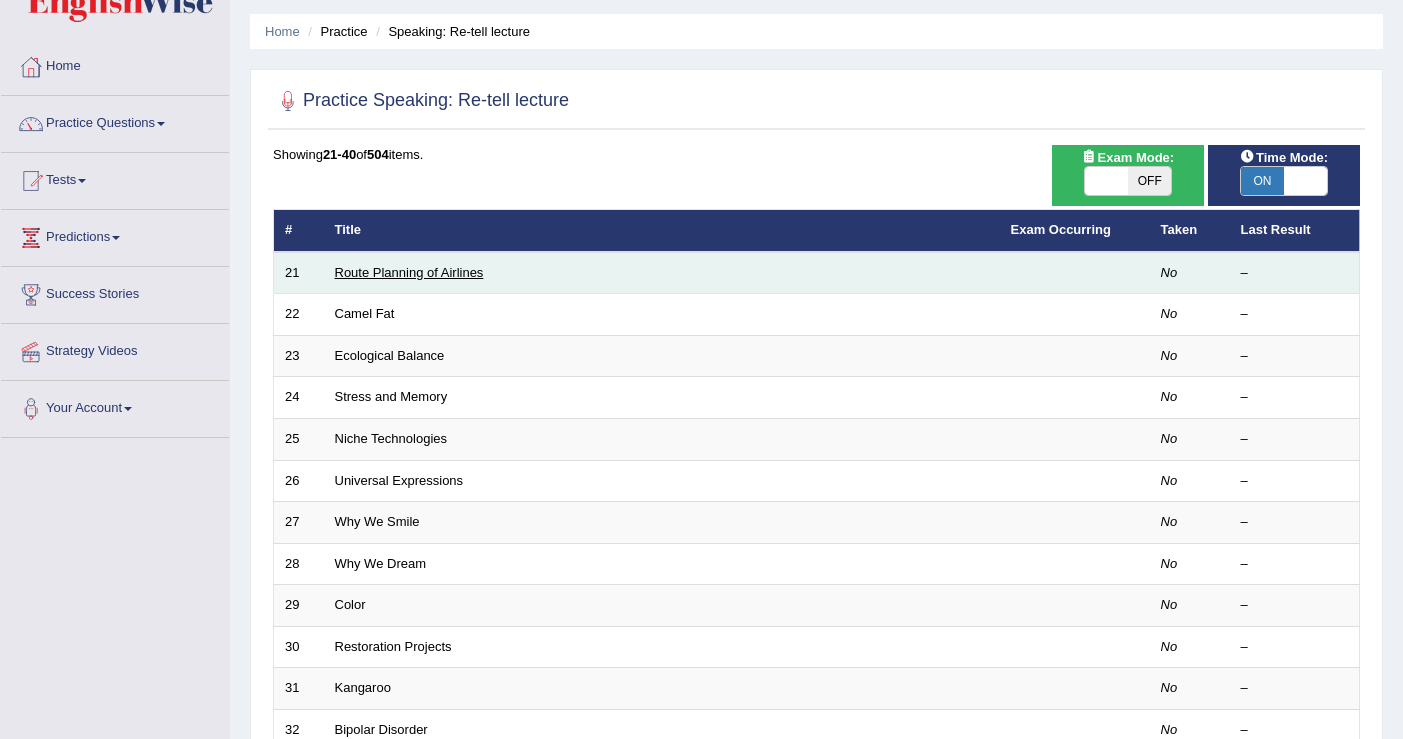 click on "Route Planning of Airlines" at bounding box center (409, 272) 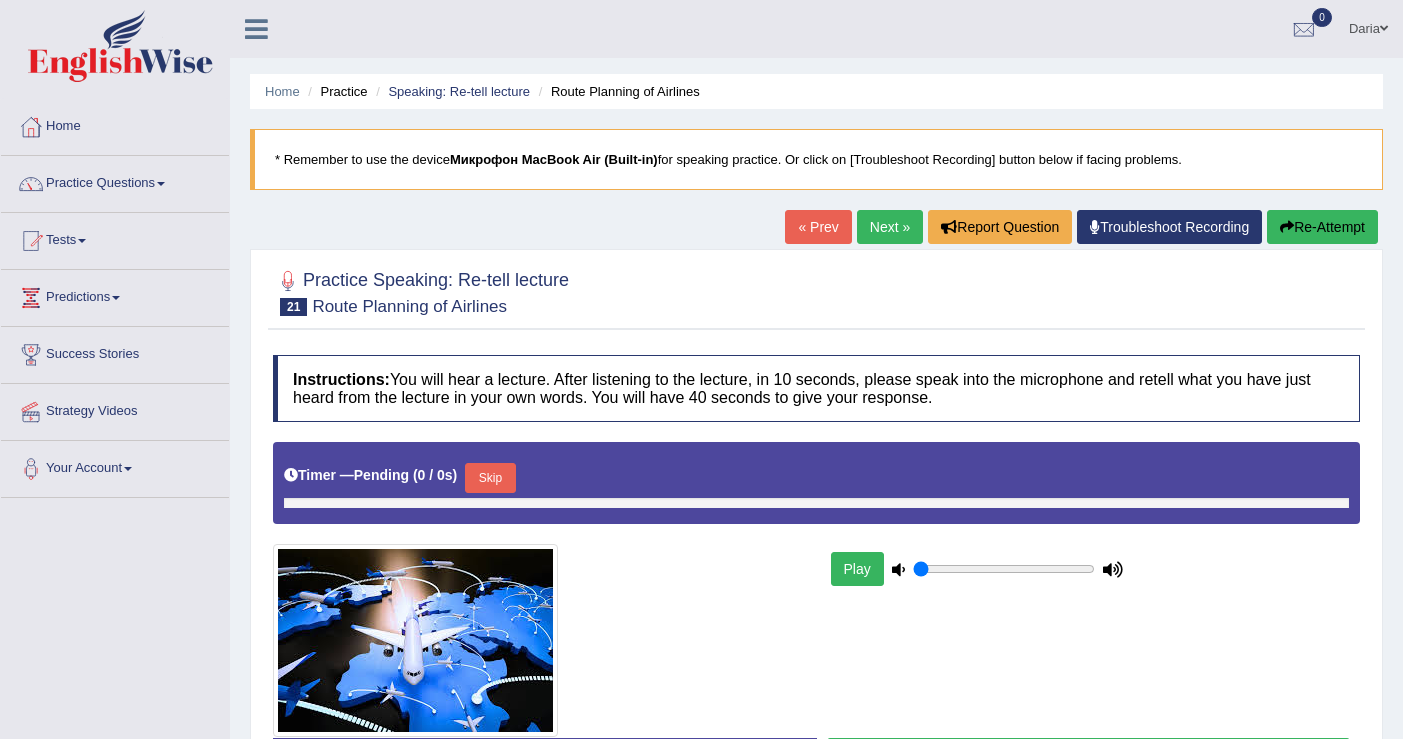 scroll, scrollTop: 0, scrollLeft: 0, axis: both 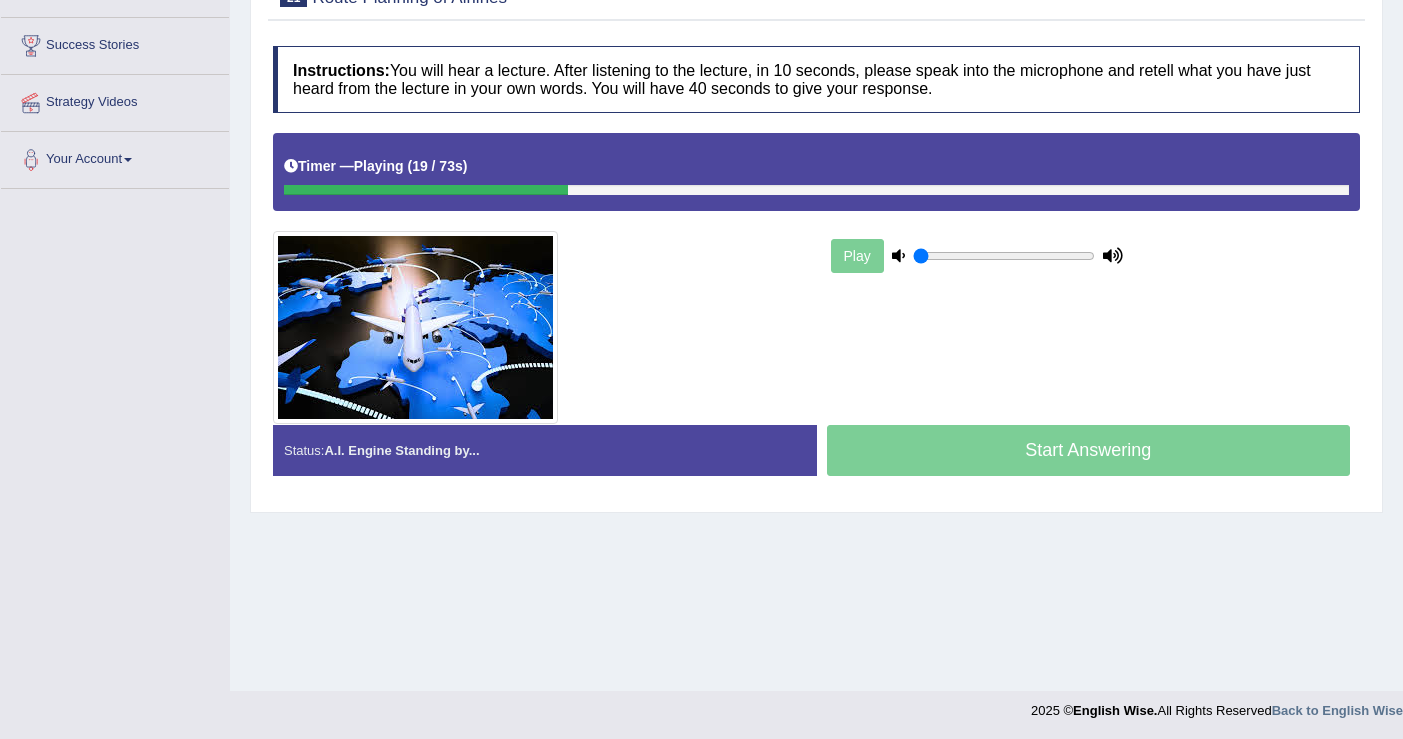 click at bounding box center (426, 190) 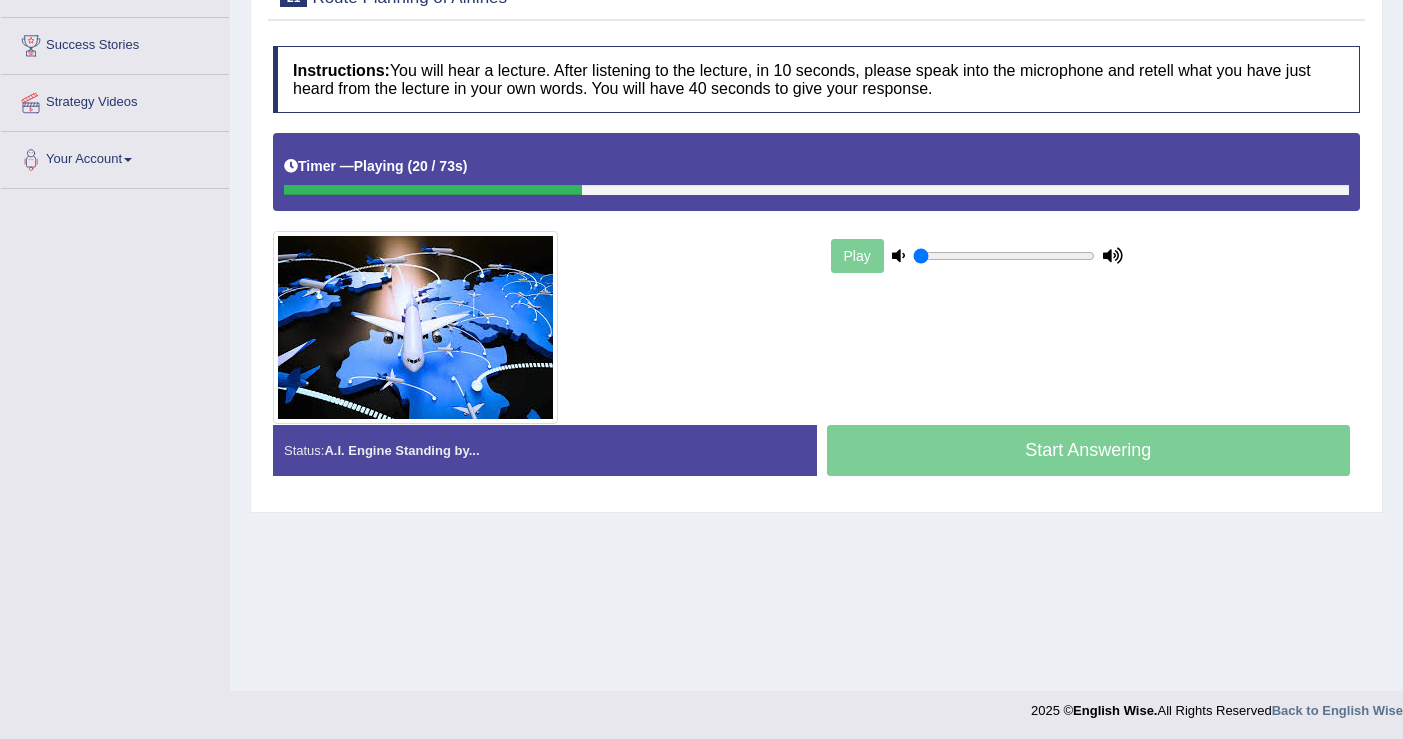 scroll, scrollTop: 116, scrollLeft: 0, axis: vertical 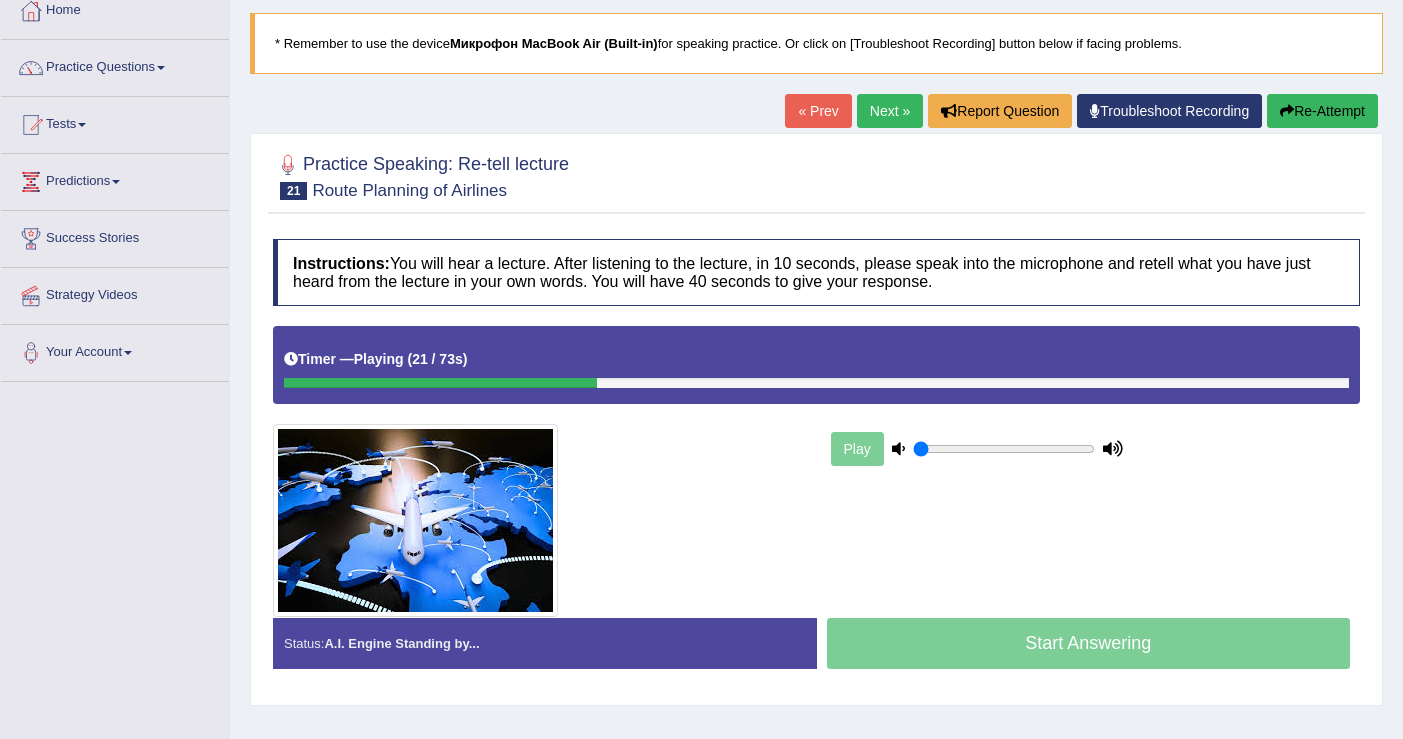 click on "Re-Attempt" at bounding box center [1322, 111] 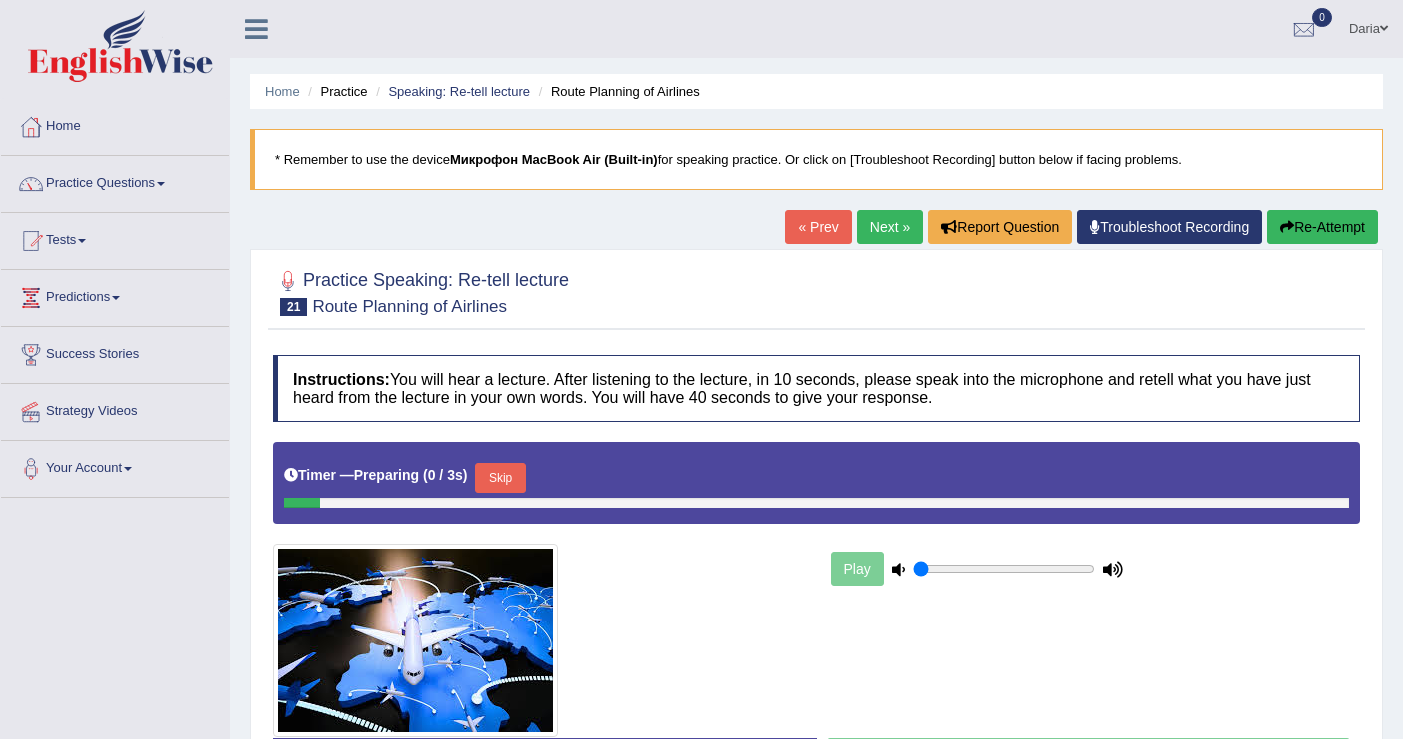 scroll, scrollTop: 116, scrollLeft: 0, axis: vertical 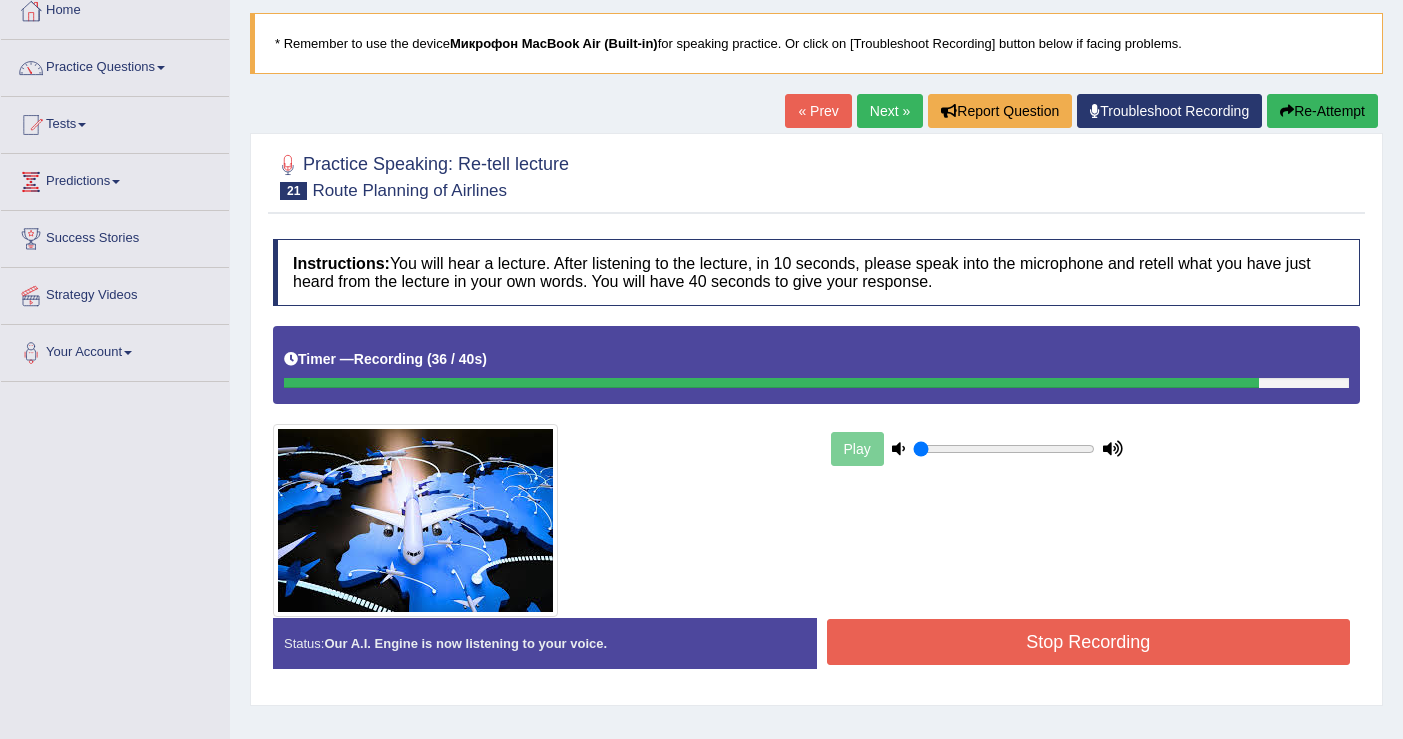 click on "Stop Recording" at bounding box center [1089, 642] 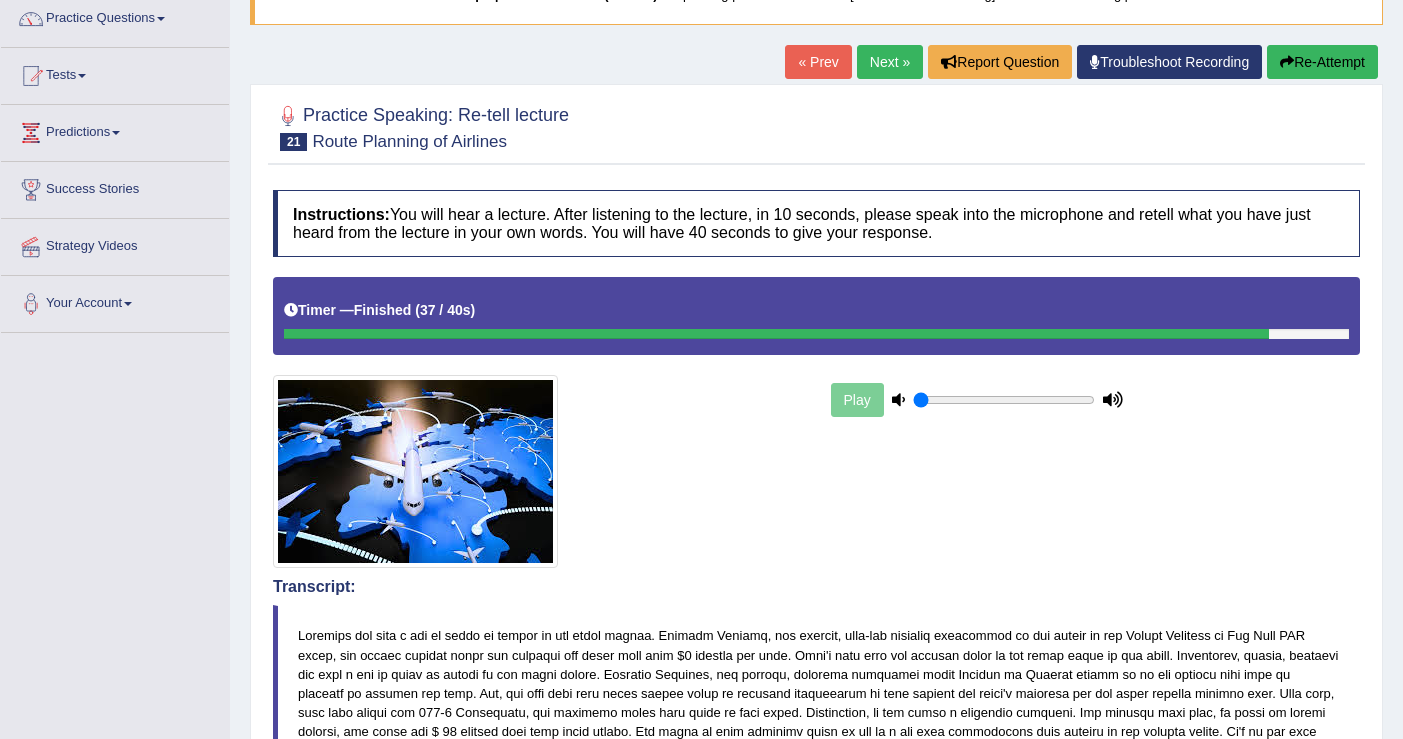 scroll, scrollTop: 123, scrollLeft: 0, axis: vertical 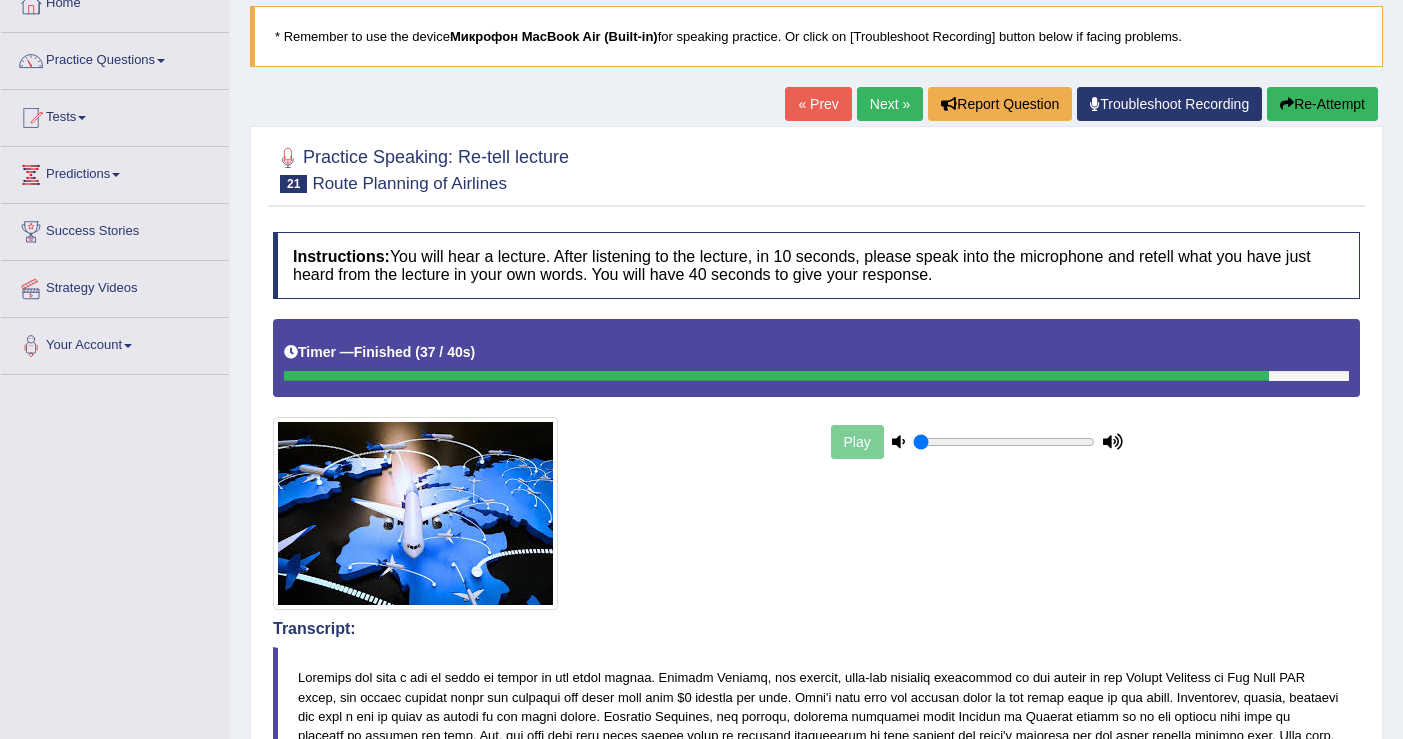 click on "Next »" at bounding box center (890, 104) 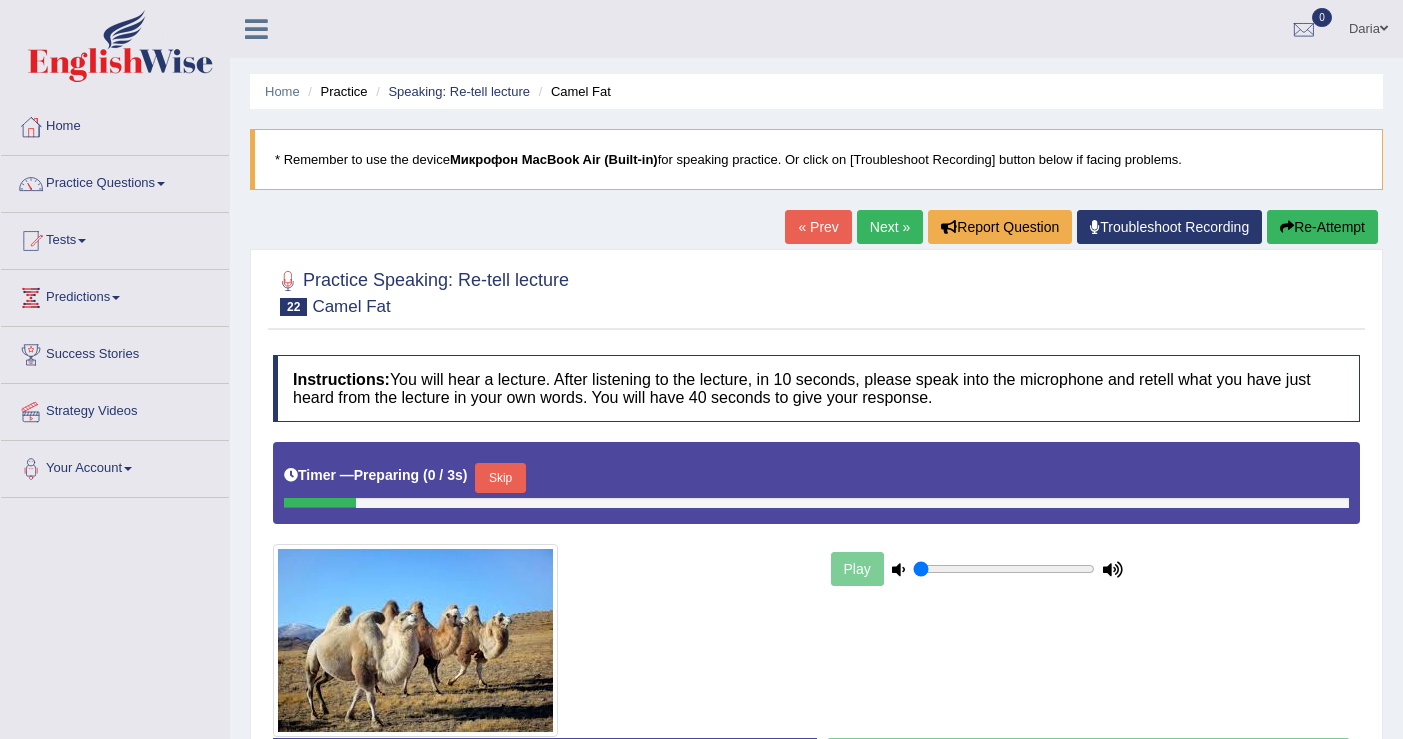 scroll, scrollTop: 0, scrollLeft: 0, axis: both 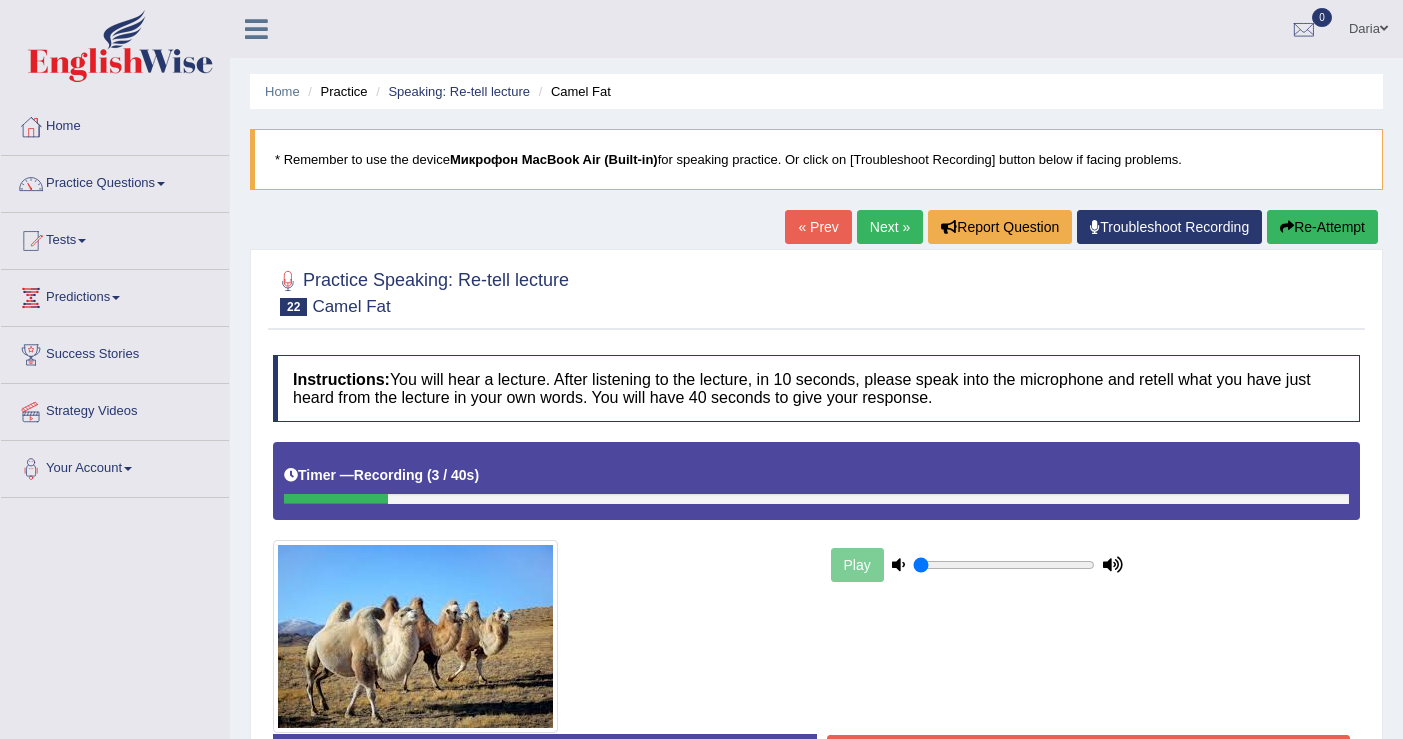 click on "Re-Attempt" at bounding box center [1322, 227] 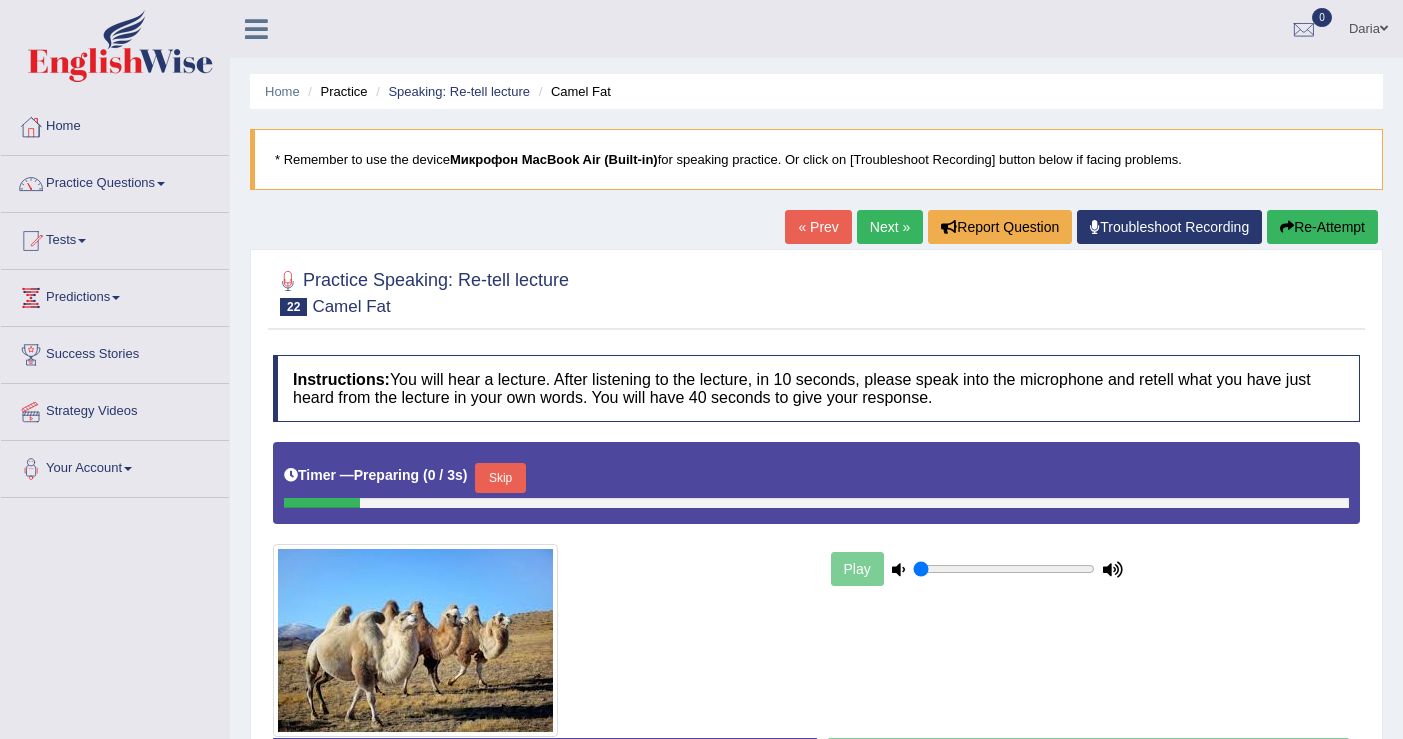 scroll, scrollTop: 0, scrollLeft: 0, axis: both 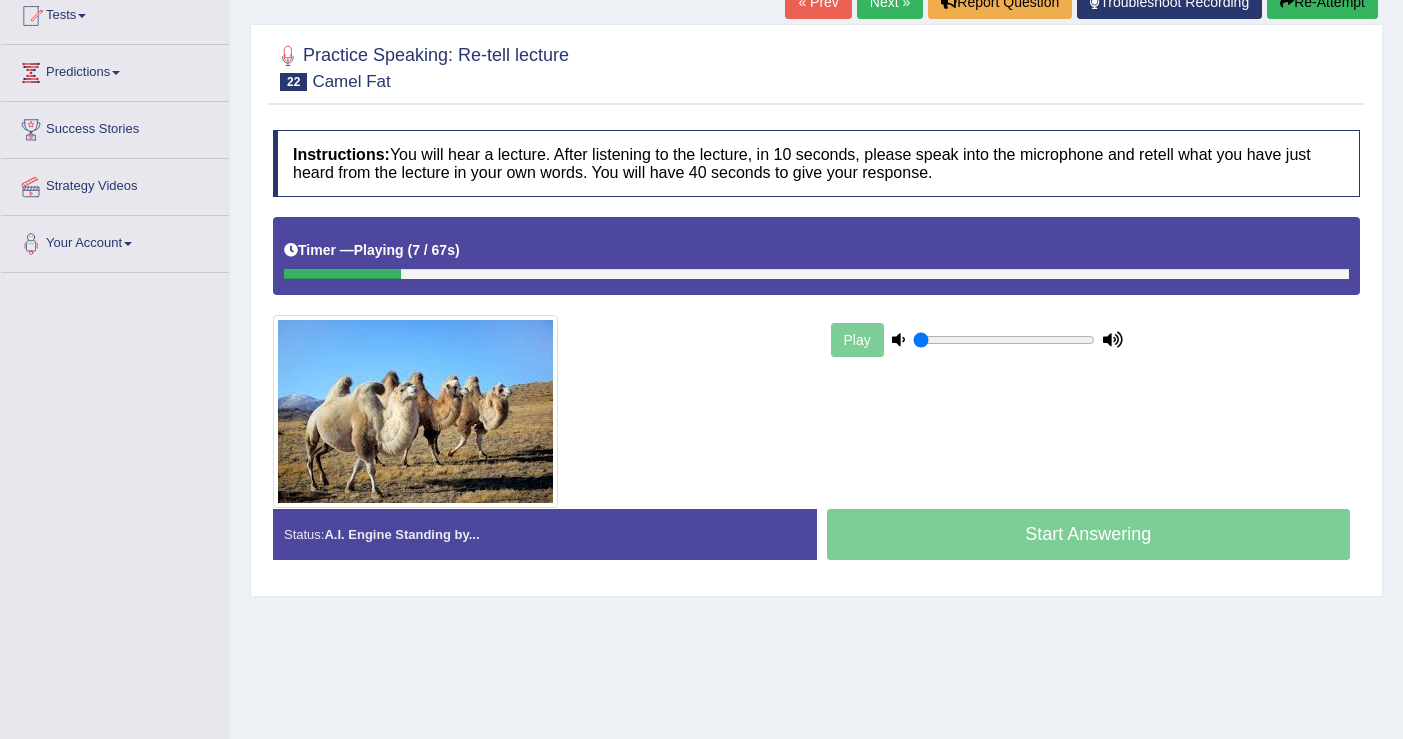 click on "Re-Attempt" at bounding box center [1322, 2] 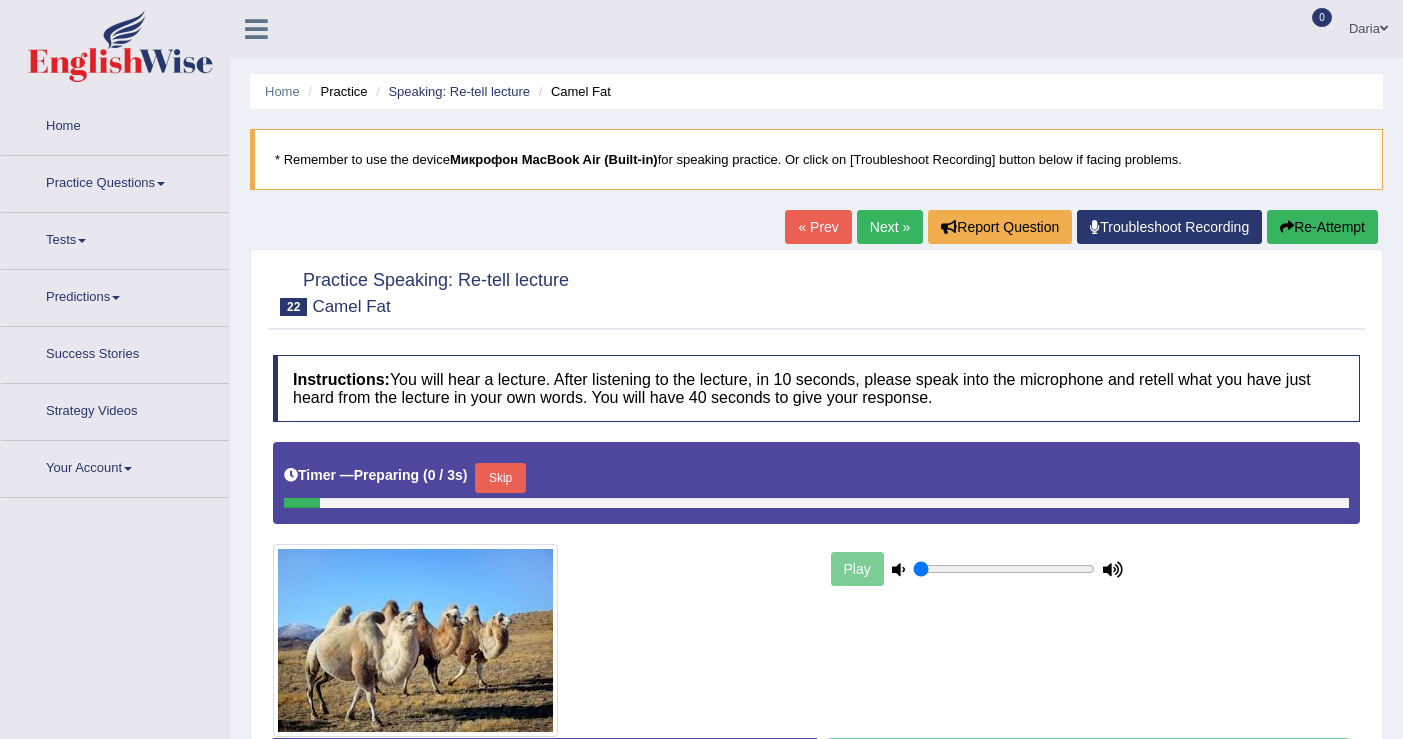 scroll, scrollTop: 231, scrollLeft: 0, axis: vertical 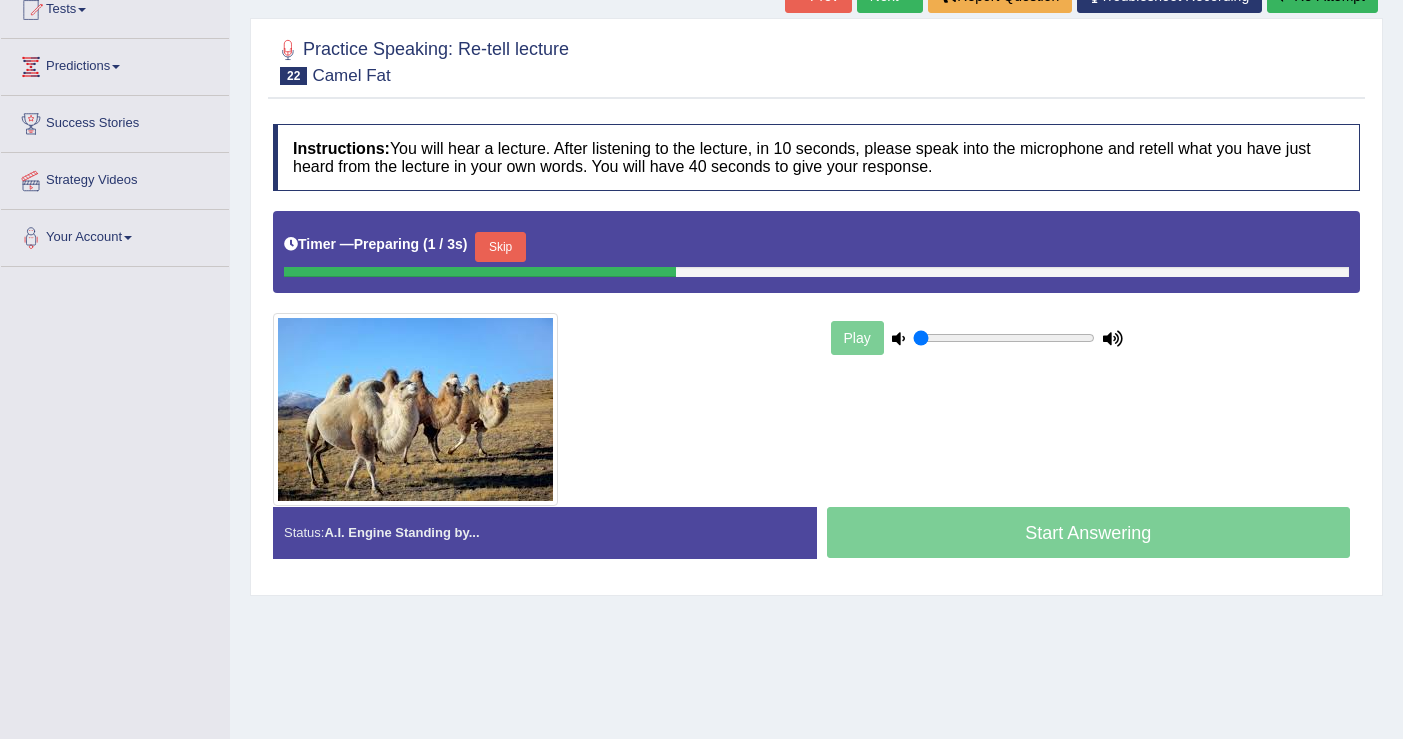 click on "Skip" at bounding box center [500, 247] 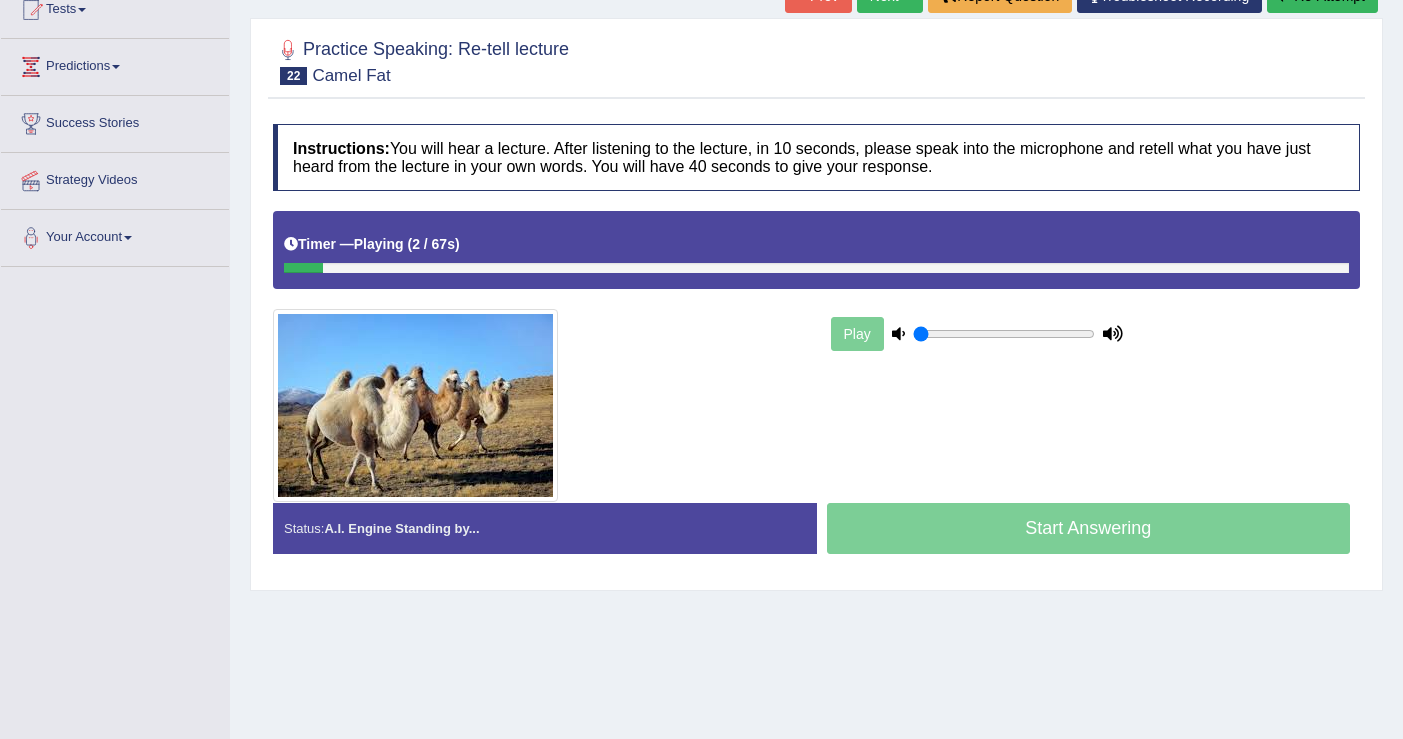 click at bounding box center [816, 268] 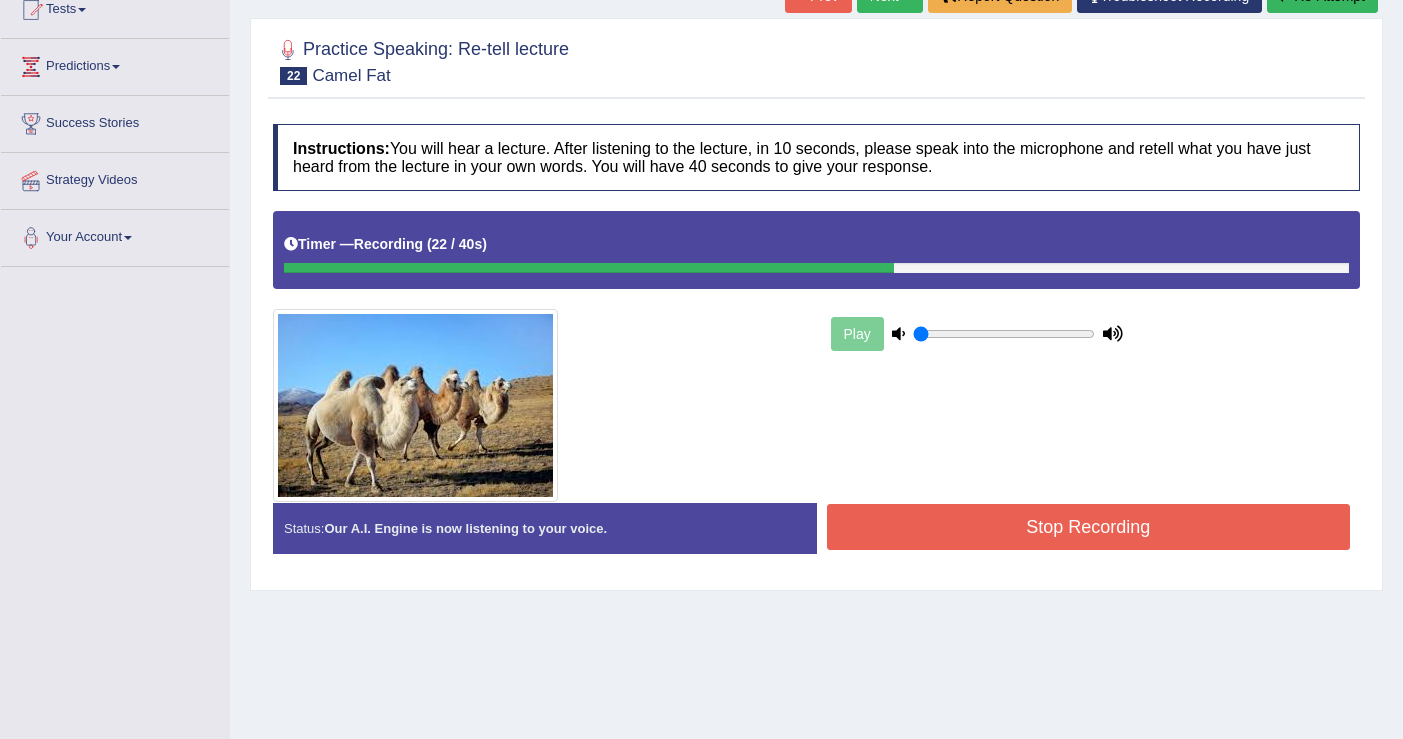 click on "Stop Recording" at bounding box center (1089, 527) 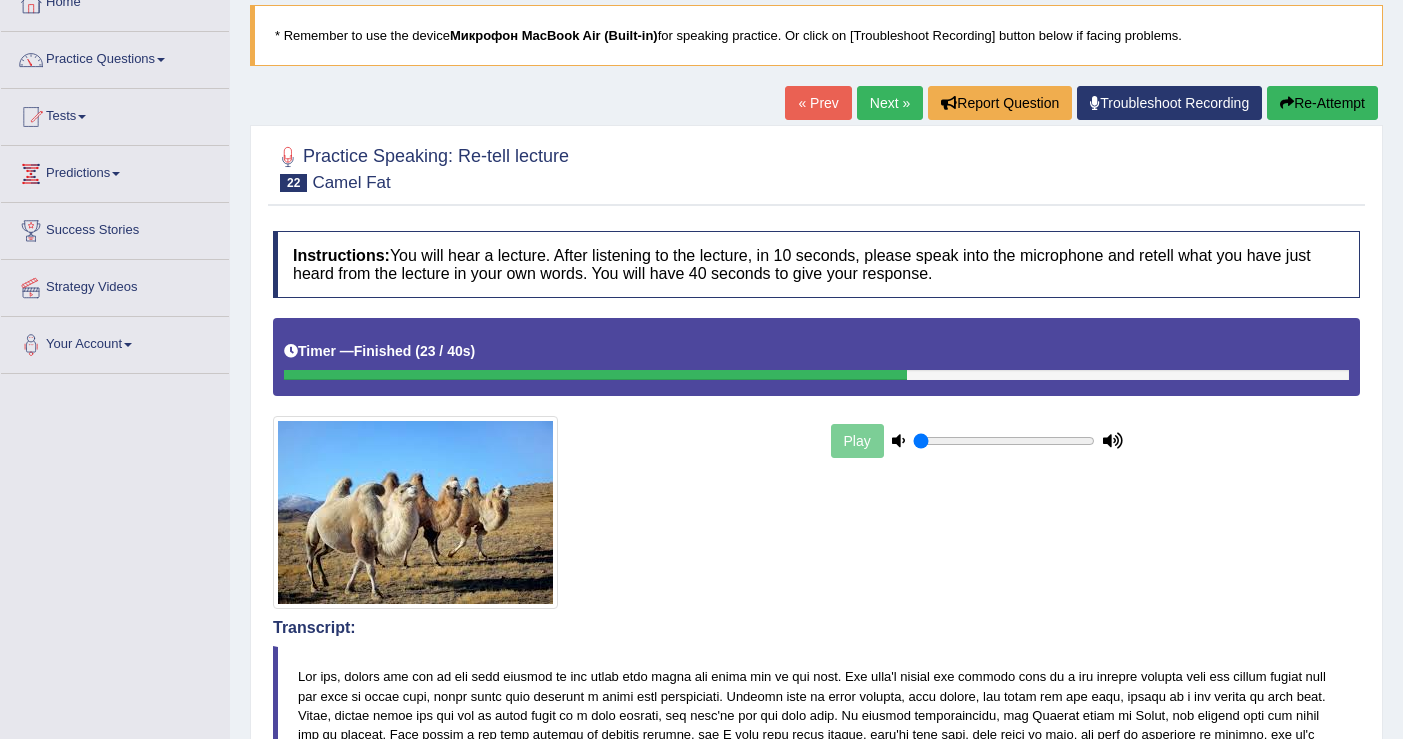 scroll, scrollTop: 0, scrollLeft: 0, axis: both 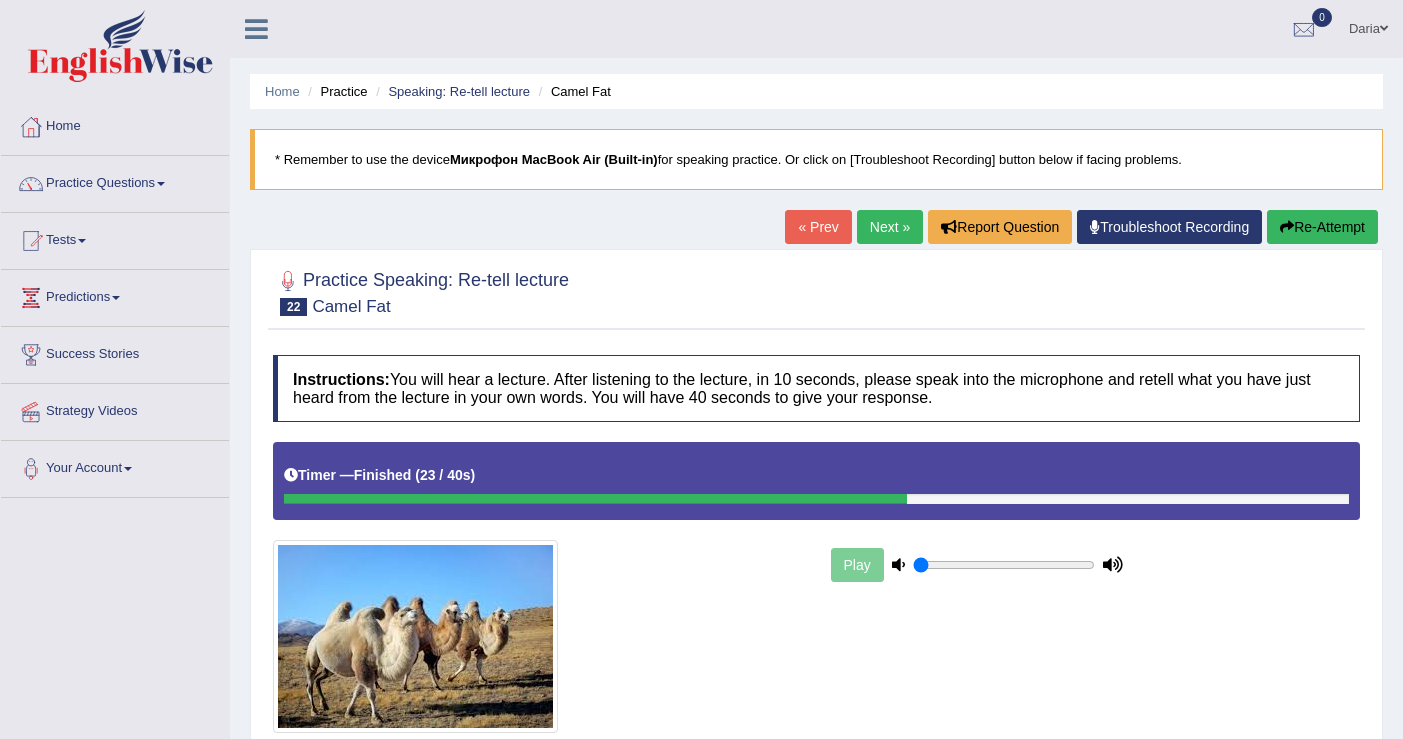 click on "Next »" at bounding box center [890, 227] 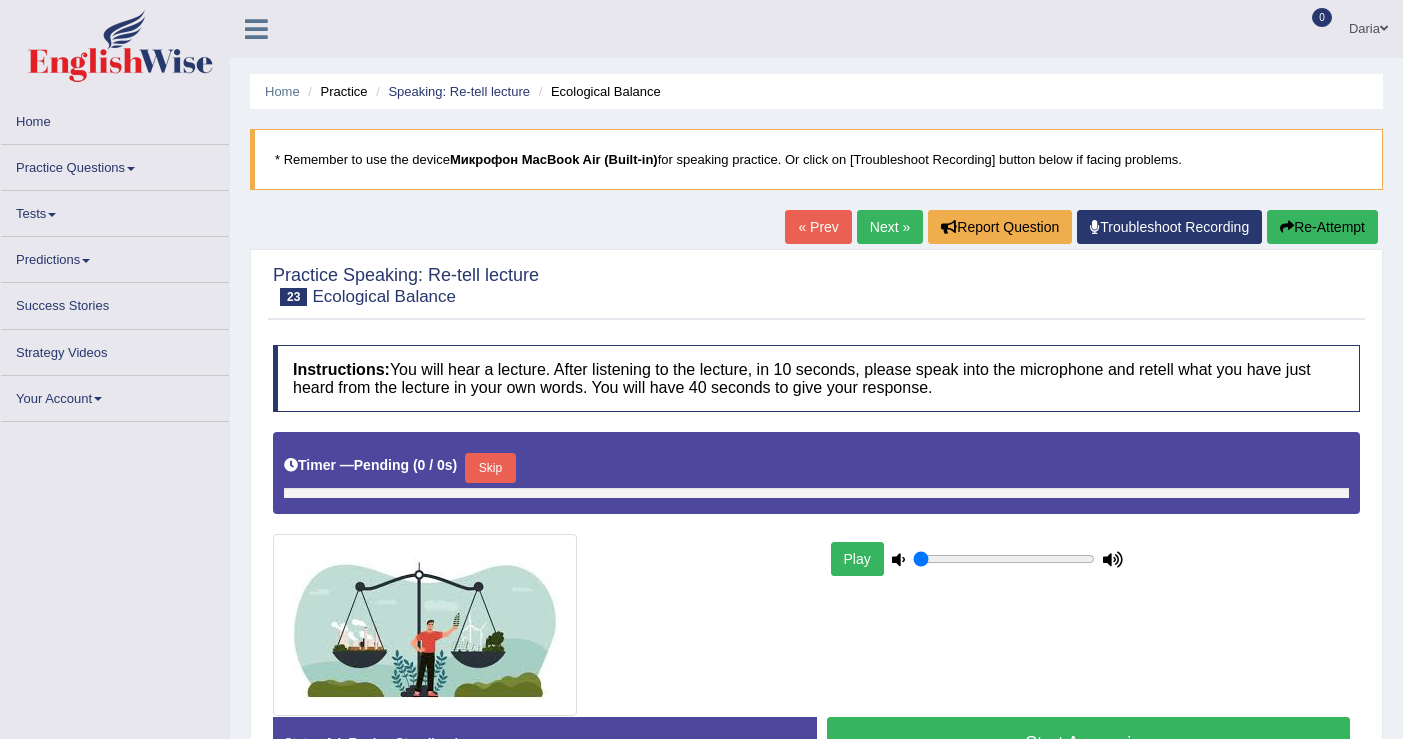 scroll, scrollTop: 0, scrollLeft: 0, axis: both 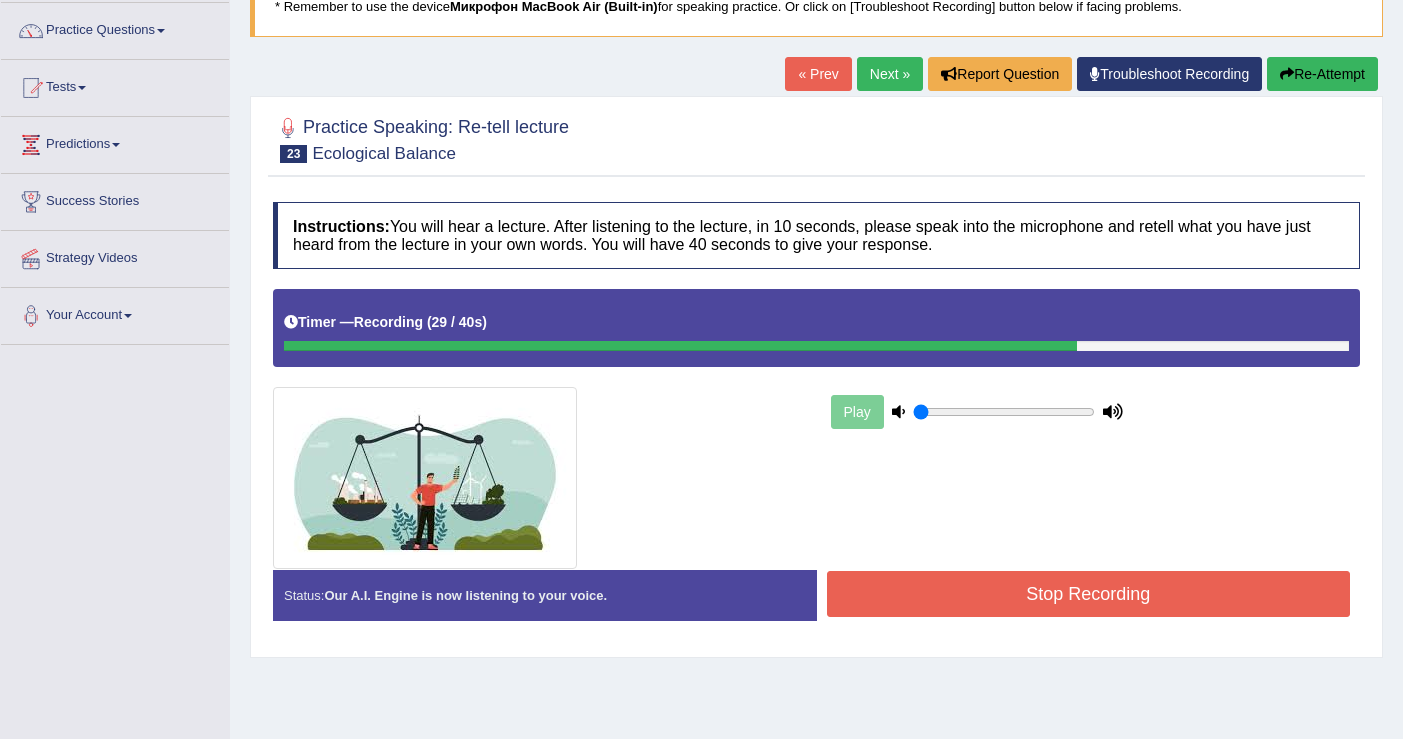 click on "Stop Recording" at bounding box center [1089, 594] 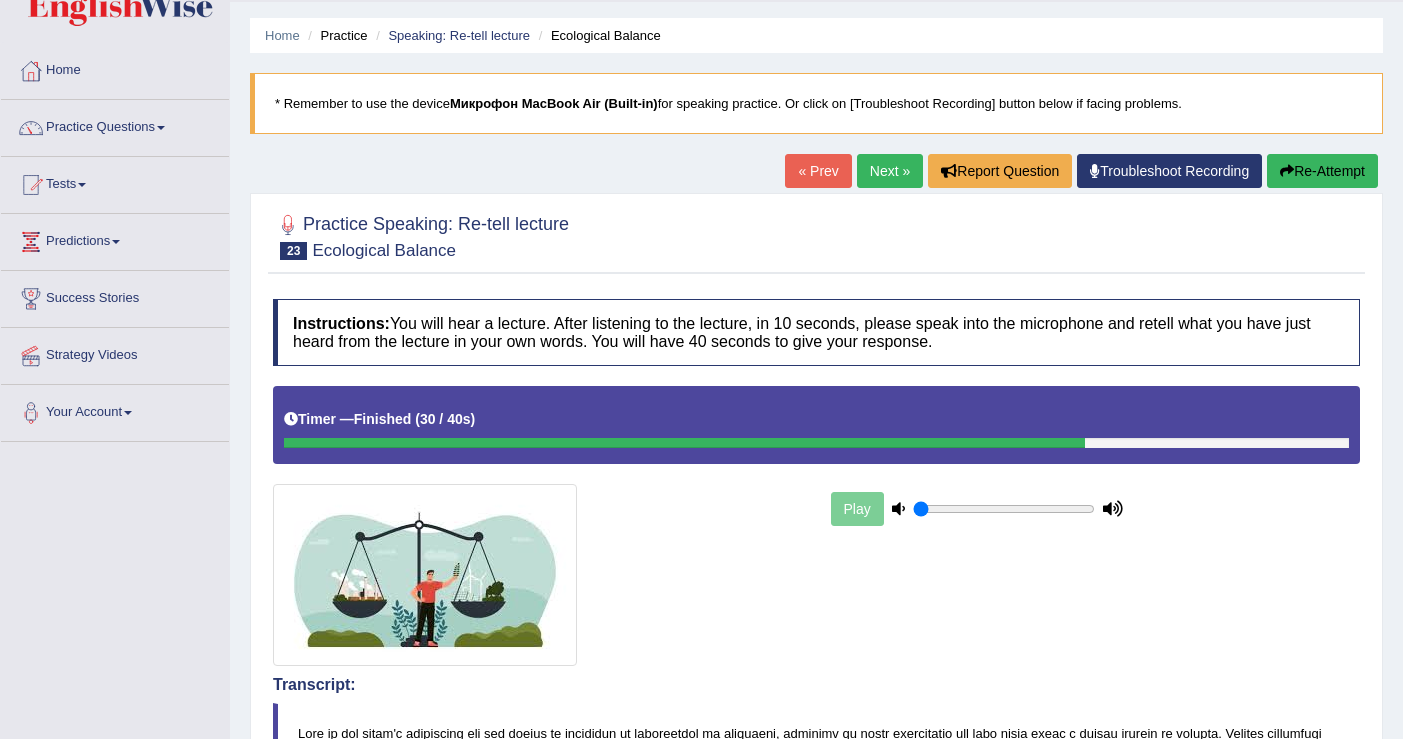 scroll, scrollTop: 0, scrollLeft: 0, axis: both 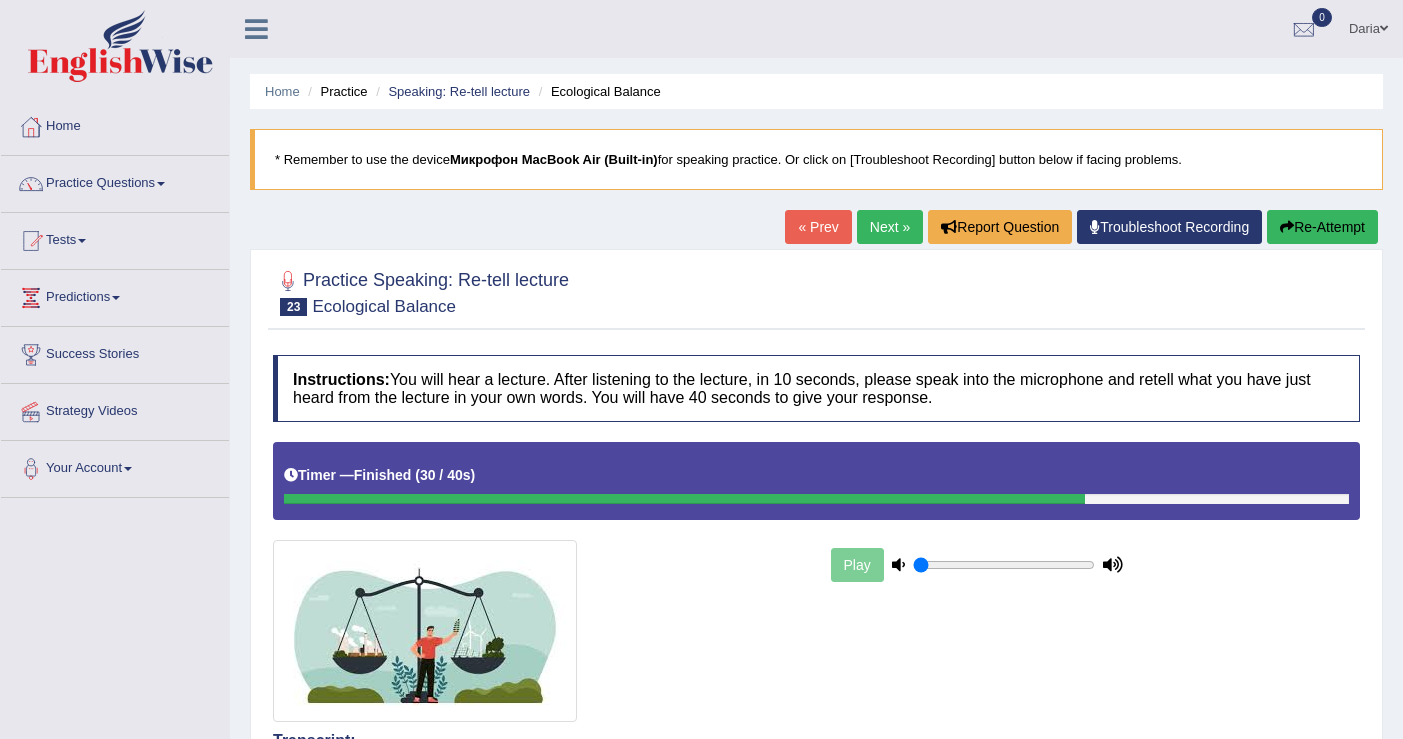 click on "Next »" at bounding box center [890, 227] 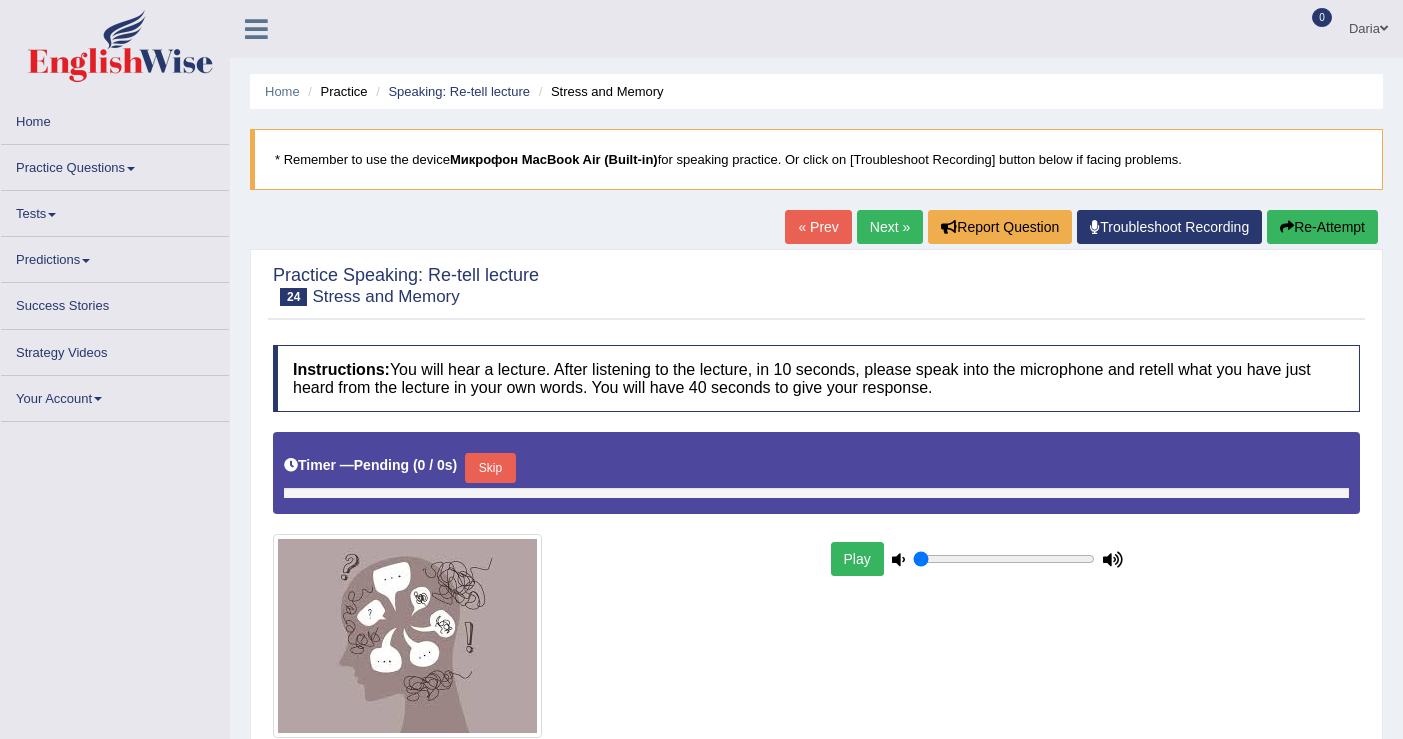 scroll, scrollTop: 0, scrollLeft: 0, axis: both 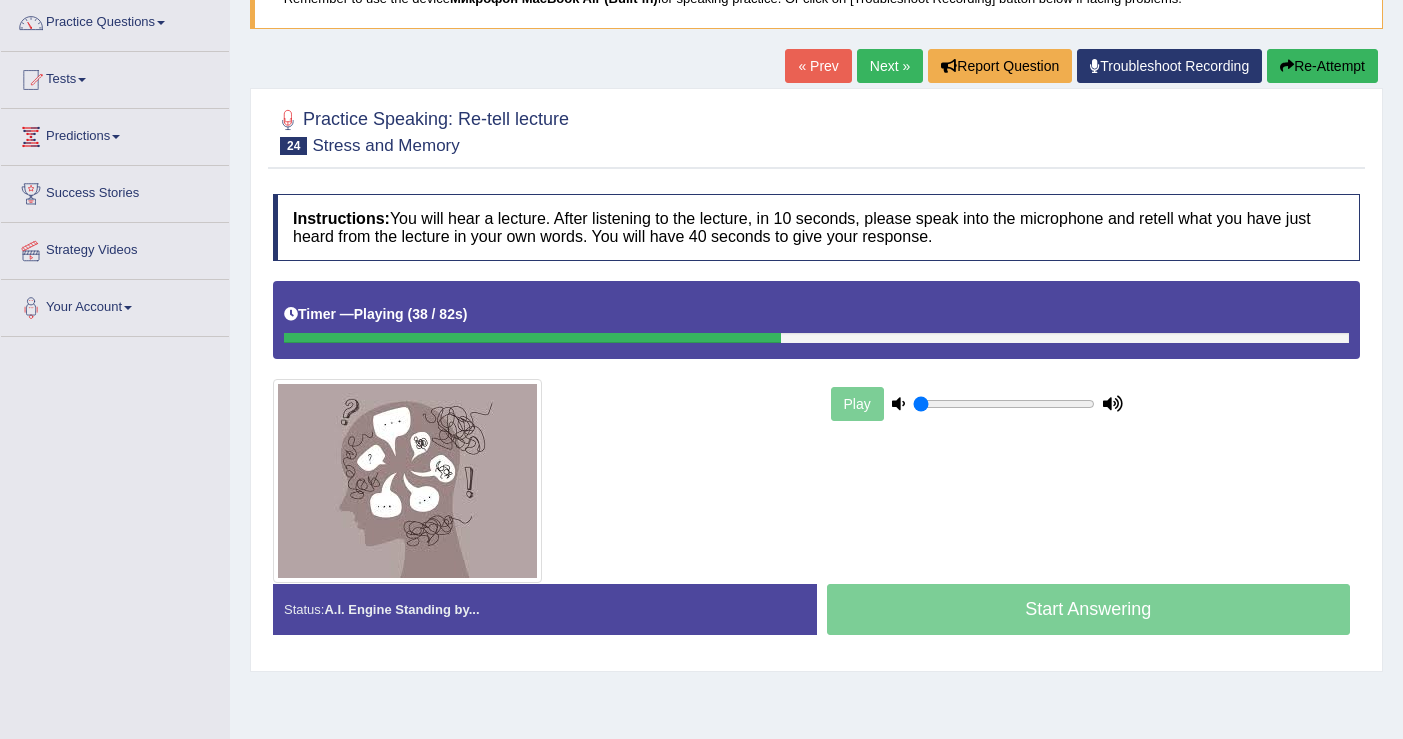 click on "Timer —  Playing   ( 38 / 82s ) Skip" at bounding box center (816, 314) 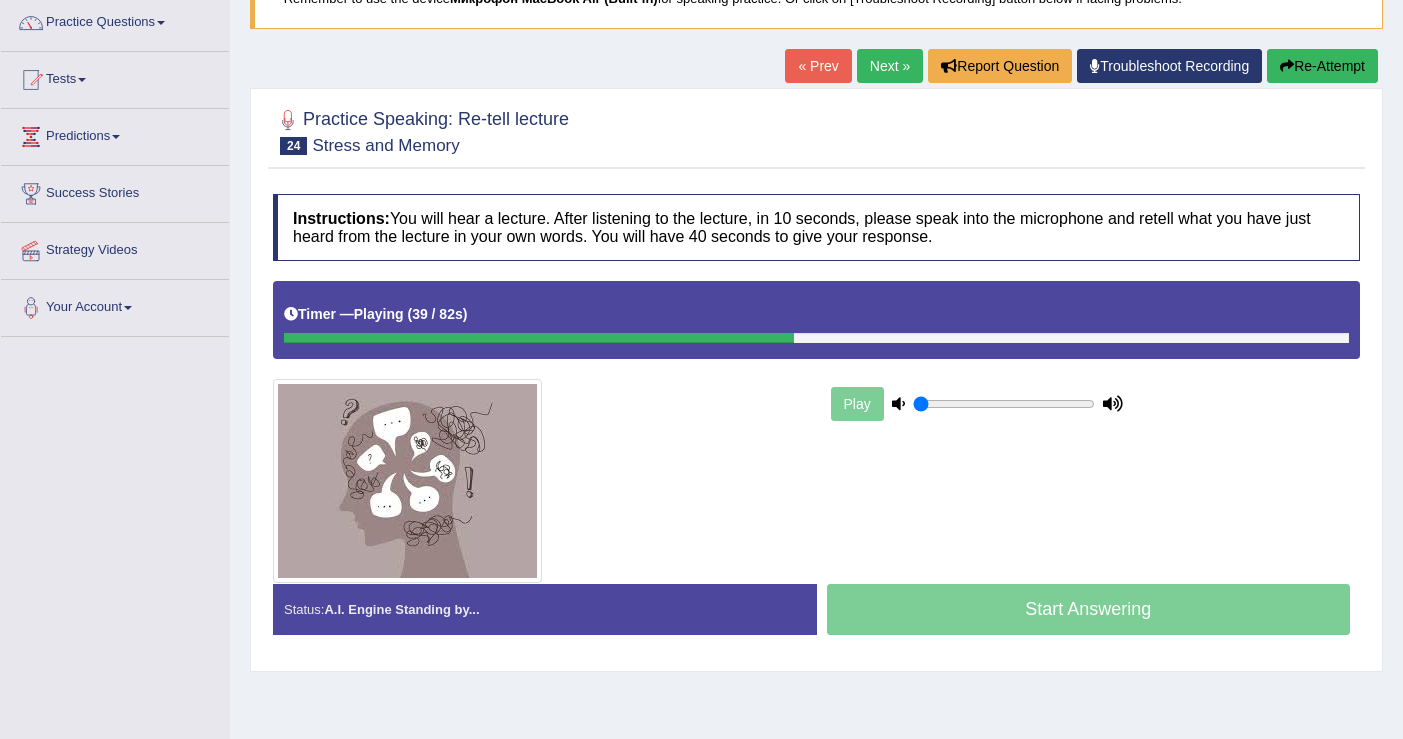 click on "Re-Attempt" at bounding box center (1322, 66) 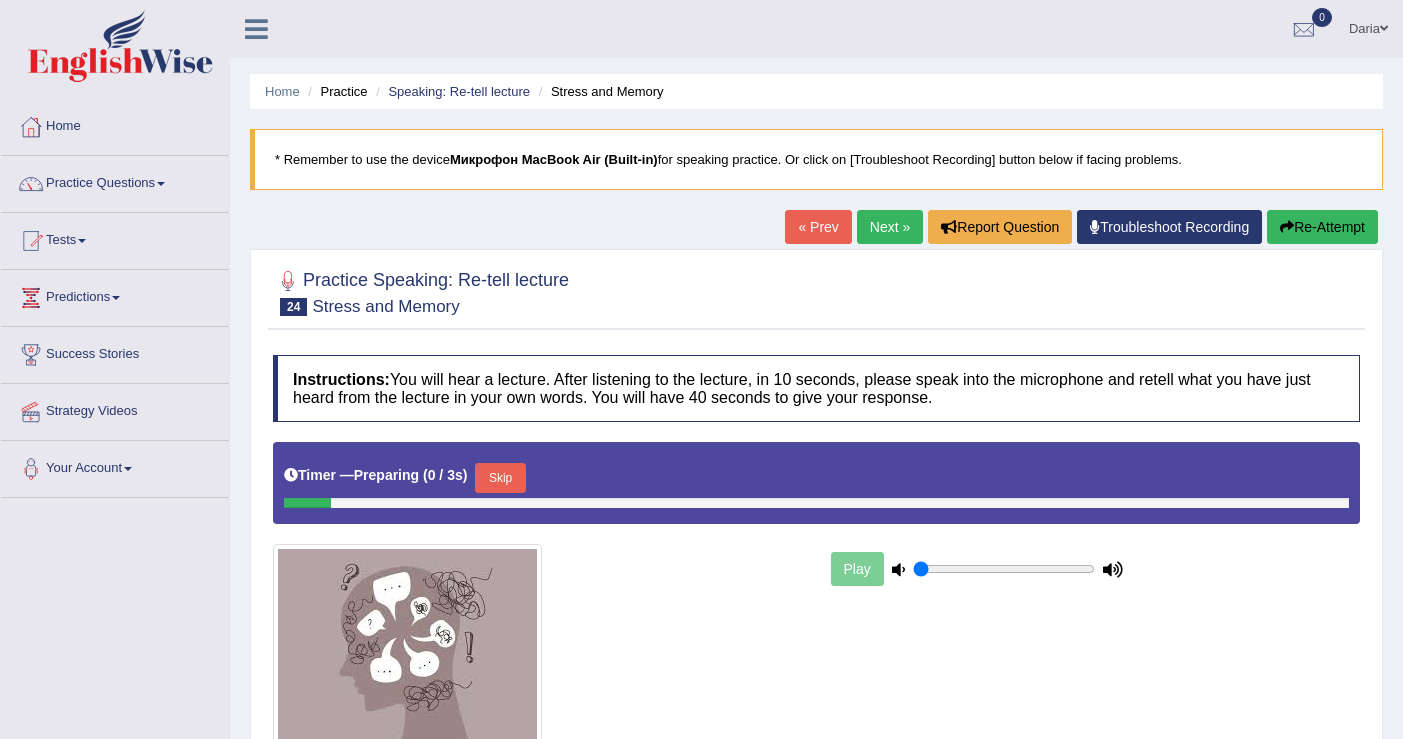 scroll, scrollTop: 167, scrollLeft: 0, axis: vertical 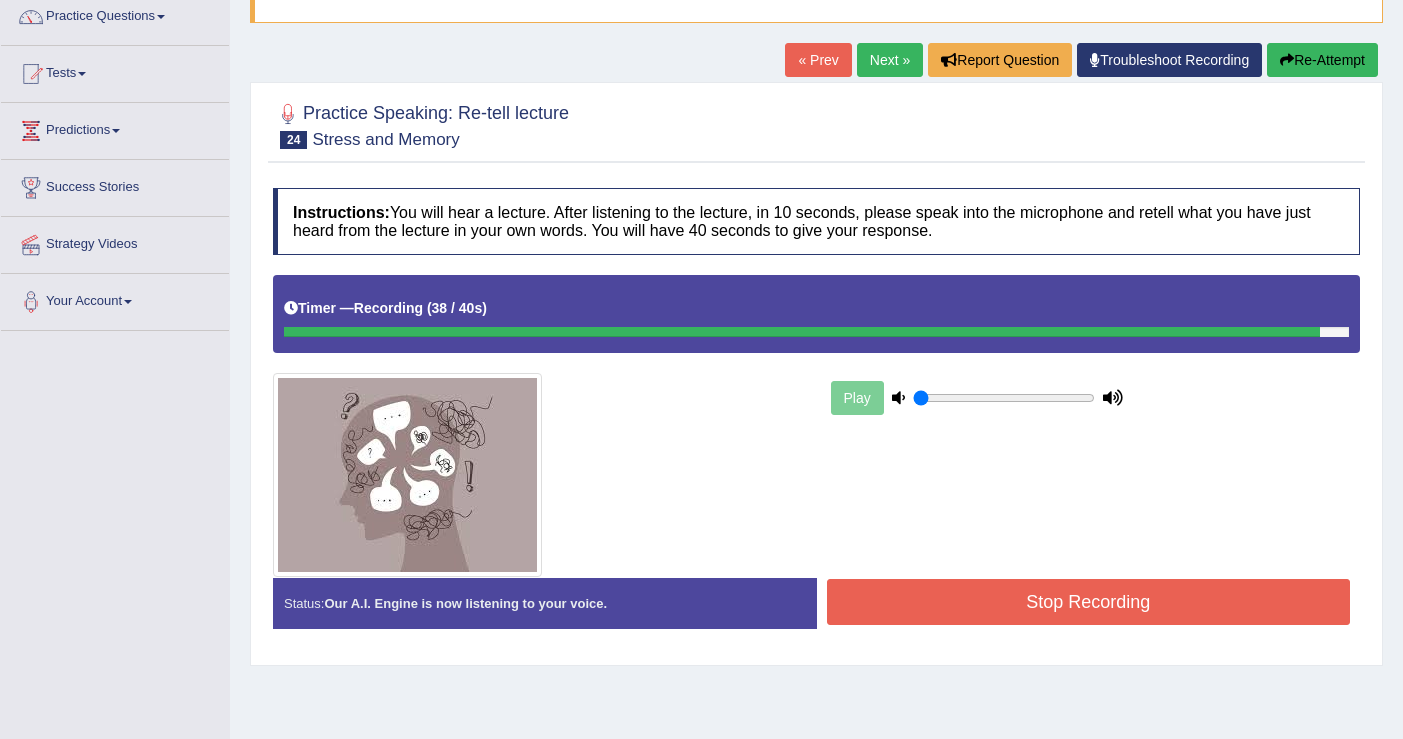 click on "Stop Recording" at bounding box center (1089, 602) 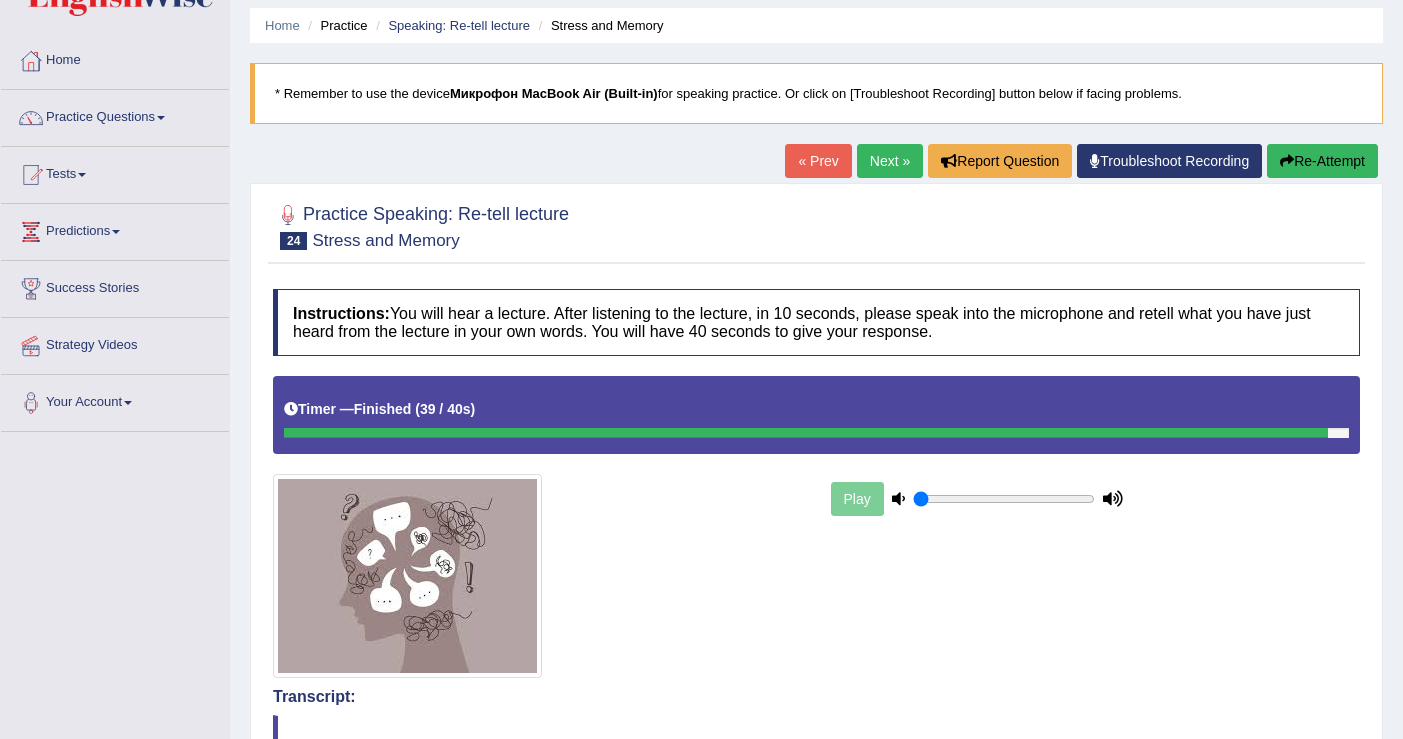 scroll, scrollTop: 88, scrollLeft: 0, axis: vertical 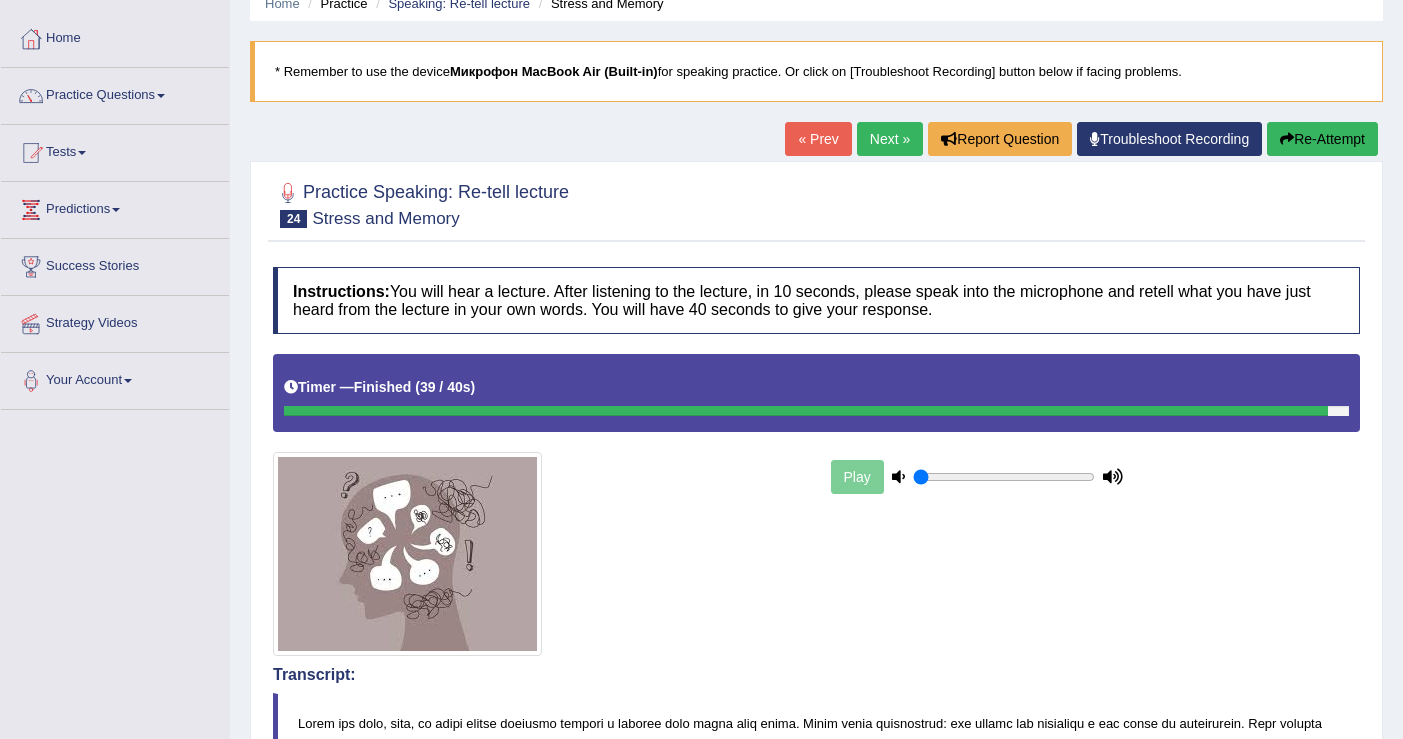 click on "Play" at bounding box center [816, 504] 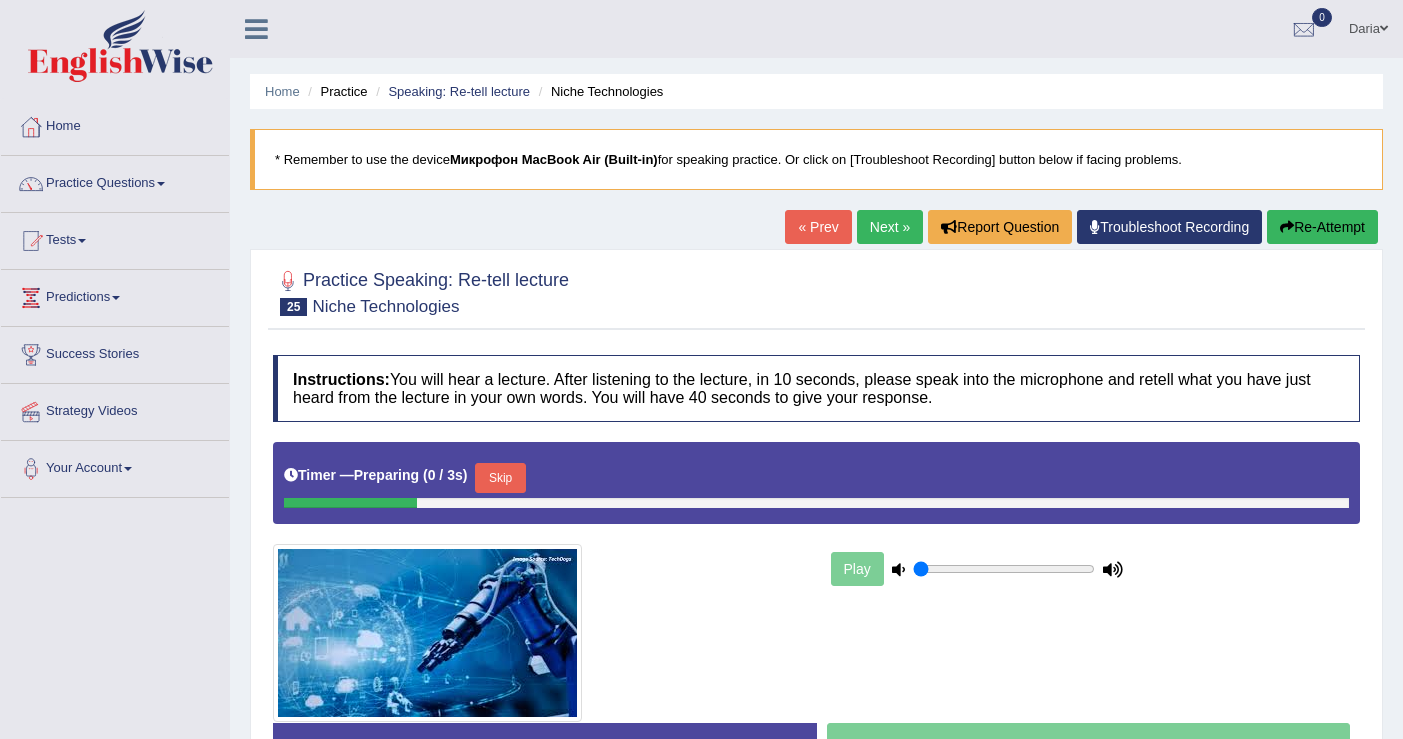 scroll, scrollTop: 0, scrollLeft: 0, axis: both 